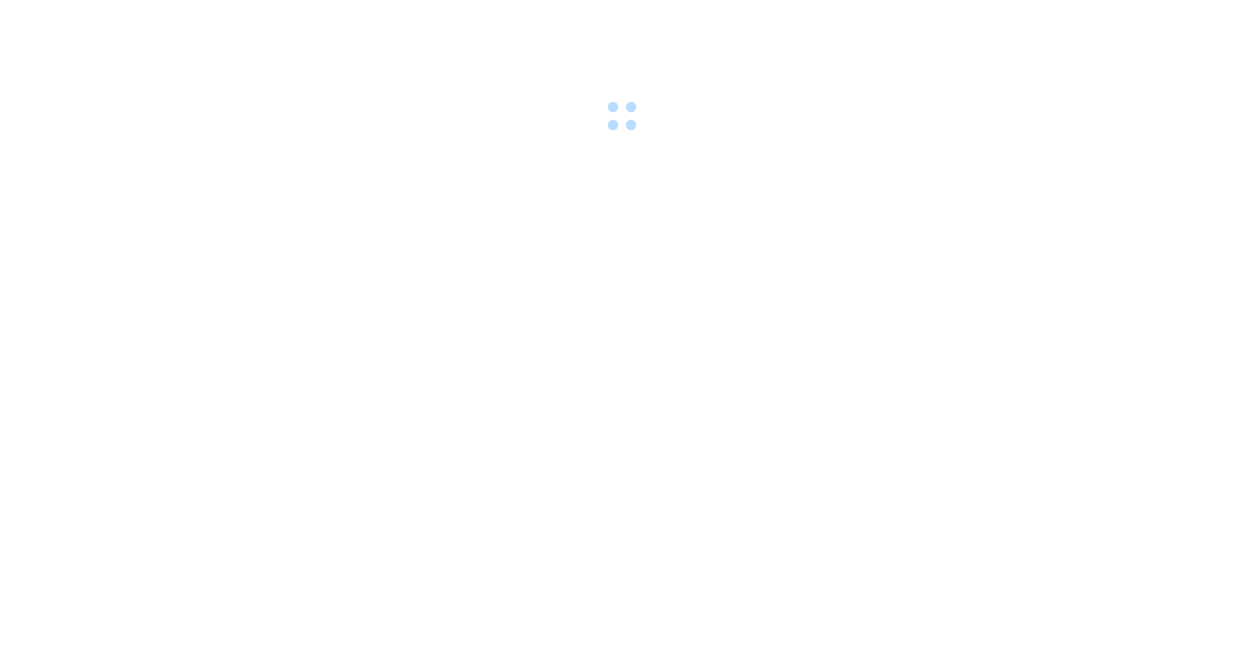 scroll, scrollTop: 0, scrollLeft: 0, axis: both 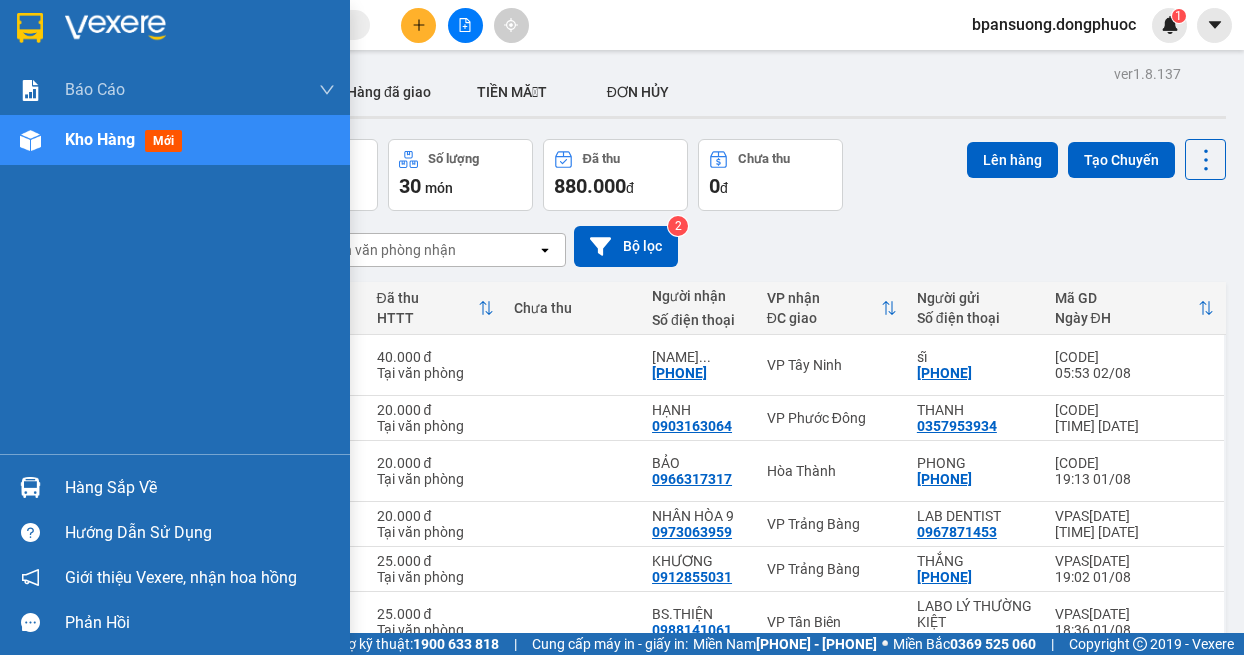 click at bounding box center [30, 487] 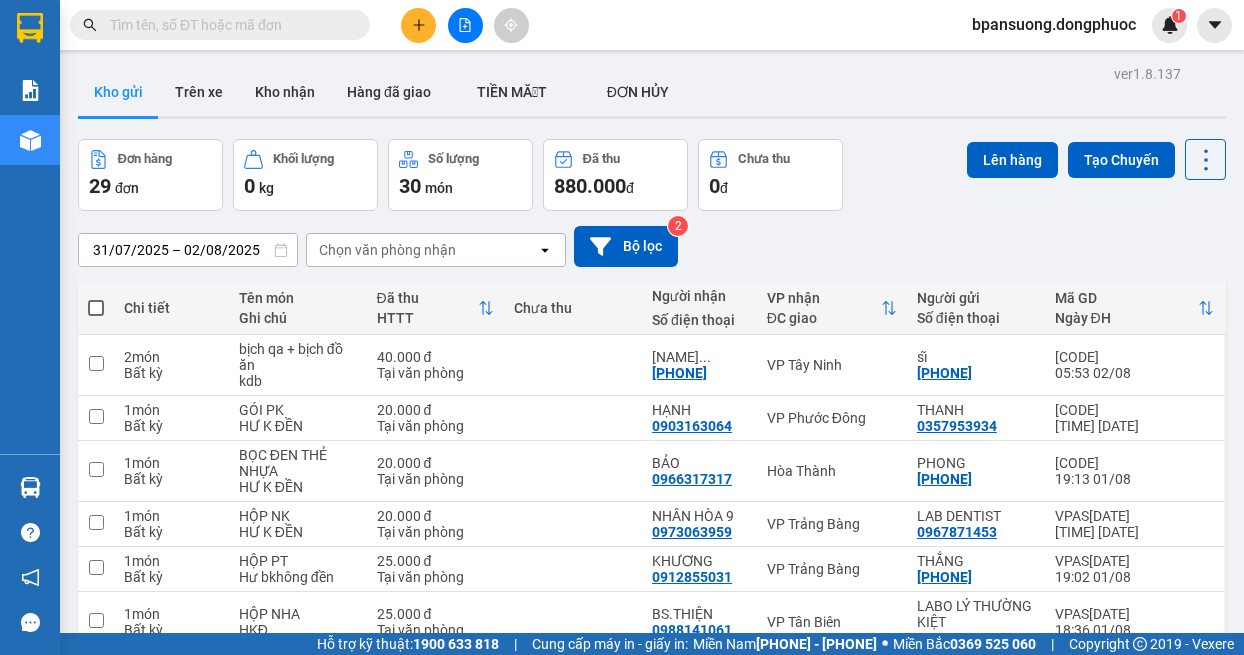 click on "Kết quả tìm kiếm ( 0 )  Bộ lọc  No Data bpansuong.dongphuoc 1     Báo cáo Mẫu 1: Báo cáo dòng tiền theo nhân viên Mẫu 1: Báo cáo dòng tiền theo nhân viên (VP) Mẫu 2: Doanh số tạo đơn theo Văn phòng, nhân viên - Trạm     Kho hàng mới Hàng sắp về Hướng dẫn sử dụng Giới thiệu Vexere, nhận hoa hồng Phản hồi Phần mềm hỗ trợ bạn tốt chứ? ver  1.8.137 Kho gửi Trên xe Kho nhận Hàng đã giao TIỀN MẶT  ĐƠN HỦY Đơn hàng 29 đơn Khối lượng 0 kg Số lượng 30 món Đã thu 880.000  đ Chưa thu 0  đ Lên hàng Tạo Chuyến 31/07/2025 – 02/08/2025 Press the down arrow key to interact with the calendar and select a date. Press the escape button to close the calendar. Selected date range is from 31/07/2025 to 02/08/2025. Chọn văn phòng nhận open Bộ lọc 2 Chi tiết Tên món Ghi chú Đã thu HTTT Chưa thu Người nhận Số điện thoại VP nhận ĐC giao Người gửi Mã GD Ngày ĐH 2" at bounding box center [622, 327] 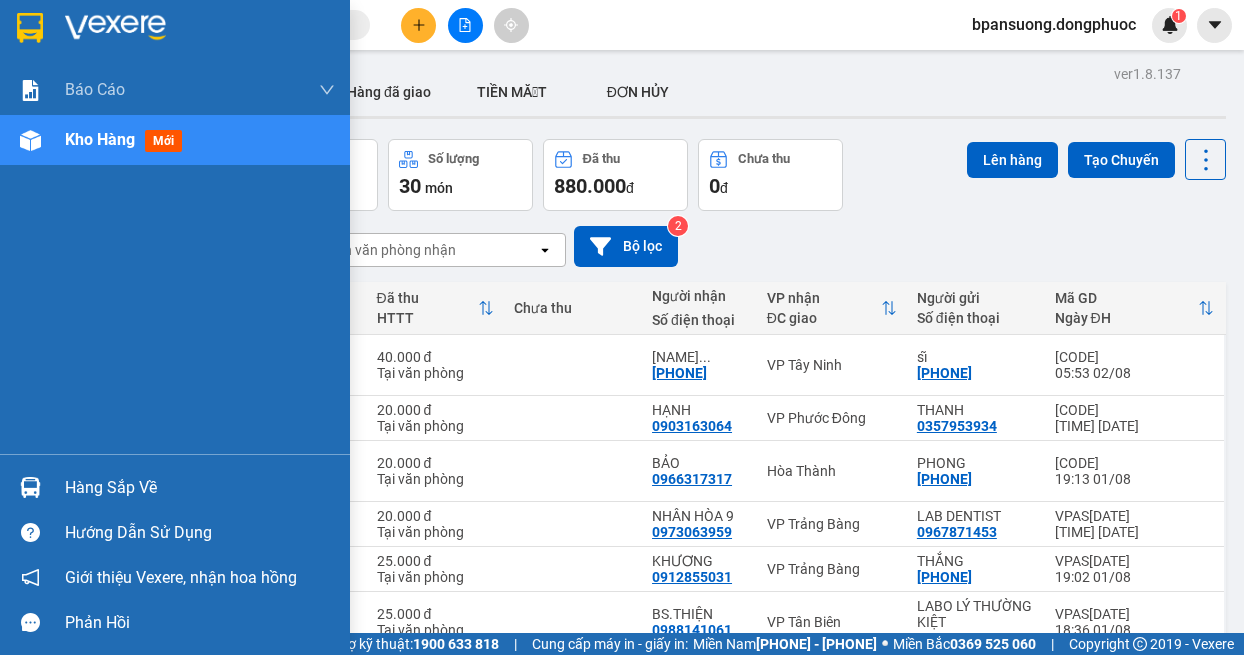 click at bounding box center (30, 487) 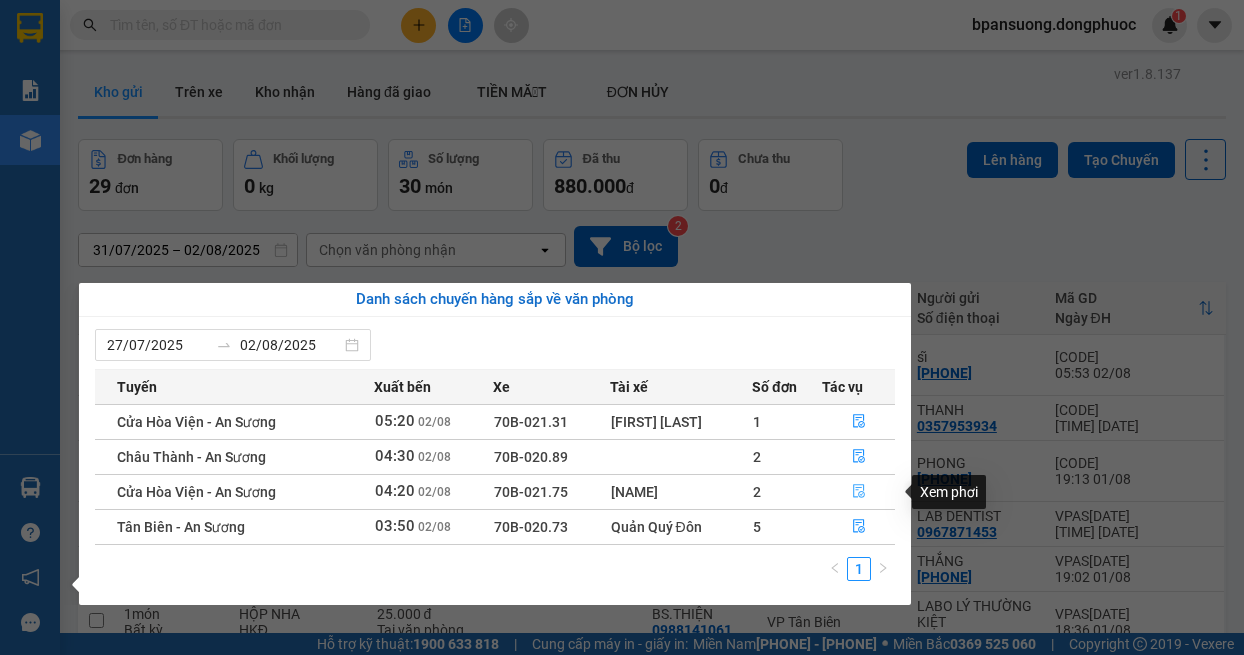 click at bounding box center [859, 492] 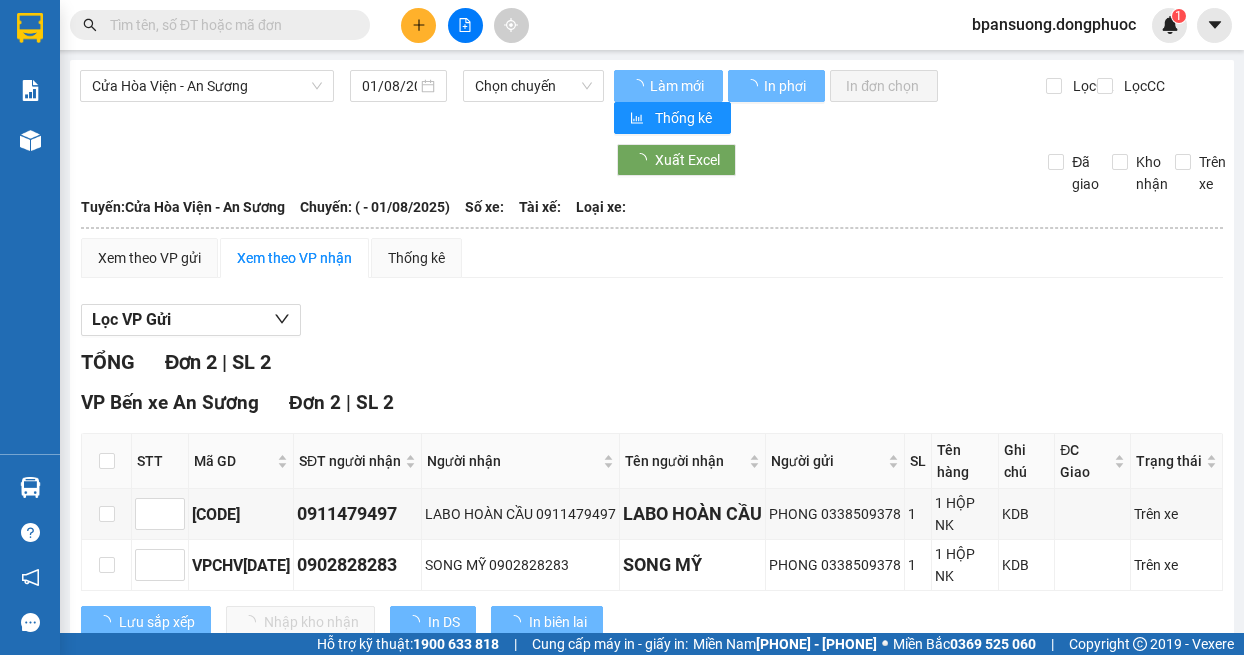 type on "02/08/2025" 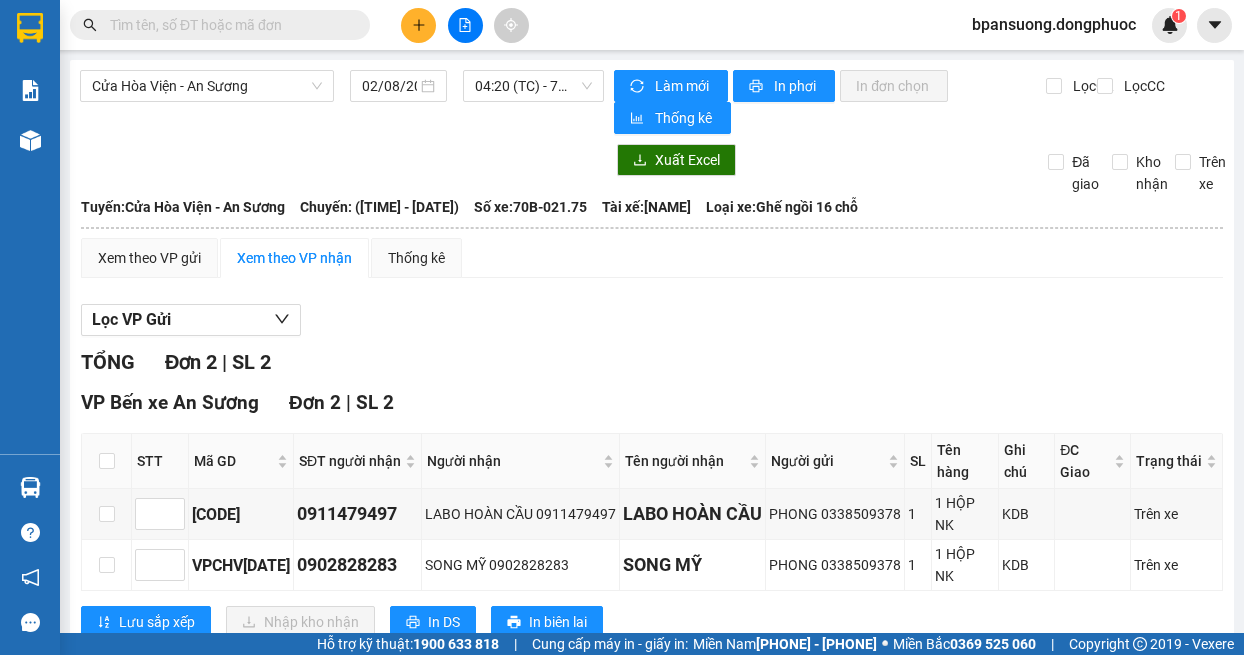 click at bounding box center (107, 461) 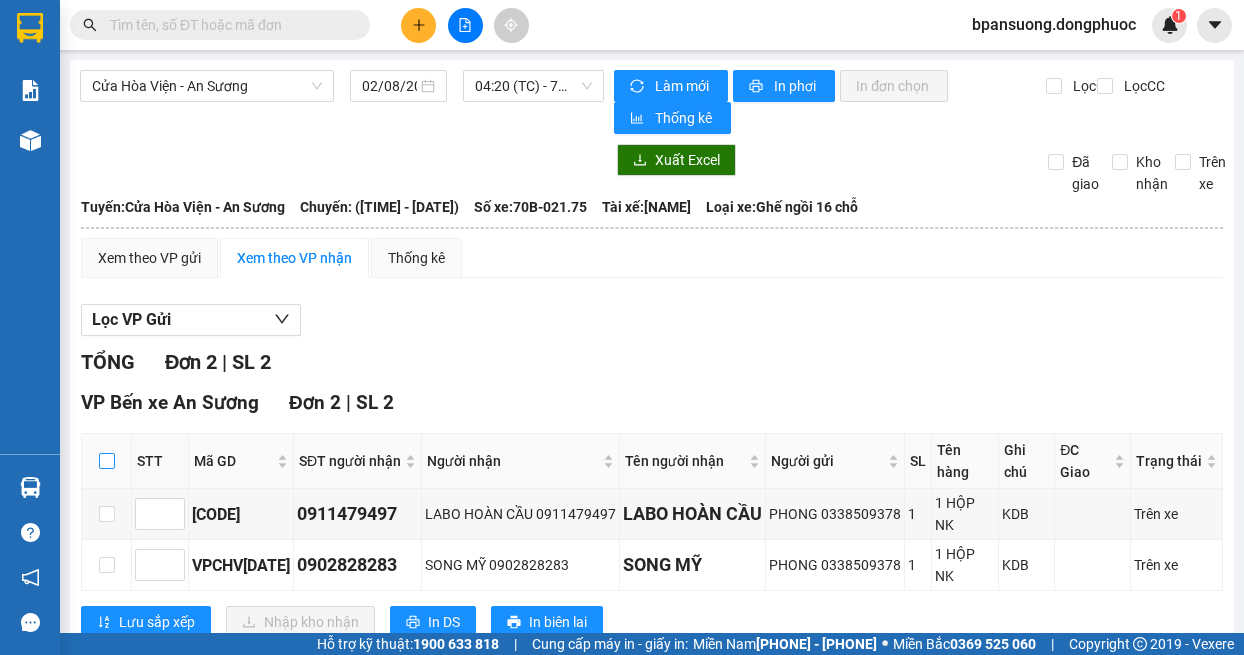 click at bounding box center [107, 461] 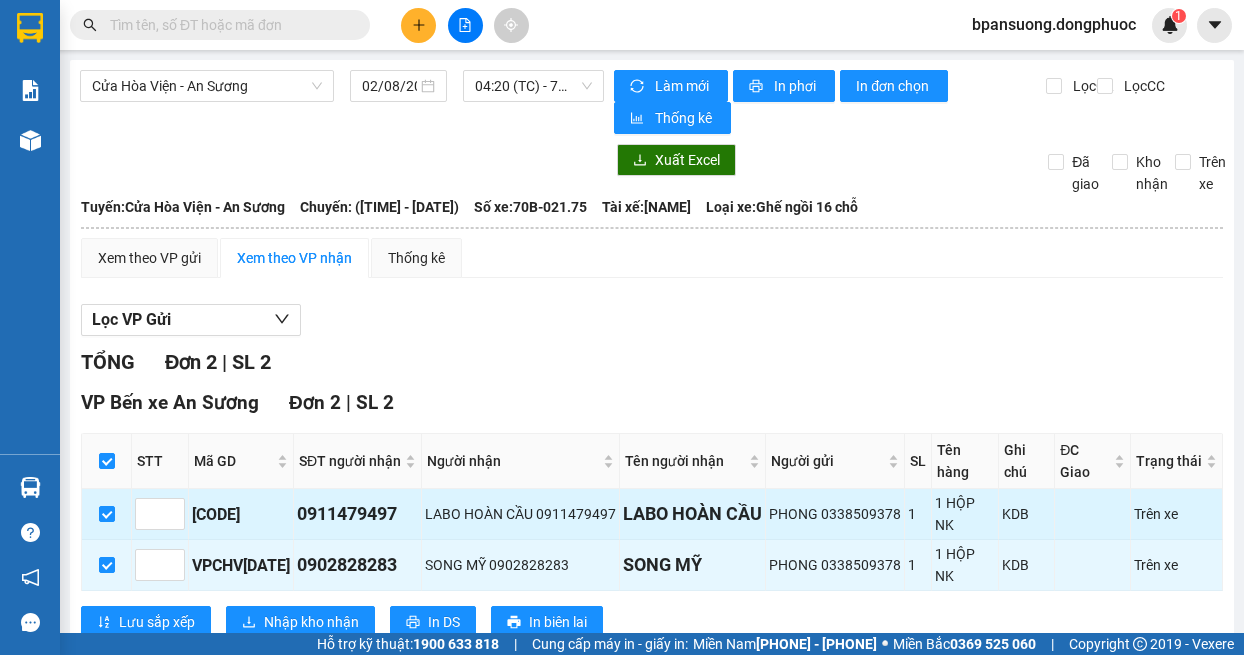 scroll, scrollTop: 105, scrollLeft: 0, axis: vertical 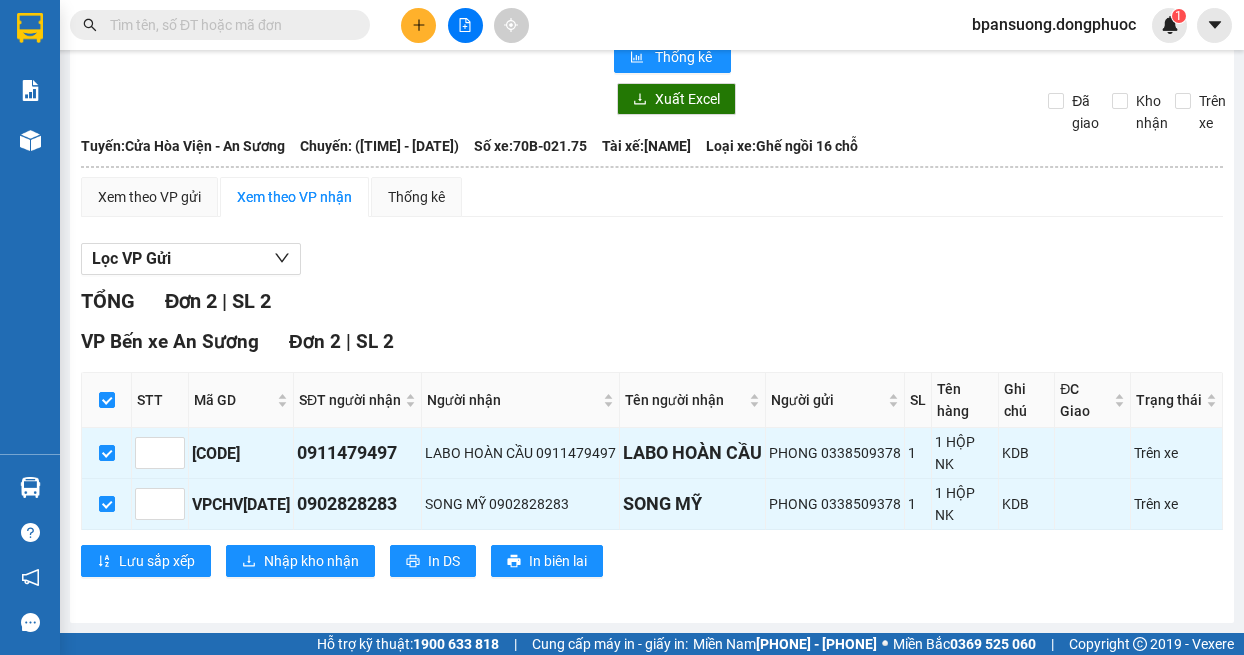 drag, startPoint x: 848, startPoint y: 303, endPoint x: 841, endPoint y: 290, distance: 14.764823 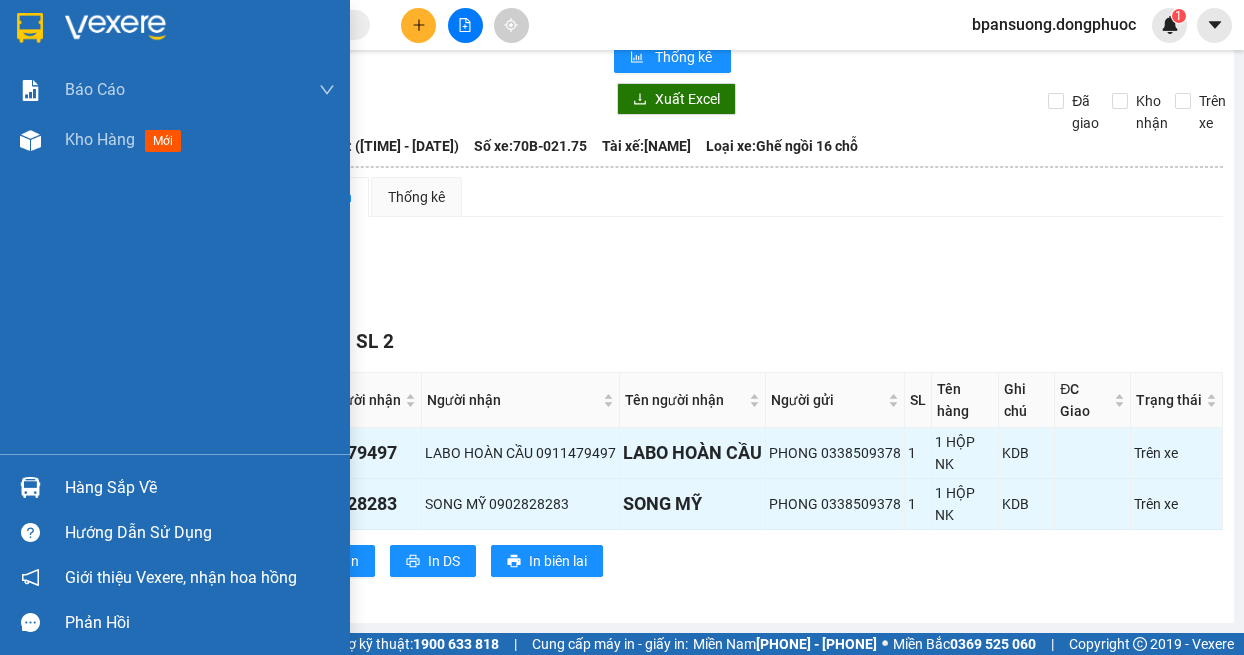 click on "Hàng sắp về" at bounding box center [175, 487] 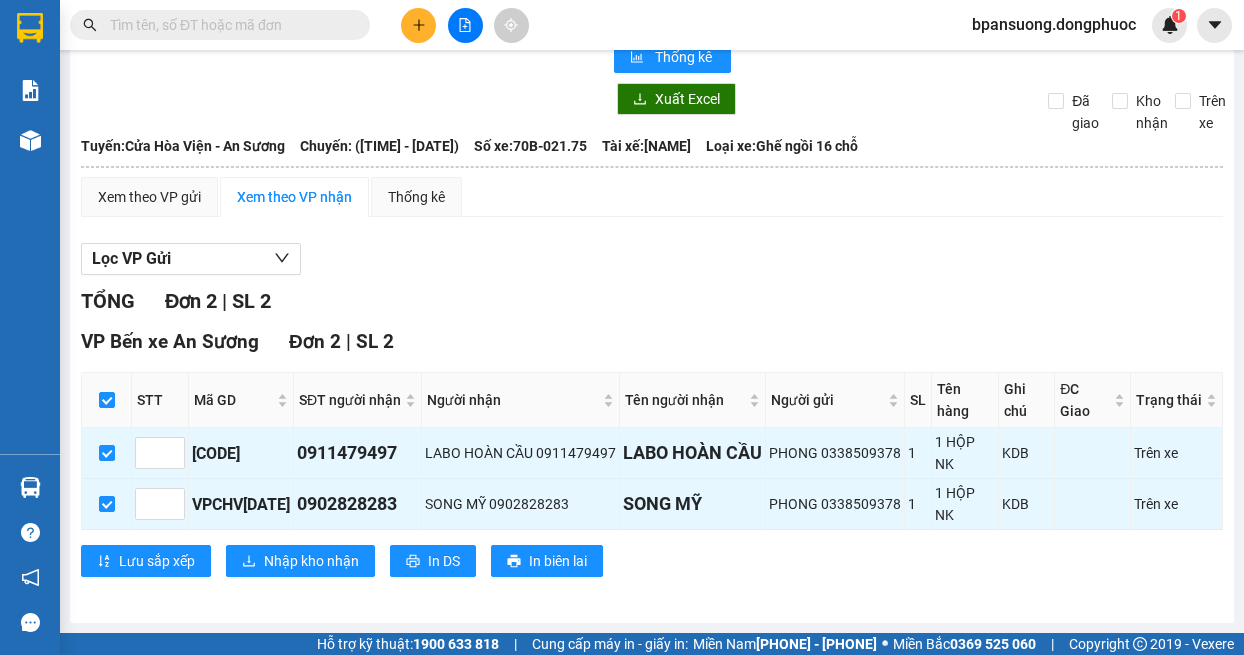 click on "Kết quả tìm kiếm ( 0 )  Bộ lọc  No Data bpansuong.dongphuoc 1     Báo cáo Mẫu 1: Báo cáo dòng tiền theo nhân viên Mẫu 1: Báo cáo dòng tiền theo nhân viên (VP) Mẫu 2: Doanh số tạo đơn theo Văn phòng, nhân viên - Trạm     Kho hàng mới Hàng sắp về Hướng dẫn sử dụng Giới thiệu Vexere, nhận hoa hồng Phản hồi Phần mềm hỗ trợ bạn tốt chứ? [CITY] - [CITY] [DATE] [TIME]   (TC)   - 70B-021.75  Làm mới In phơi In đơn chọn Thống kê Lọc  CR Lọc  CC Xuất Excel Đã giao Kho nhận Trên xe Đồng Phước   19001152   Bến xe Tây Ninh, 01 Võ Văn Truyện, KP 1, Phường 2 [TIME] - [DATE] Tuyến:  [CITY] - [CITY] Chuyến:   ([TIME] - [DATE]) Tài xế:  [NAME]   Số xe:  70B-021.75 Loại xe:  Ghế ngồi 16 chỗ Tuyến:  [CITY] - [CITY] Chuyến:   ([TIME] - [DATE]) Số xe:  70B-021.75 Tài xế:  [NAME] Loại xe:  Đơn" at bounding box center (622, 327) 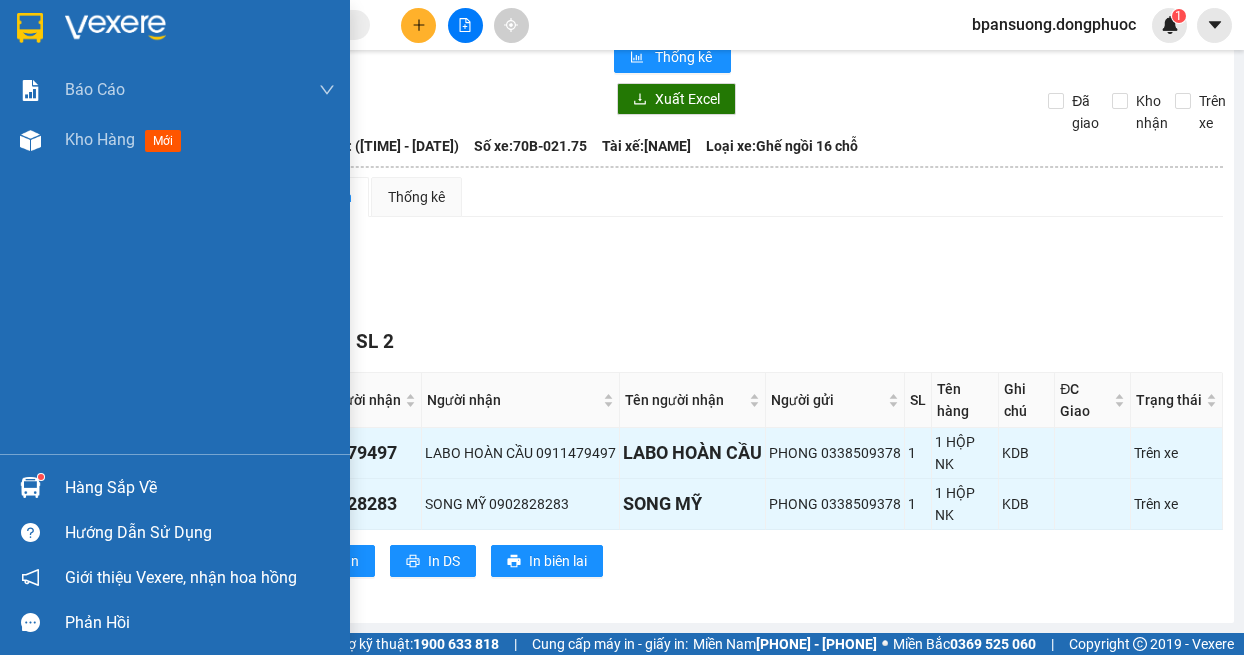 click at bounding box center [30, 487] 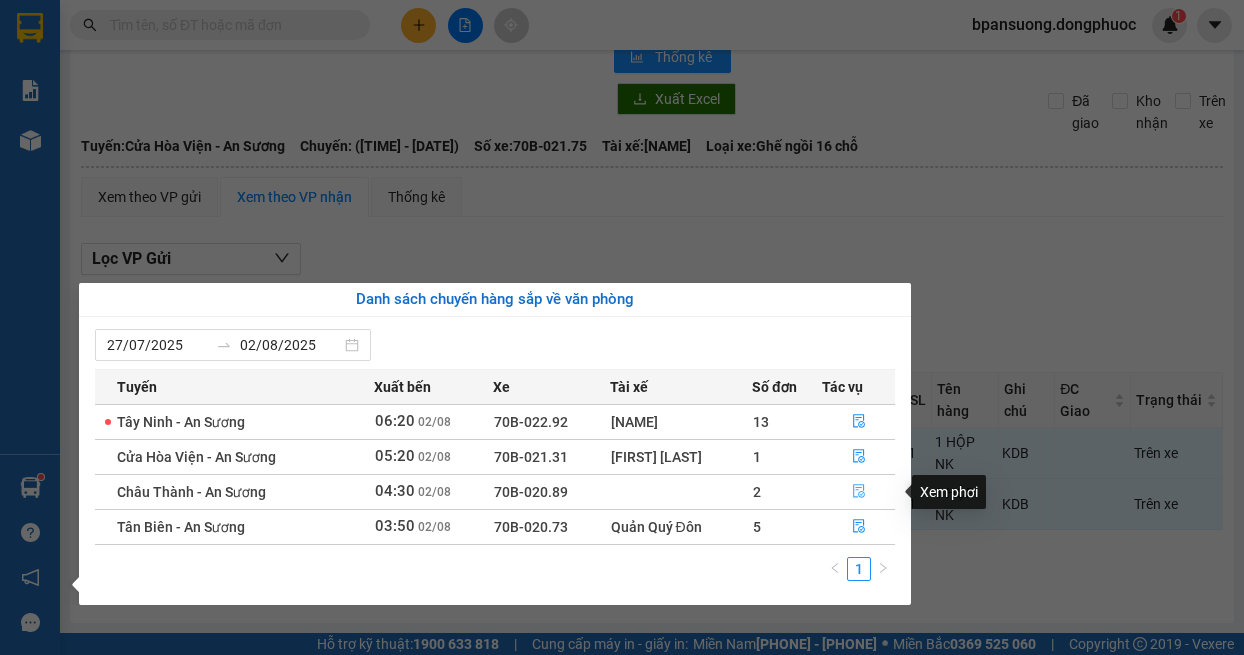 click 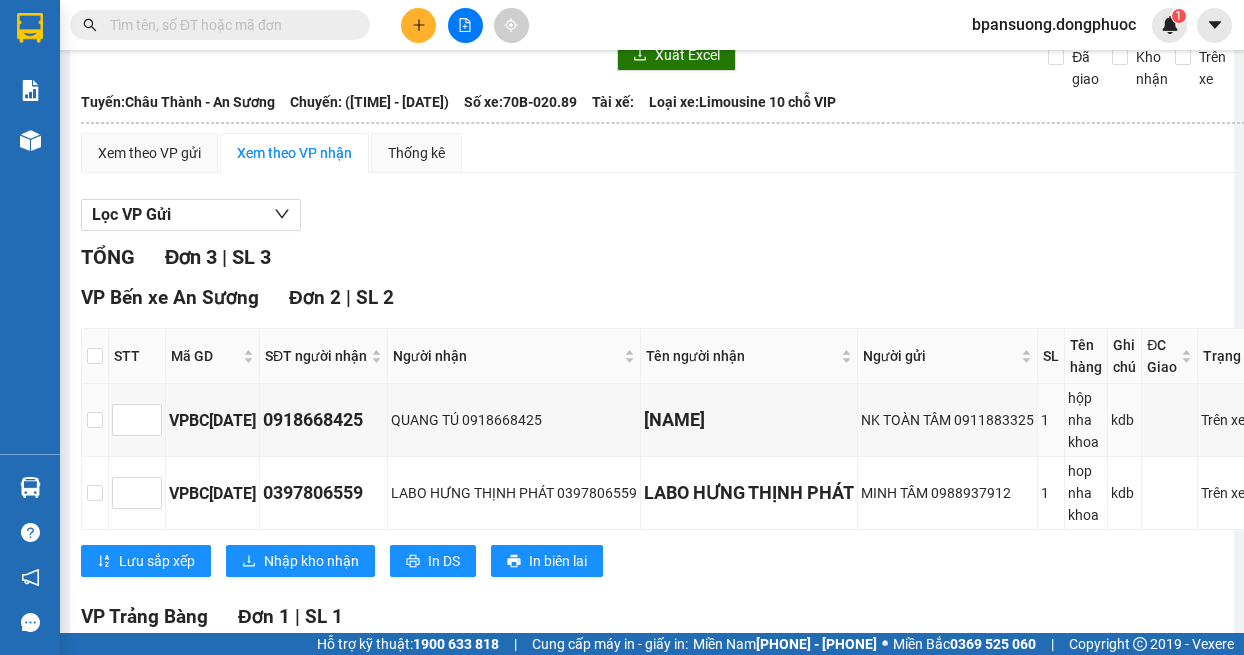 scroll, scrollTop: 305, scrollLeft: 0, axis: vertical 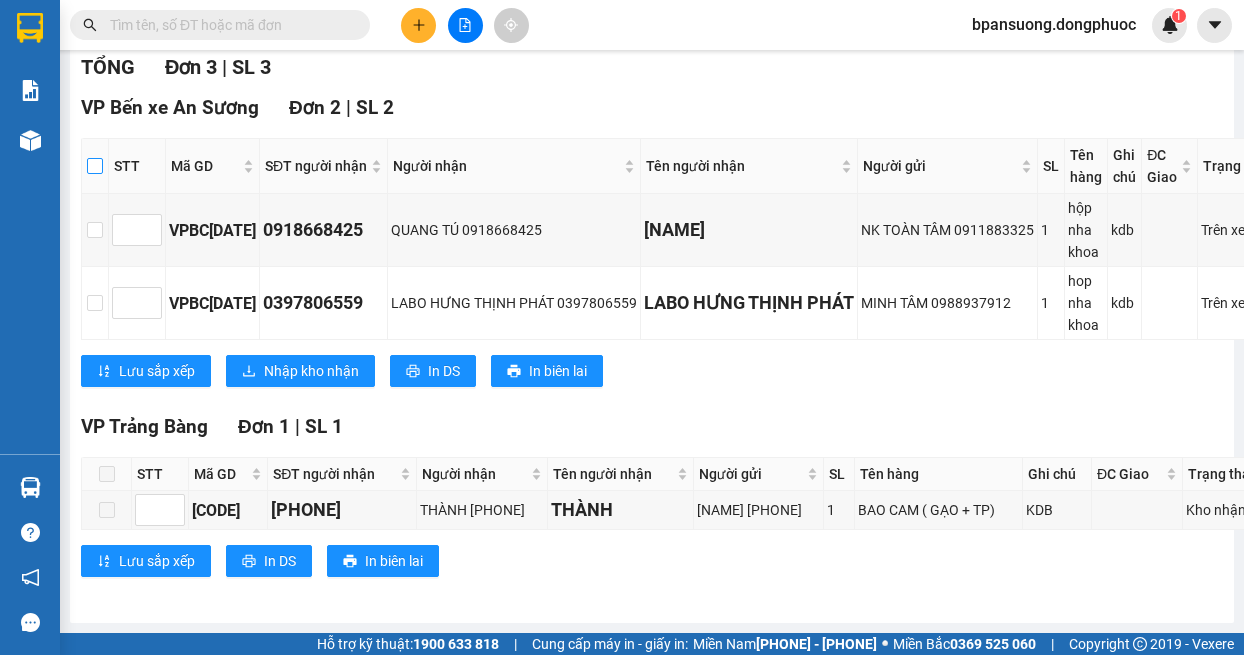 click at bounding box center [95, 166] 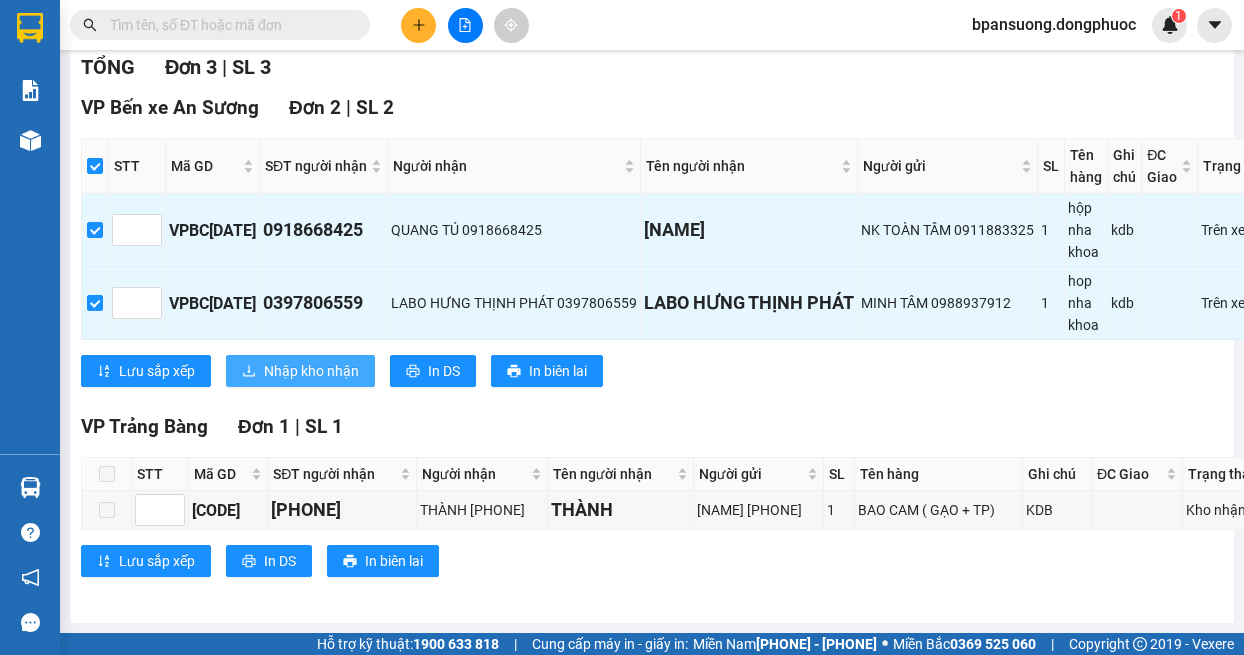 click on "Nhập kho nhận" at bounding box center (311, 371) 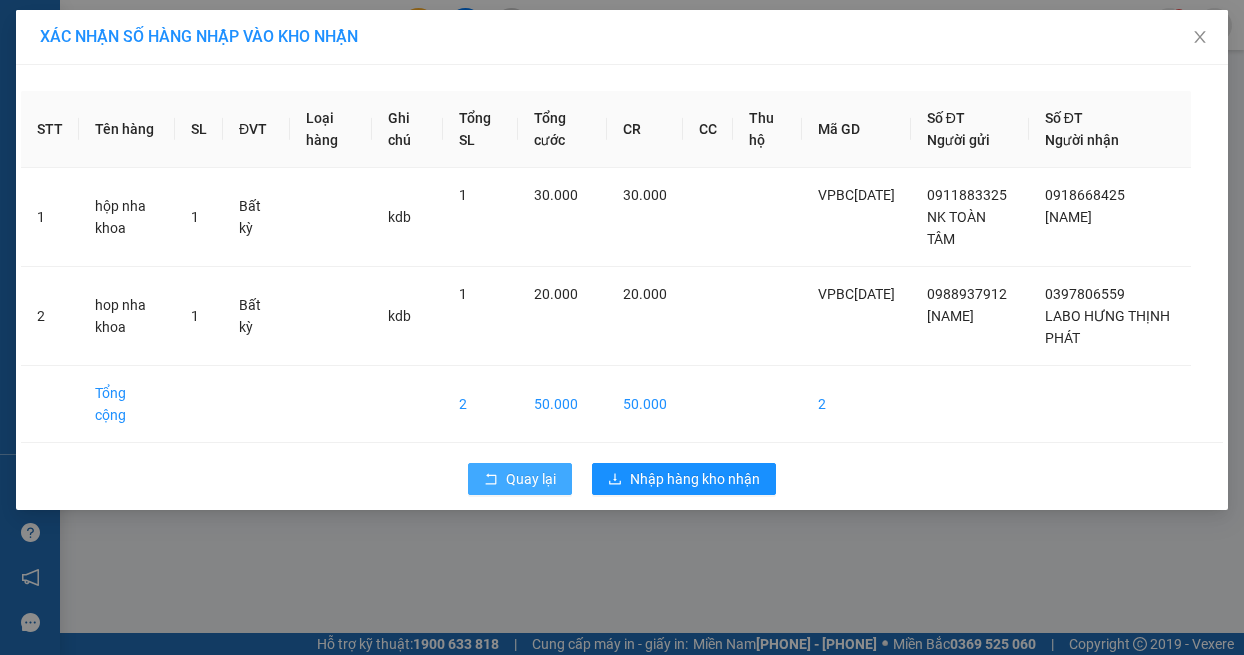 click on "Quay lại" at bounding box center (520, 479) 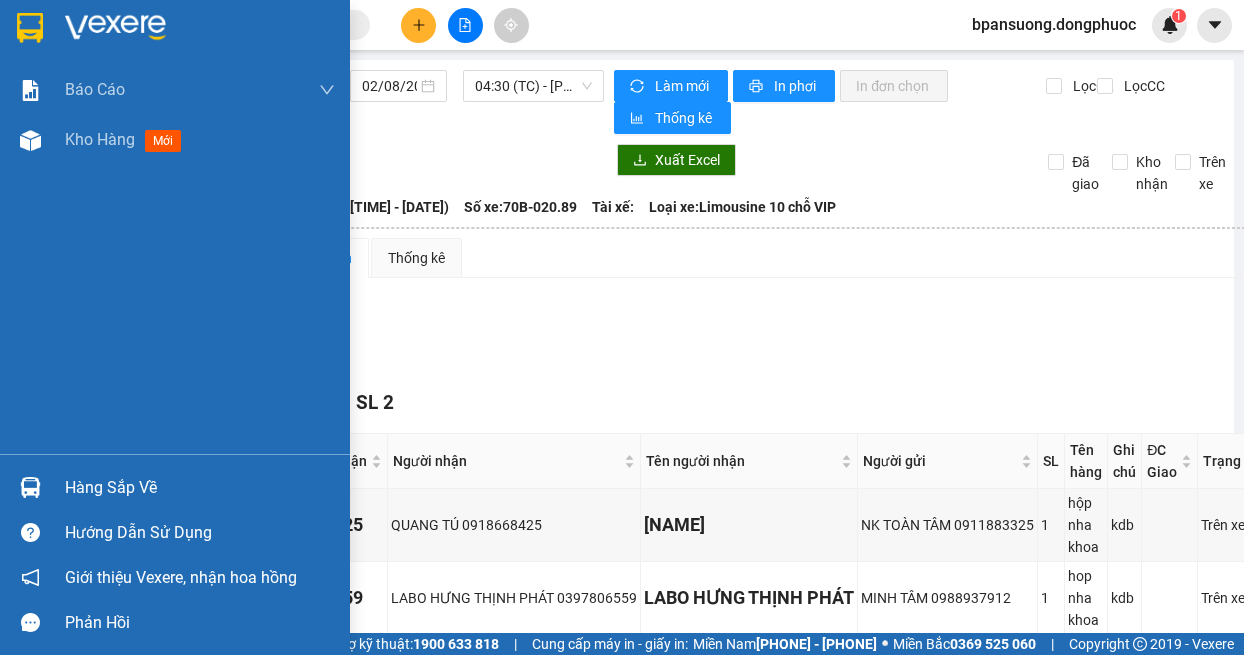 click at bounding box center (30, 487) 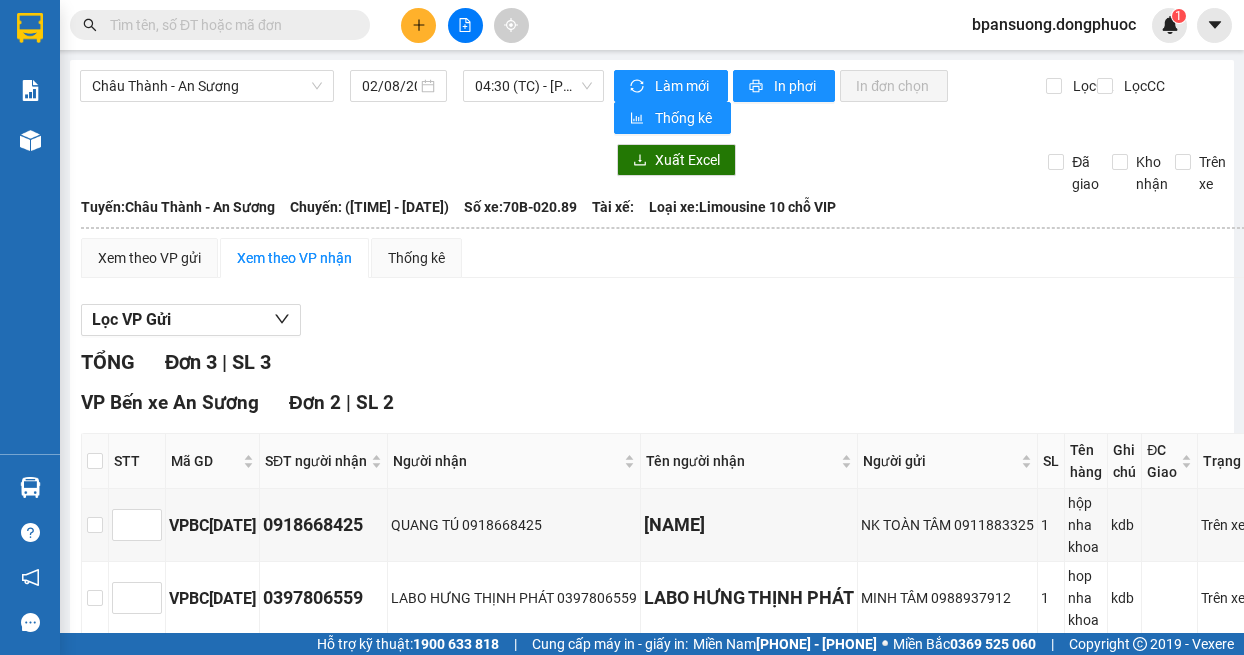 click on "Kết quả tìm kiếm ( 0 )  Bộ lọc  No Data bpansuong.dongphuoc 1     Báo cáo Mẫu 1: Báo cáo dòng tiền theo nhân viên Mẫu 1: Báo cáo dòng tiền theo nhân viên (VP) Mẫu 2: Doanh số tạo đơn theo Văn phòng, nhân viên - Trạm     Kho hàng mới Hàng sắp về Hướng dẫn sử dụng Giới thiệu Vexere, nhận hoa hồng Phản hồi Phần mềm hỗ trợ bạn tốt chứ? [CITY] - [CITY] [DATE] [TIME]   (TC)   - 70B-020.89  Làm mới In phơi In đơn chọn Thống kê Lọc  CR Lọc  CC Xuất Excel Đã giao Kho nhận Trên xe Đồng Phước   19001152   Bến xe Tây Ninh, 01 Võ Văn Truyện, KP 1, Phường 2 [TIME] - [DATE] Tuyến:  [CITY] - [CITY] Chuyến:   ([TIME] - [DATE]) Số xe:  70B-020.89 Loại xe:  Limousine 10 chỗ VIP Tuyến:  [CITY] - [CITY] Chuyến:   ([TIME] - [DATE]) Số xe:  70B-020.89 Tài xế:  Loại xe:  Limousine 10 chỗ VIP Xem theo VP gửi Xem theo VP nhận Thống kê Đơn" at bounding box center (622, 327) 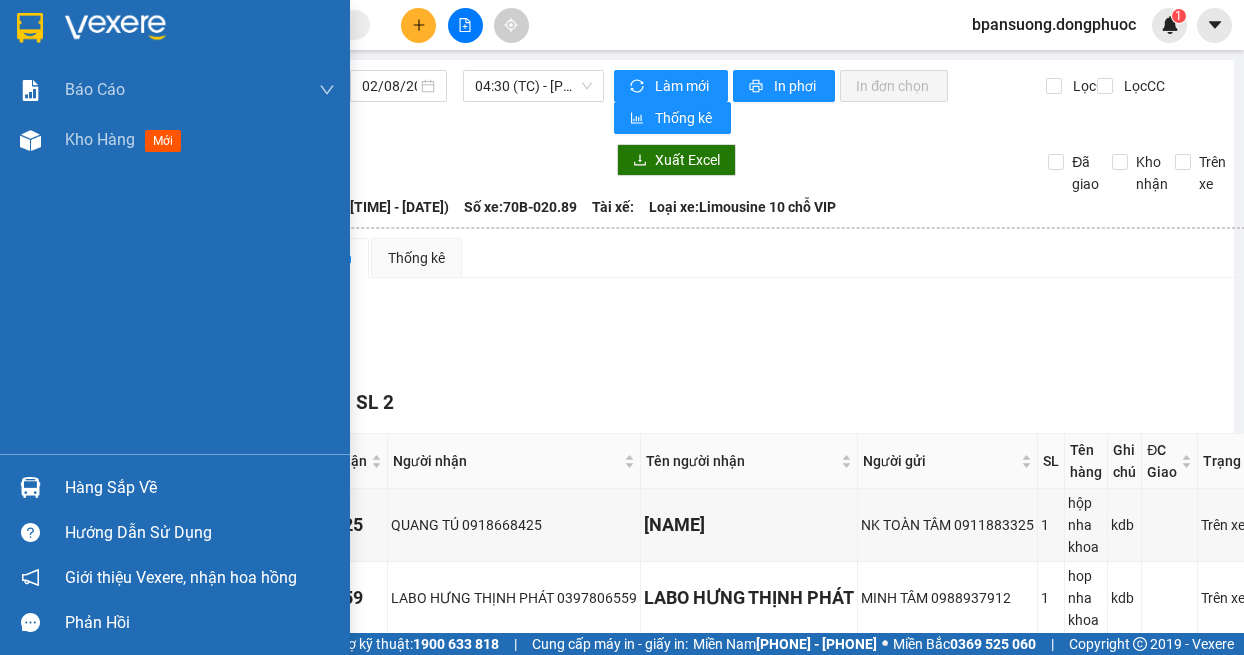 click on "Hàng sắp về" at bounding box center [175, 487] 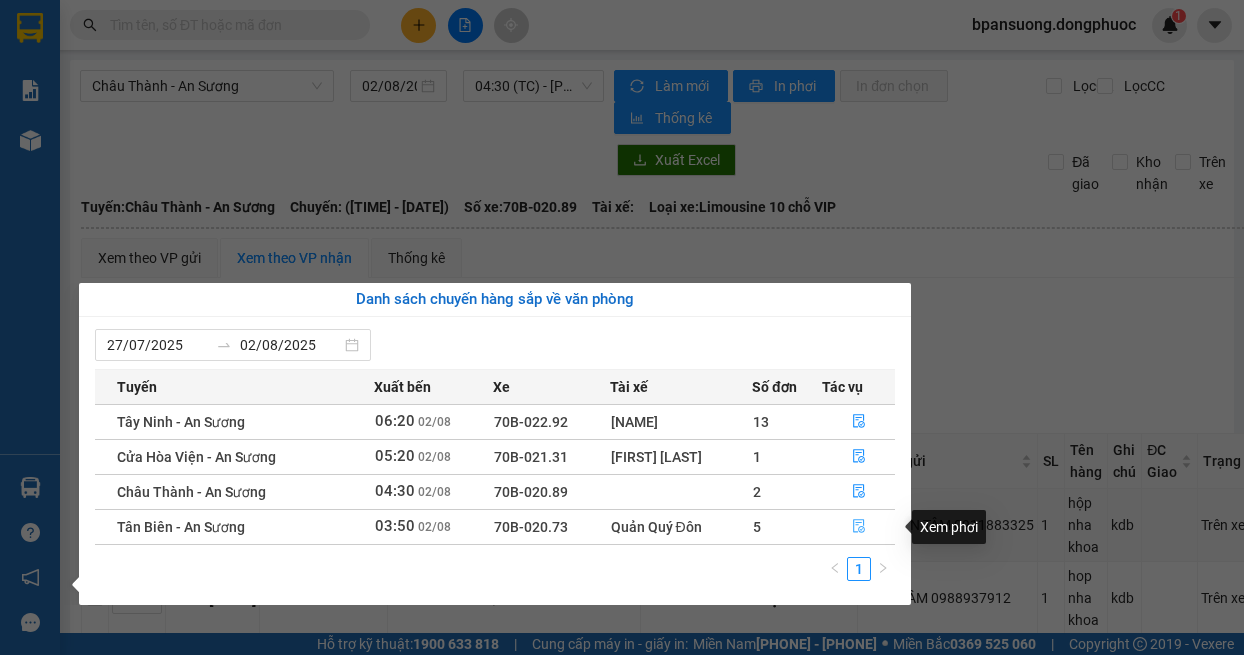 click 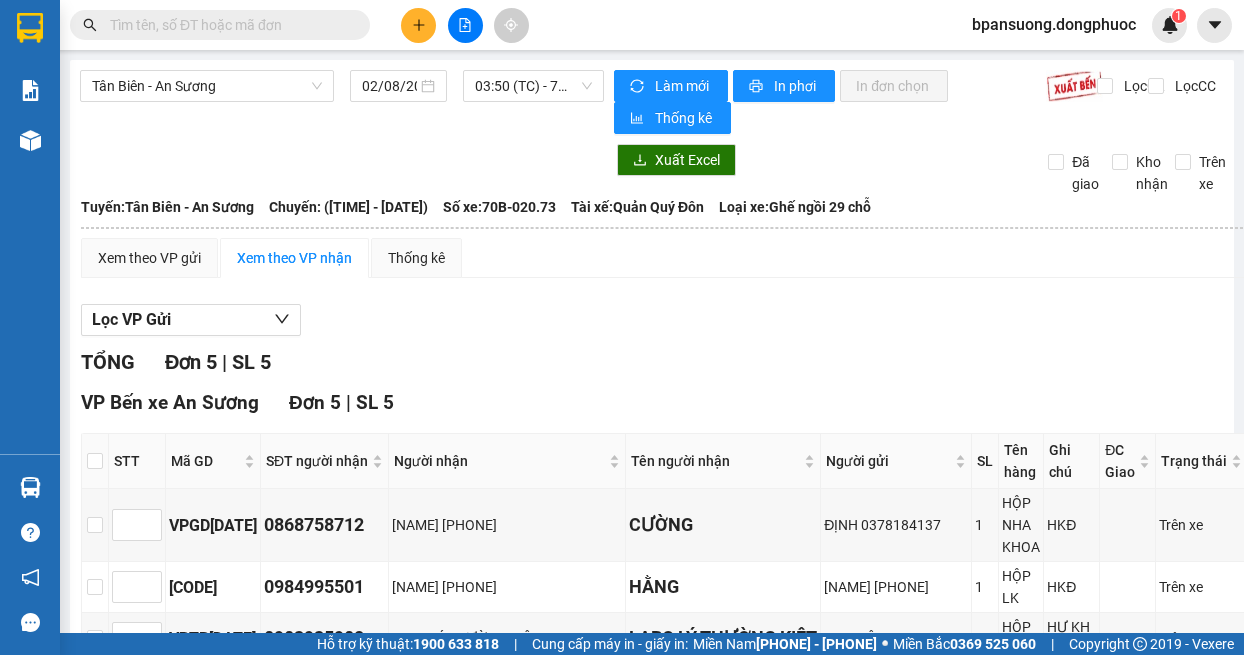 scroll, scrollTop: 200, scrollLeft: 0, axis: vertical 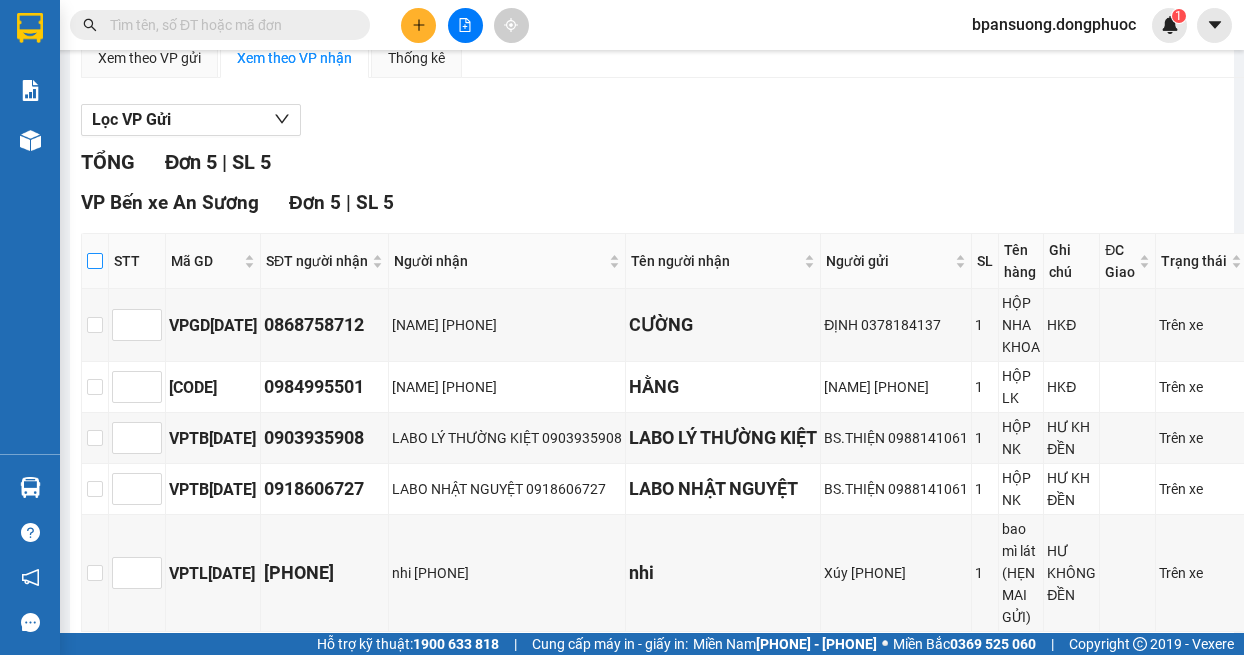 click at bounding box center [95, 261] 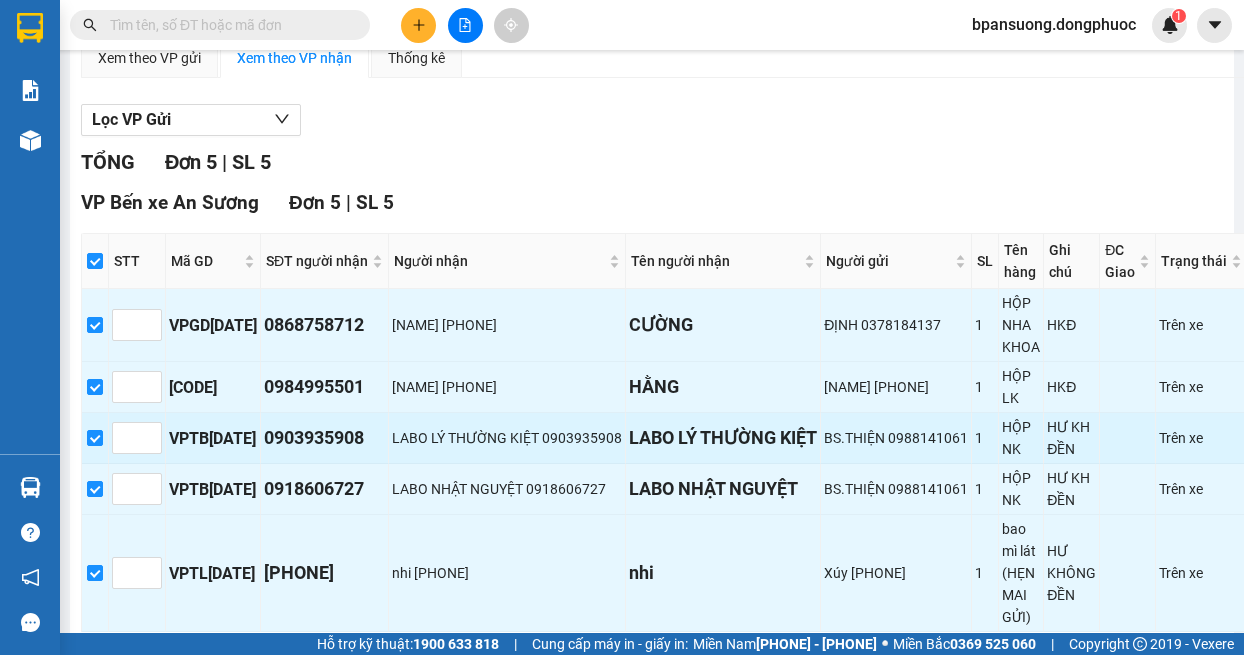 scroll, scrollTop: 318, scrollLeft: 0, axis: vertical 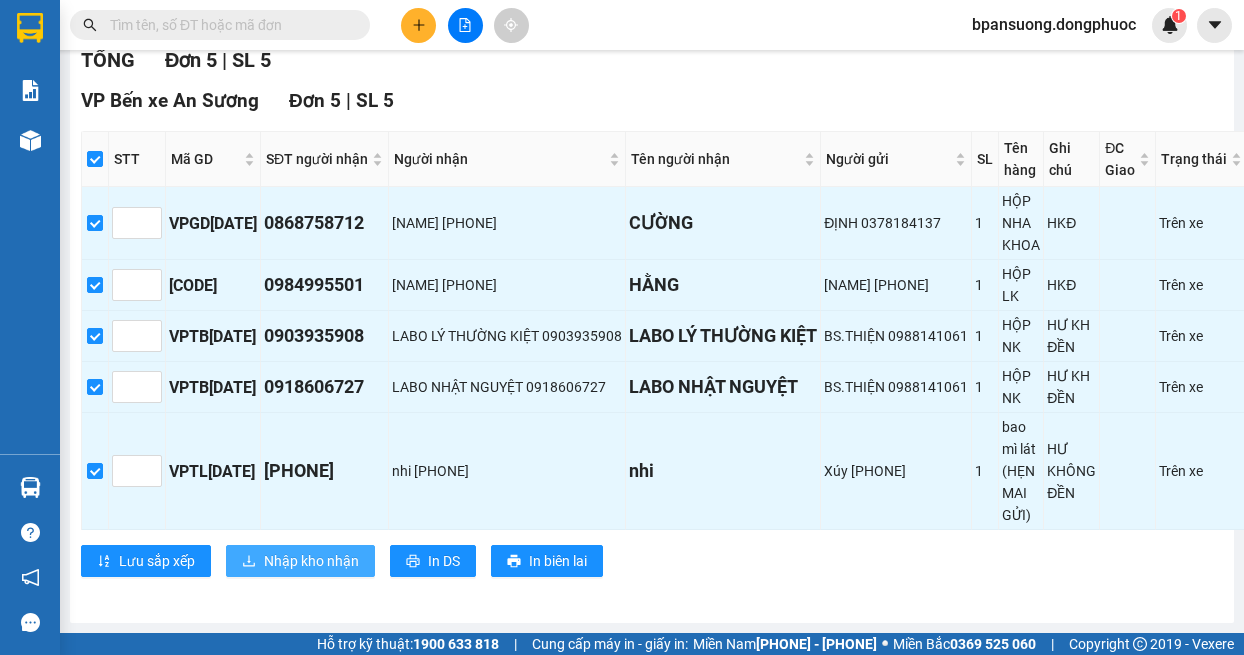click on "Nhập kho nhận" at bounding box center (300, 561) 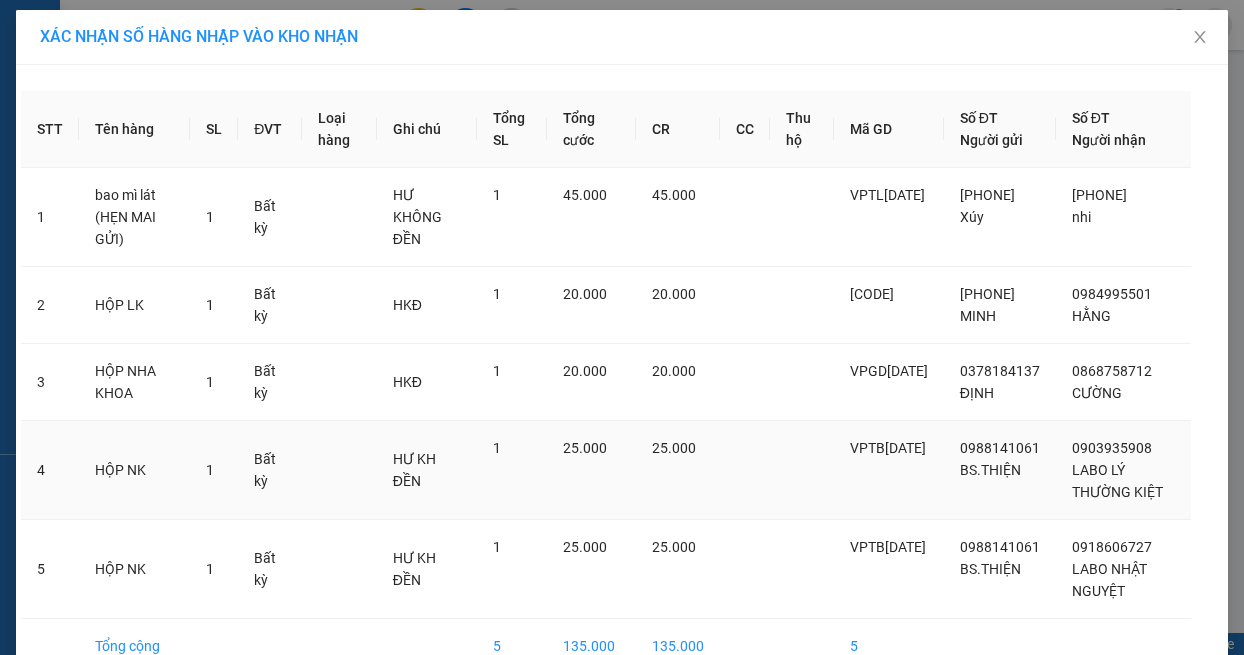 scroll, scrollTop: 0, scrollLeft: 0, axis: both 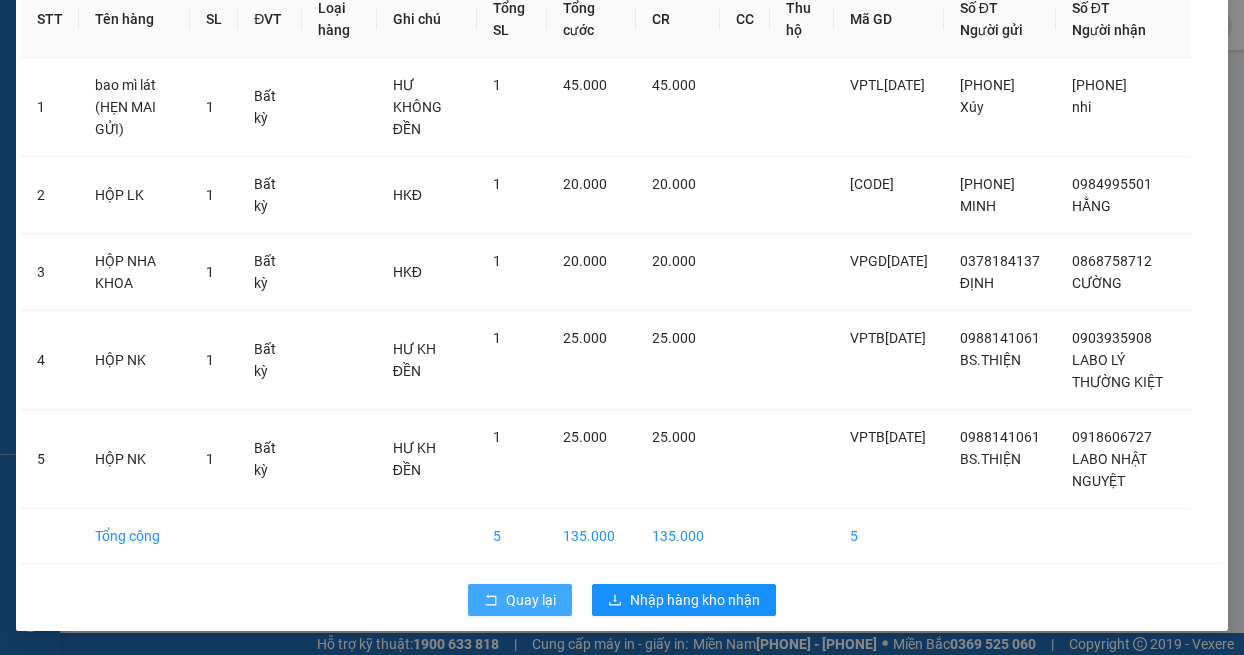 click on "Quay lại" at bounding box center (531, 600) 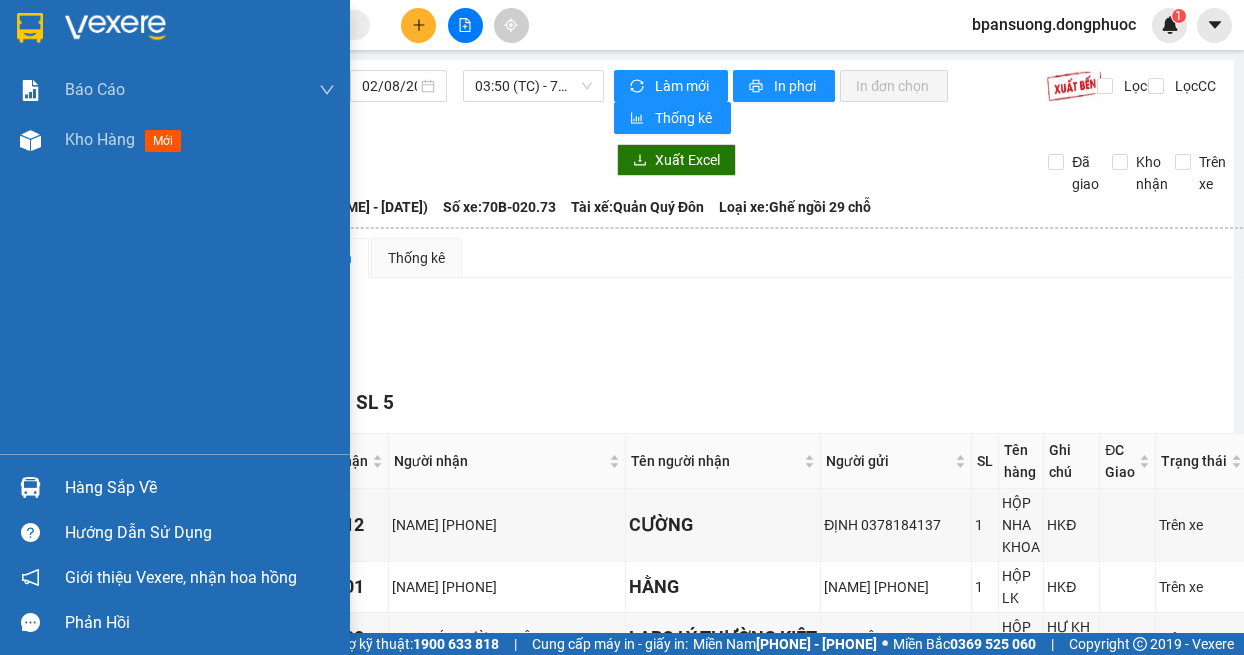 click at bounding box center (175, 32) 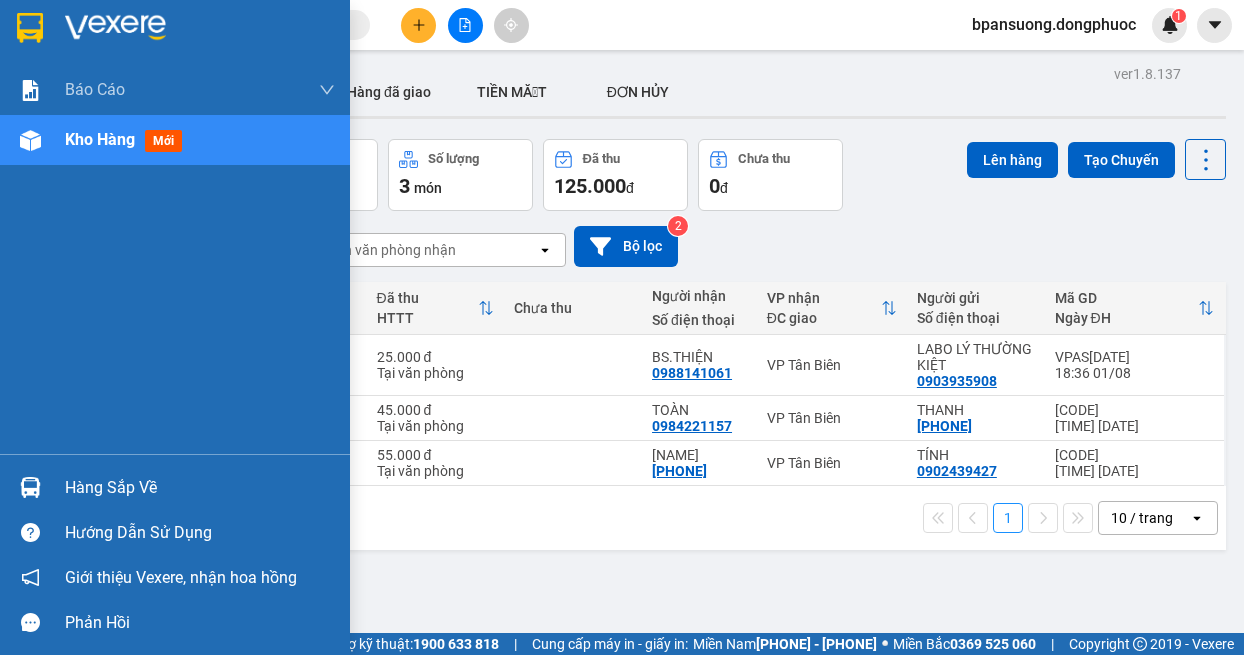 click at bounding box center [30, 487] 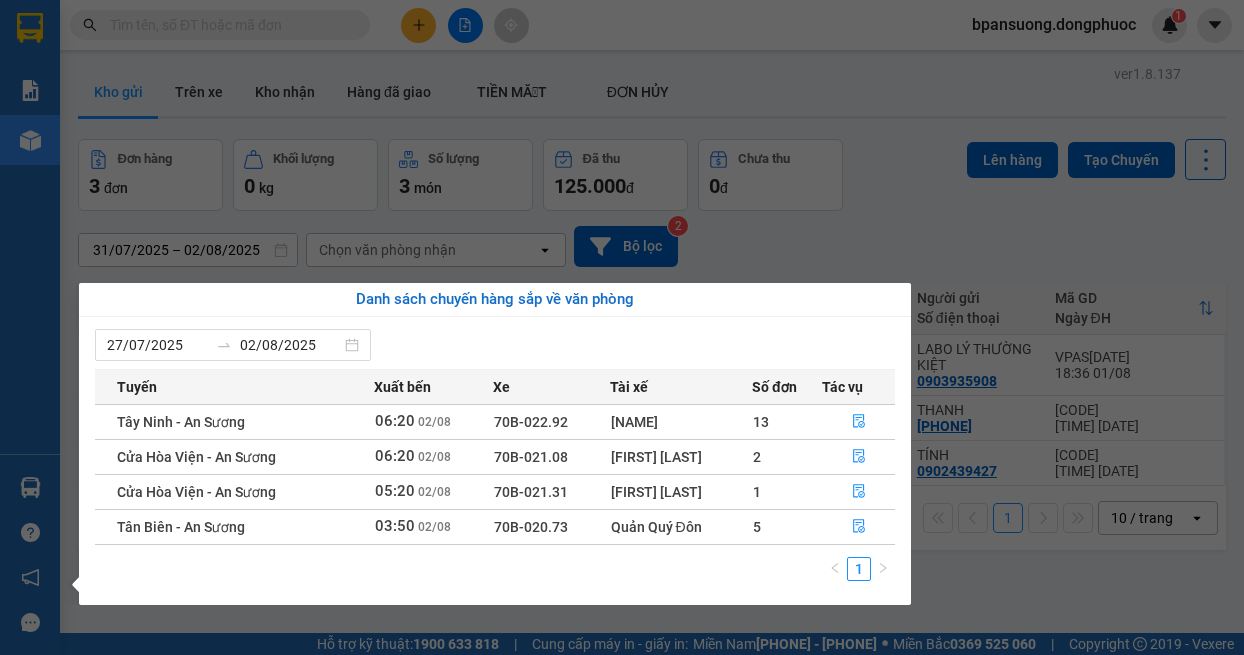 click on "Kết quả tìm kiếm ( 0 )  Bộ lọc  No Data bpansuong.dongphuoc 1     Báo cáo Mẫu 1: Báo cáo dòng tiền theo nhân viên Mẫu 1: Báo cáo dòng tiền theo nhân viên (VP) Mẫu 2: Doanh số tạo đơn theo Văn phòng, nhân viên - Trạm     Kho hàng mới Hàng sắp về Hướng dẫn sử dụng Giới thiệu Vexere, nhận hoa hồng Phản hồi Phần mềm hỗ trợ bạn tốt chứ? ver  1.8.137 Kho gửi Trên xe Kho nhận Hàng đã giao TIỀN MẶT  ĐƠN HỦY Đơn hàng 3 đơn Khối lượng 0 kg Số lượng 3 món Đã thu 125.000  đ Chưa thu 0  đ Lên hàng Tạo Chuyến [DATE] – [DATE] Press the down arrow key to interact with the calendar and select a date. Press the escape button to close the calendar. Selected date range is from [DATE] to [DATE]. Chọn văn phòng nhận open Bộ lọc 2 Chi tiết Tên món Ghi chú Đã thu HTTT Chưa thu Người nhận Số điện thoại VP nhận ĐC giao Người gửi Số điện thoại" at bounding box center [622, 327] 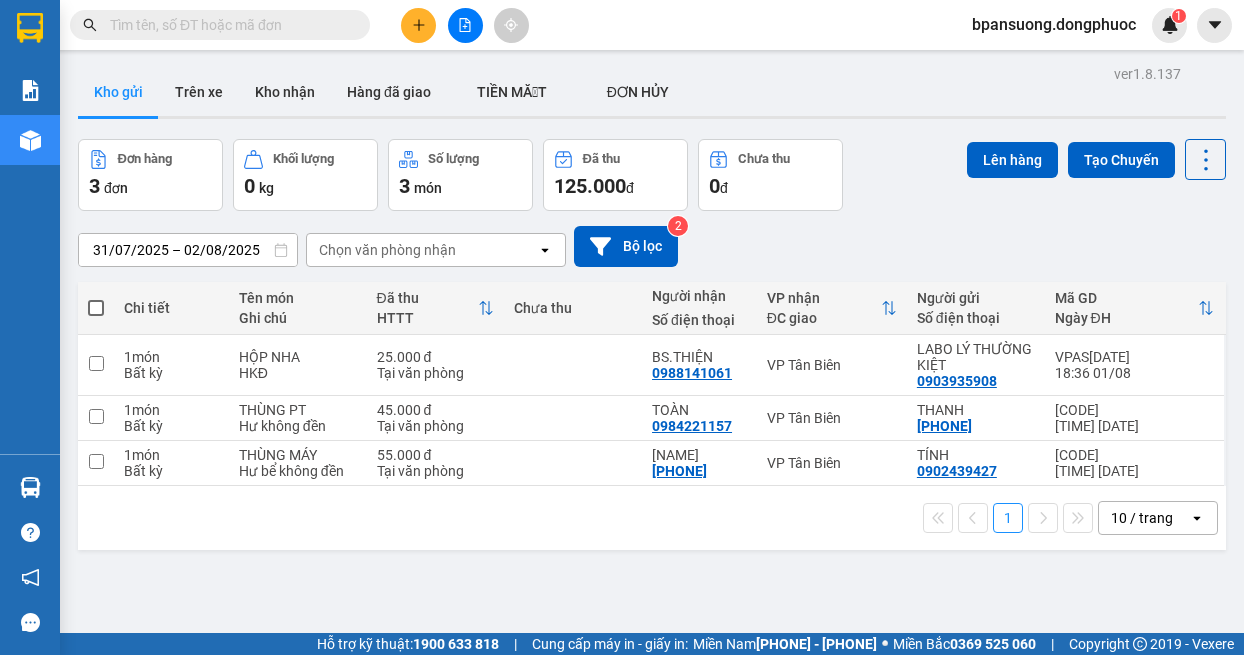click on "31/07/2025 – 02/08/2025 Press the down arrow key to interact with the calendar and select a date. Press the escape button to close the calendar. Selected date range is from 31/07/2025 to 02/08/2025. Chọn văn phòng nhận open Bộ lọc 2" at bounding box center (652, 246) 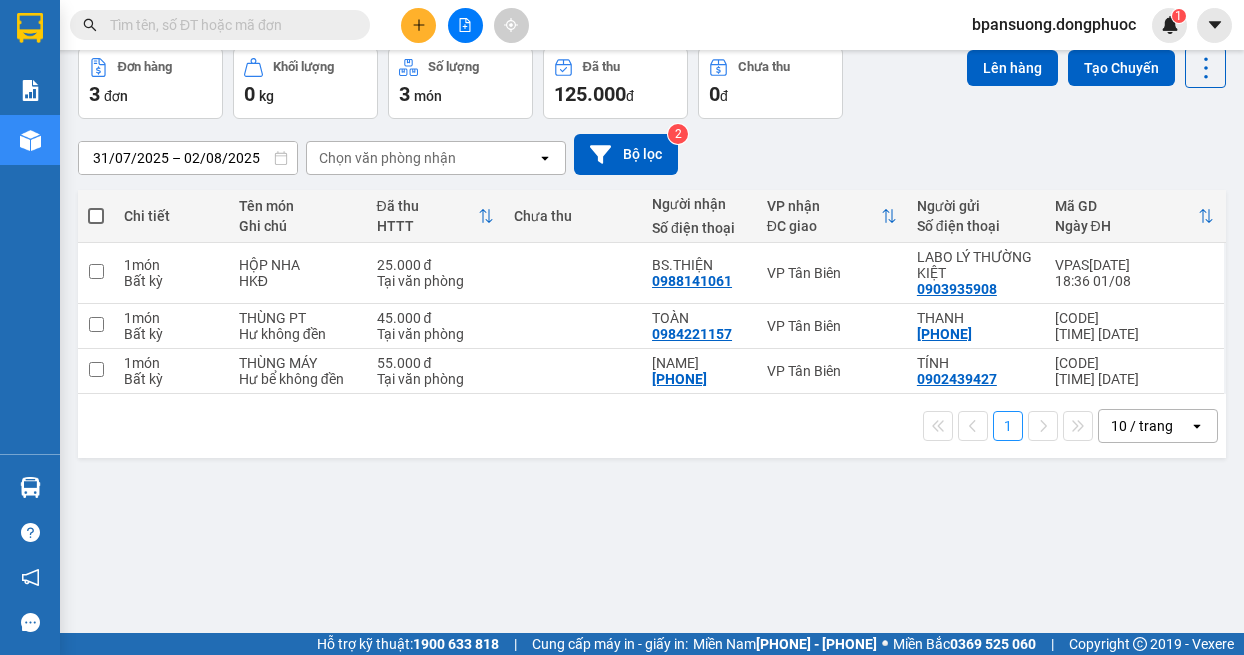 scroll, scrollTop: 0, scrollLeft: 0, axis: both 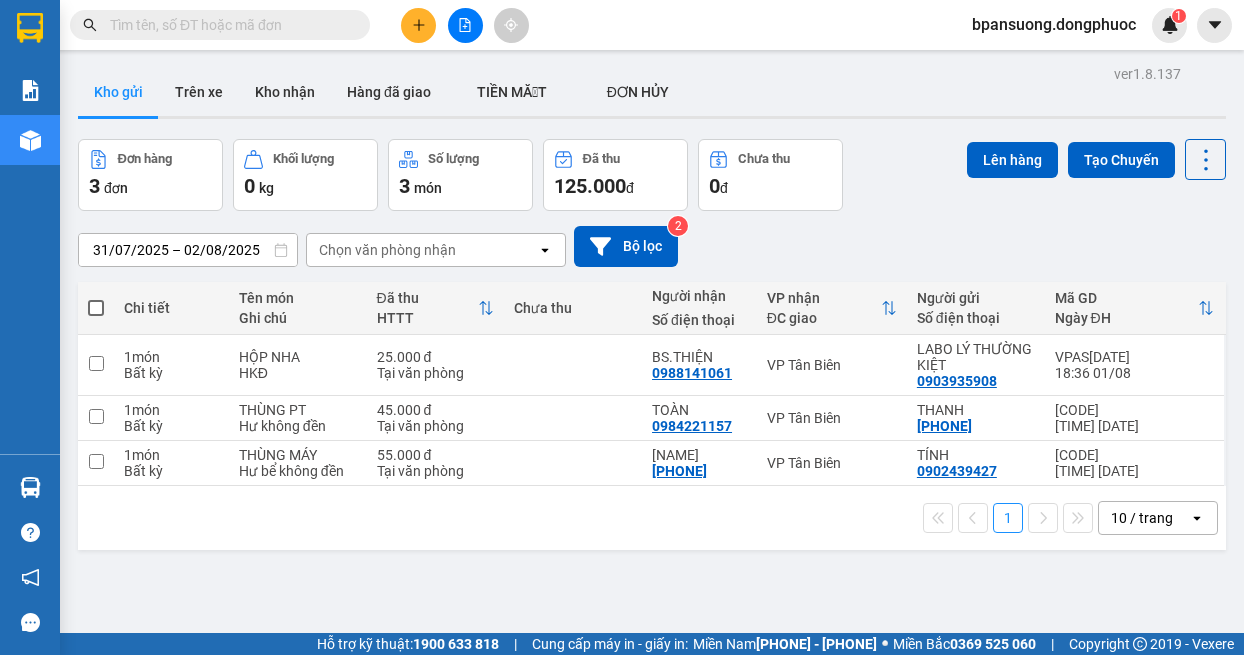 click on "31/07/2025 – 02/08/2025 Press the down arrow key to interact with the calendar and select a date. Press the escape button to close the calendar. Selected date range is from 31/07/2025 to 02/08/2025. Chọn văn phòng nhận open Bộ lọc 2" at bounding box center [652, 246] 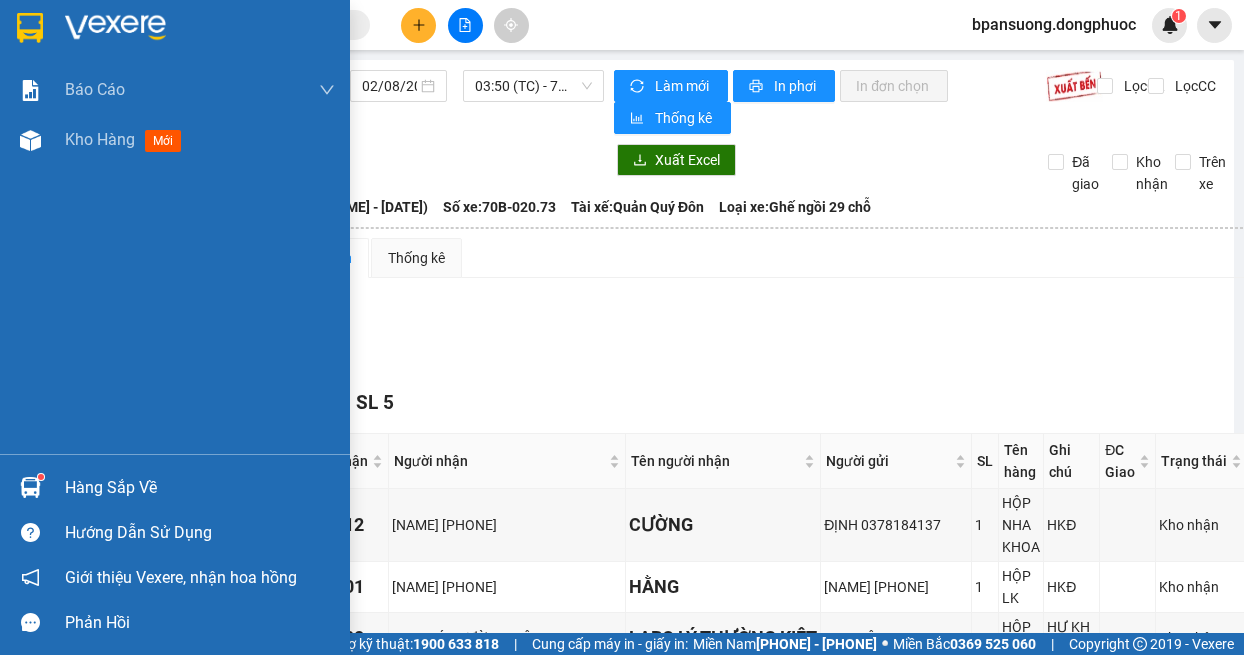 click at bounding box center [30, 487] 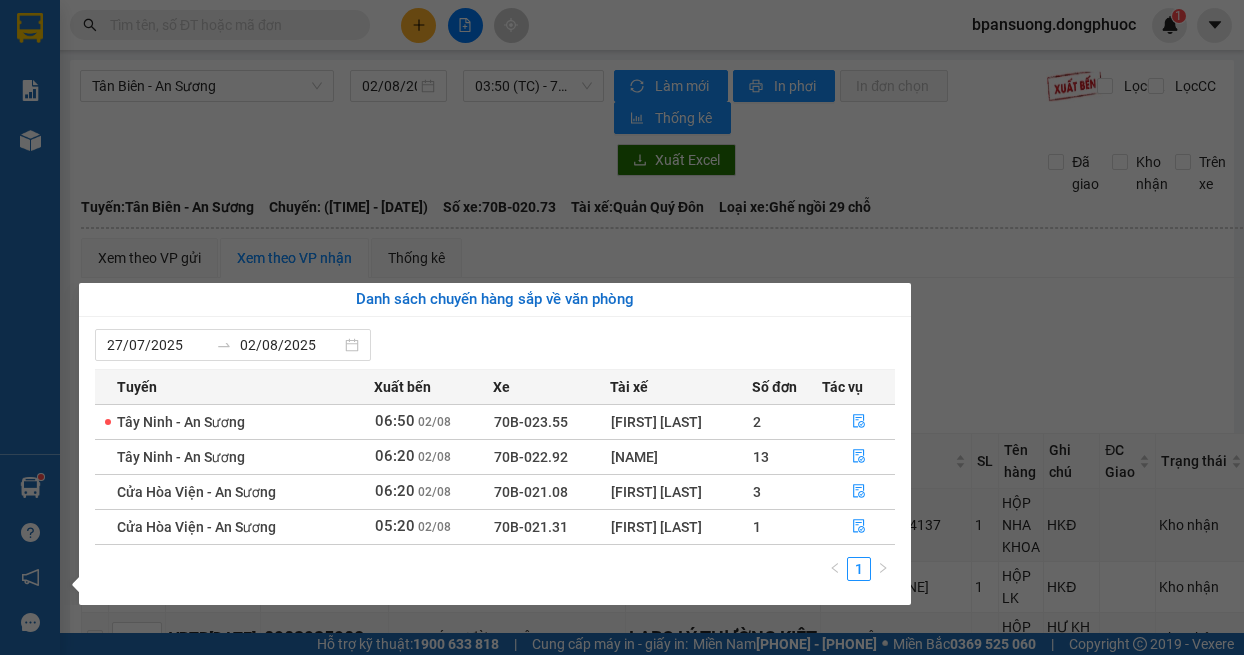 click on "Kết quả tìm kiếm ( 0 )  Bộ lọc  No Data bpansuong.dongphuoc 1     Báo cáo Mẫu 1: Báo cáo dòng tiền theo nhân viên Mẫu 1: Báo cáo dòng tiền theo nhân viên (VP) Mẫu 2: Doanh số tạo đơn theo Văn phòng, nhân viên - Trạm     Kho hàng mới Hàng sắp về Hướng dẫn sử dụng Giới thiệu Vexere, nhận hoa hồng Phản hồi Phần mềm hỗ trợ bạn tốt chứ? [CITY] - [CITY] [DATE] [TIME]   (TC)   - 70B-020.73  Làm mới In phơi In đơn chọn Thống kê Lọc  CR Lọc  CC Xuất Excel Đã giao Kho nhận Trên xe Đồng Phước   19001152   Bến xe Tây Ninh, 01 Võ Văn Truyện, KP 1, Phường 2 [TIME] - [DATE] Tuyến:  [CITY] - [CITY] Chuyến:   ([TIME] - [DATE]) Tài xế:  [NAME]   Số xe:  70B-020.73 Loại xe:  Ghế ngồi 29 chỗ Tuyến:  [CITY] - [CITY] Chuyến:   ([TIME] - [DATE]) Số xe:  70B-020.73 Tài xế:  [NAME] Loại xe:  Ghế ngồi 29 chỗ Thống kê" at bounding box center (622, 327) 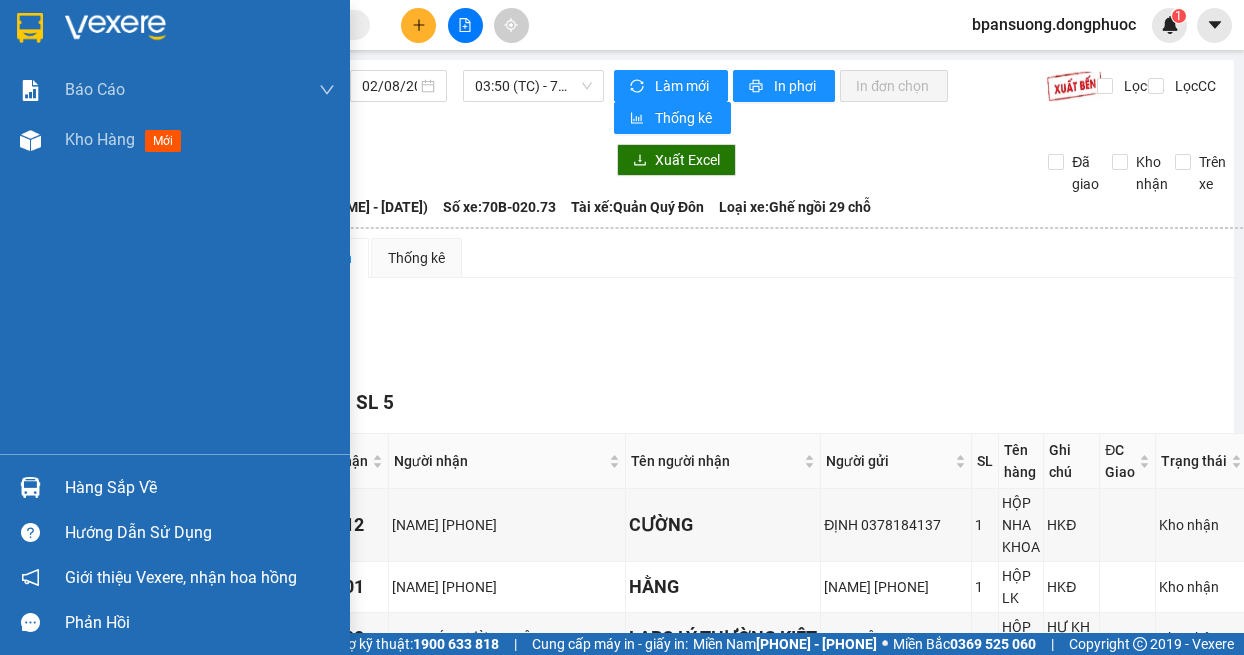 click on "Hàng sắp về" at bounding box center (175, 487) 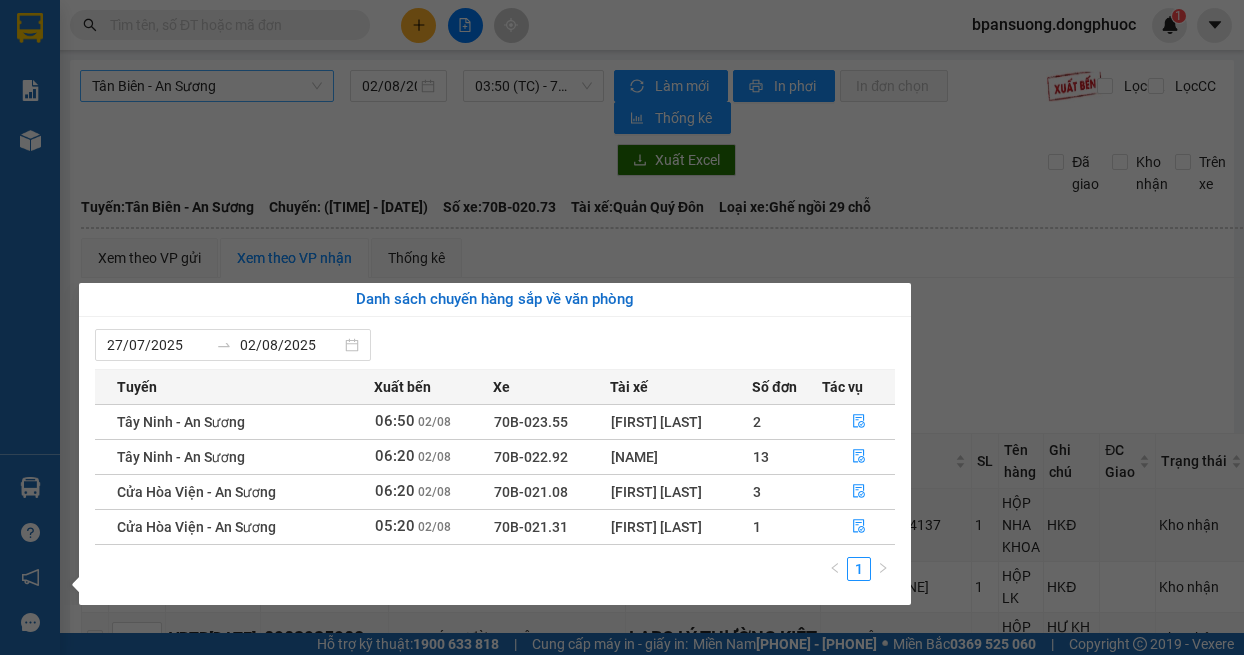 click on "Kết quả tìm kiếm ( 0 )  Bộ lọc  No Data bpansuong.dongphuoc 1     Báo cáo Mẫu 1: Báo cáo dòng tiền theo nhân viên Mẫu 1: Báo cáo dòng tiền theo nhân viên (VP) Mẫu 2: Doanh số tạo đơn theo Văn phòng, nhân viên - Trạm     Kho hàng mới Hàng sắp về Hướng dẫn sử dụng Giới thiệu Vexere, nhận hoa hồng Phản hồi Phần mềm hỗ trợ bạn tốt chứ? [CITY] - [CITY] [DATE] [TIME]   (TC)   - 70B-020.73  Làm mới In phơi In đơn chọn Thống kê Lọc  CR Lọc  CC Xuất Excel Đã giao Kho nhận Trên xe Đồng Phước   19001152   Bến xe Tây Ninh, 01 Võ Văn Truyện, KP 1, Phường 2 [TIME] - [DATE] Tuyến:  [CITY] - [CITY] Chuyến:   ([TIME] - [DATE]) Tài xế:  [NAME]   Số xe:  70B-020.73 Loại xe:  Ghế ngồi 29 chỗ Tuyến:  [CITY] - [CITY] Chuyến:   ([TIME] - [DATE]) Số xe:  70B-020.73 Tài xế:  [NAME] Loại xe:  Ghế ngồi 29 chỗ Thống kê" at bounding box center [622, 327] 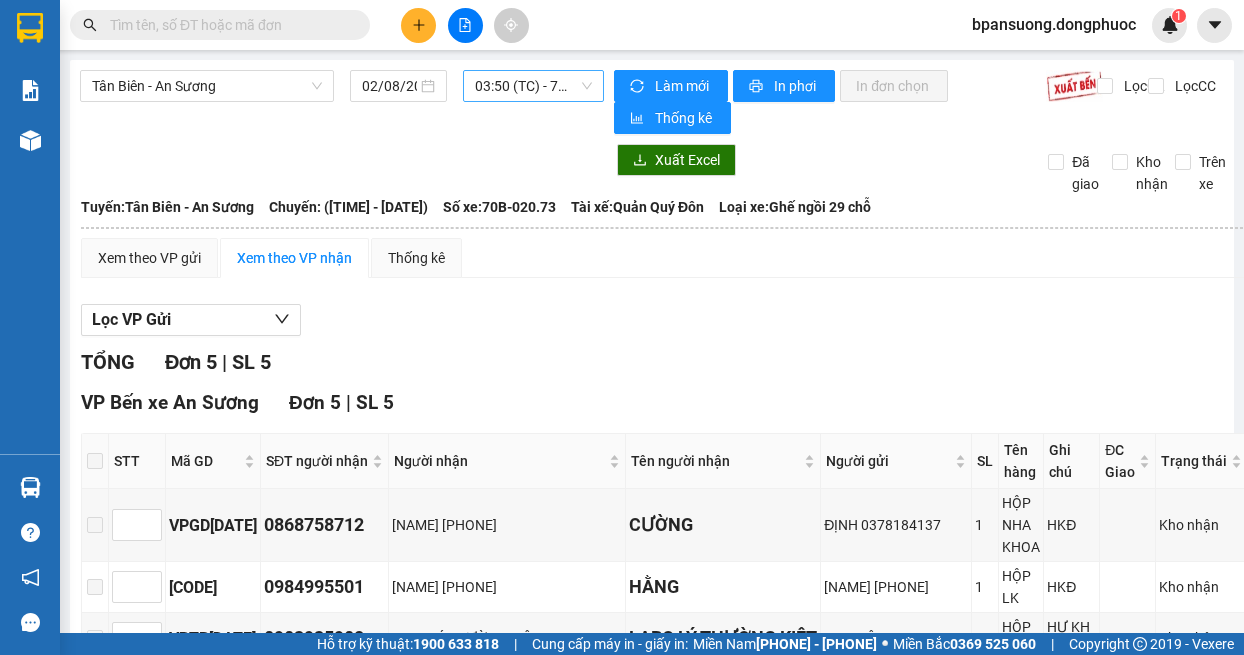 click on "[TIME]   (TC)   - 70B-020.73" at bounding box center (534, 86) 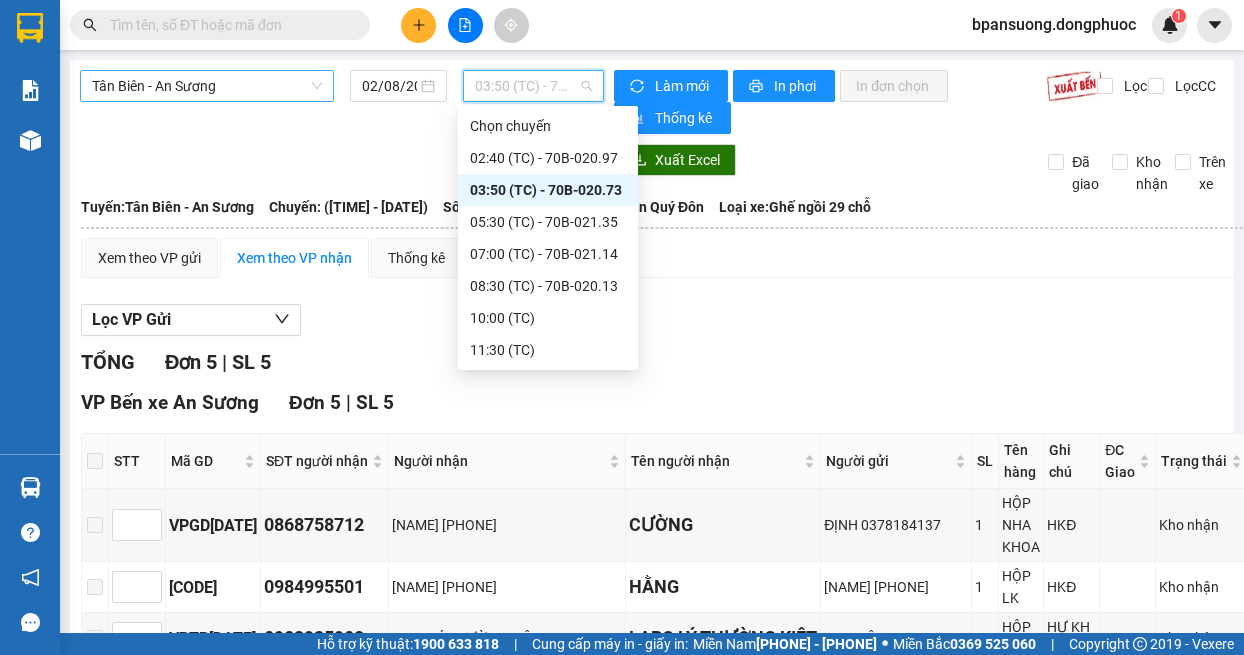 click on "Tân Biên - An Sương" at bounding box center (207, 86) 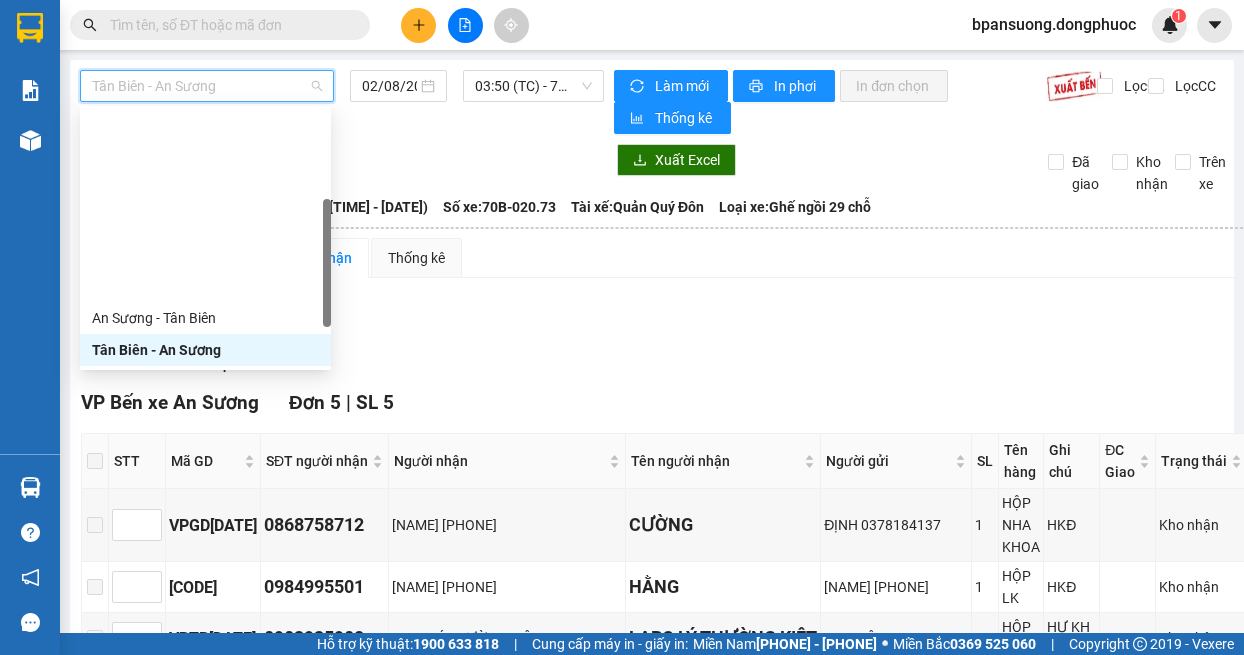 scroll, scrollTop: 200, scrollLeft: 0, axis: vertical 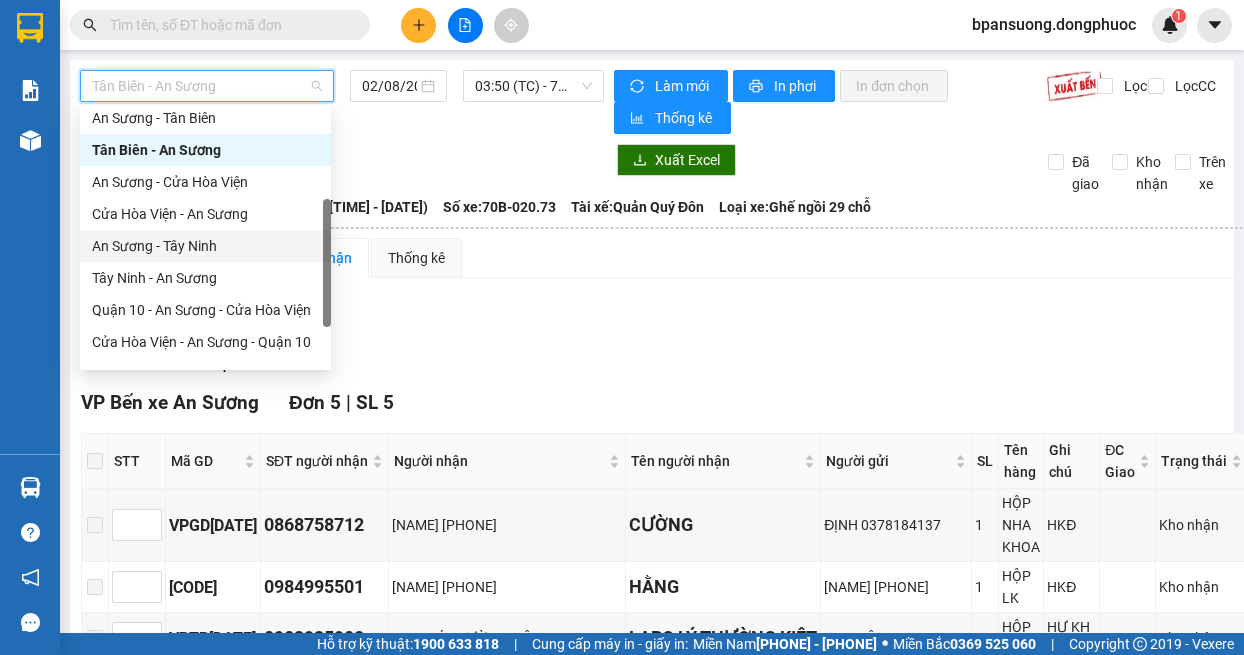 click on "An Sương - Tây Ninh" at bounding box center (205, 246) 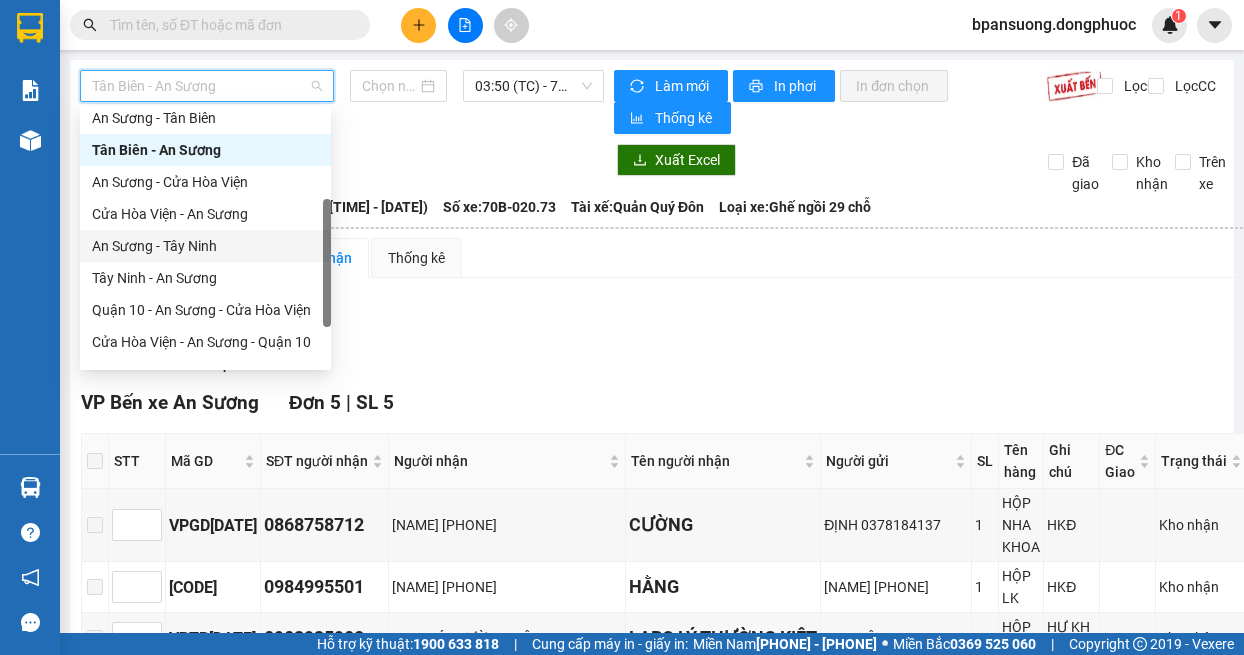 type on "02/08/2025" 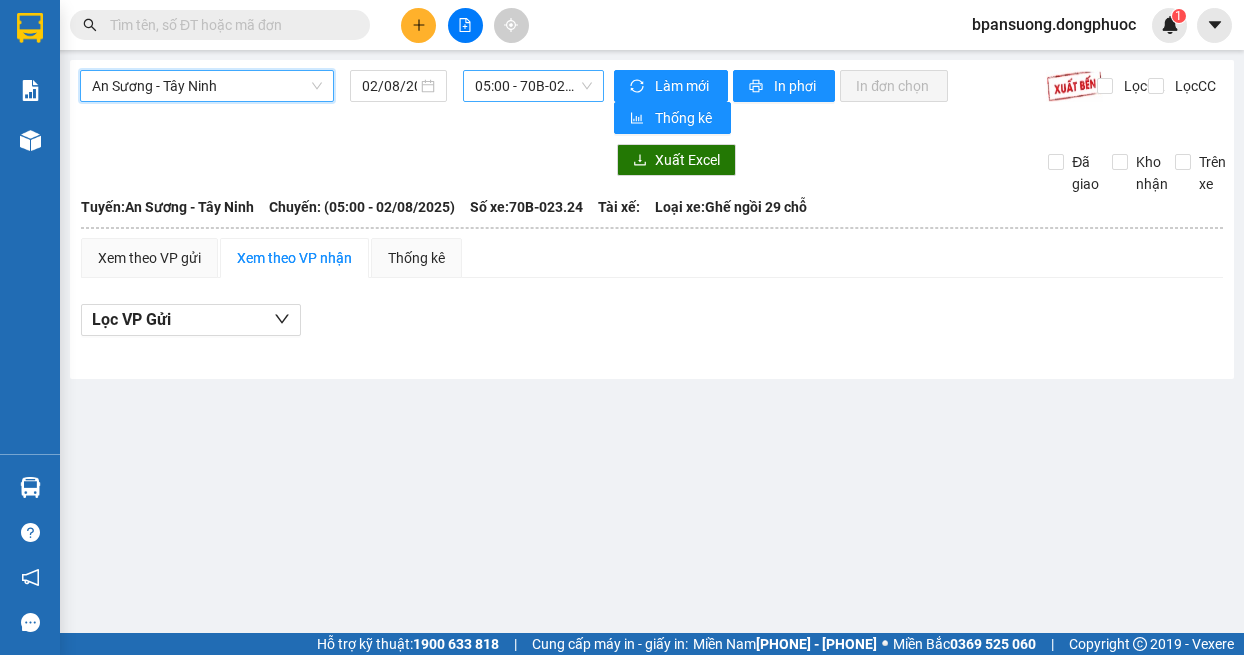 click on "05:00     - 70B-023.24" at bounding box center [534, 86] 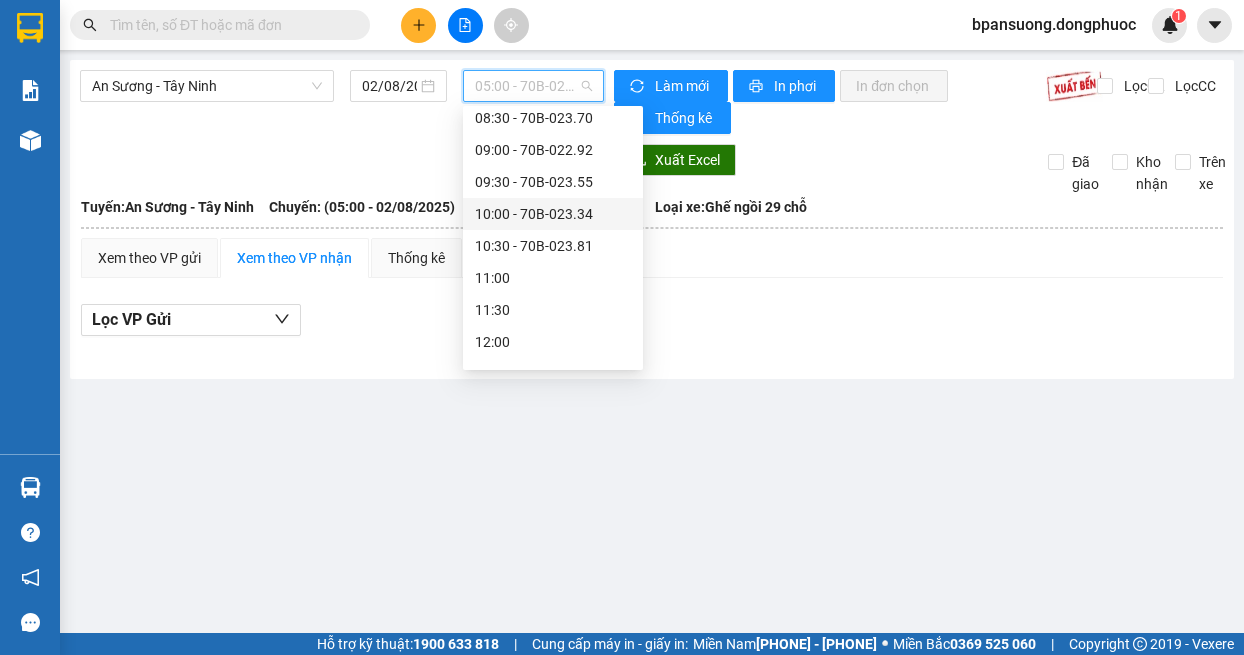 scroll, scrollTop: 0, scrollLeft: 0, axis: both 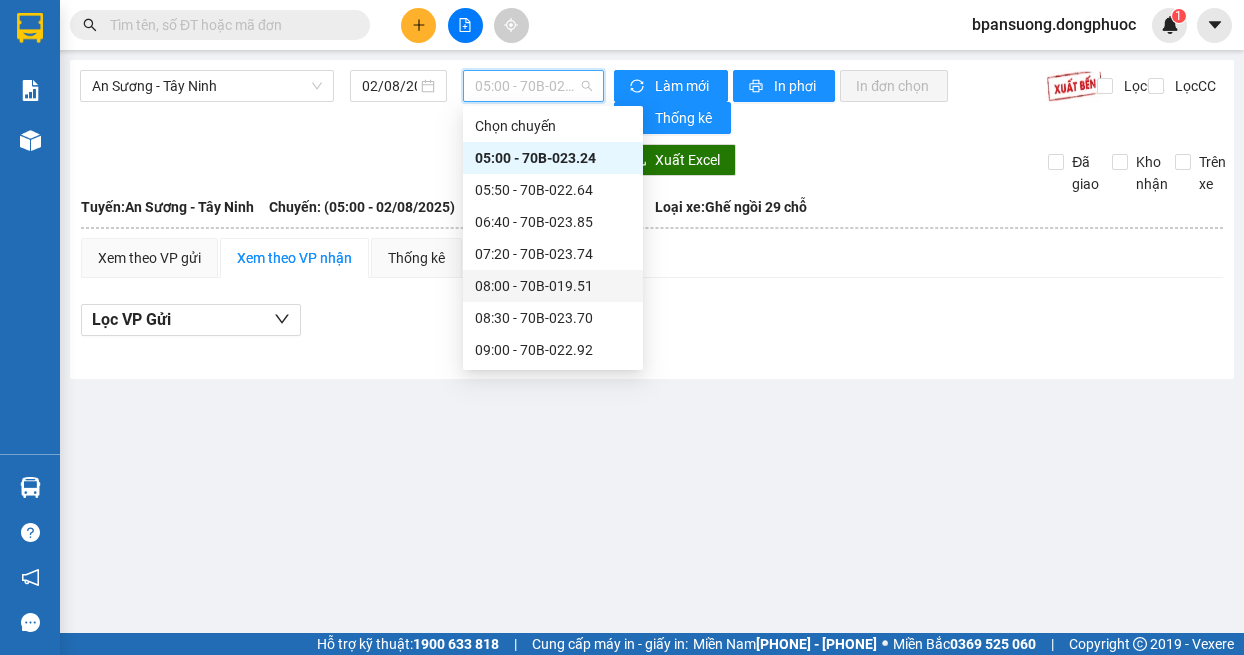 click on "[CITY] - [CITY] [DATE] [TIME]     - 70B-023.24  Làm mới In phơi In đơn chọn Thống kê Lọc  CR Lọc  CC Xuất Excel Đã giao Kho nhận Trên xe Đồng Phước   19001152   Bến xe Tây Ninh, 01 Võ Văn Truyện, KP 1, Phường 2 [TIME] - [DATE] Tuyến:  [CITY] - [CITY] Chuyến:   ([TIME] - [DATE]) Số xe:  70B-023.24 Loại xe:  Ghế ngồi 29 chỗ Tuyến:  [CITY] - [CITY] Chuyến:   ([TIME] - [DATE]) Số xe:  70B-023.24 Tài xế:  Loại xe:  Ghế ngồi 29 chỗ Xem theo VP gửi Xem theo VP nhận Thống kê Lọc VP Gửi Cước rồi :   0  VNĐ Chưa cước :   0  VNĐ Thu hộ:  0  VNĐ Đồng Phước   19001152   Bến xe Tây Ninh, 01 Võ Văn Truyện, KP 1, Phường 2 VP Bến xe An Sương  -  [TIME] - [DATE] Tuyến:  [CITY] - [CITY] Chuyến:   ([TIME] - [DATE]) Số xe:  70B-023.24   Loại xe:  Ghế ngồi 29 chỗ STT Mã GD [PHONE] người nhận Người nhận Tên người nhận Người gửi SL Tên hàng" at bounding box center (622, 316) 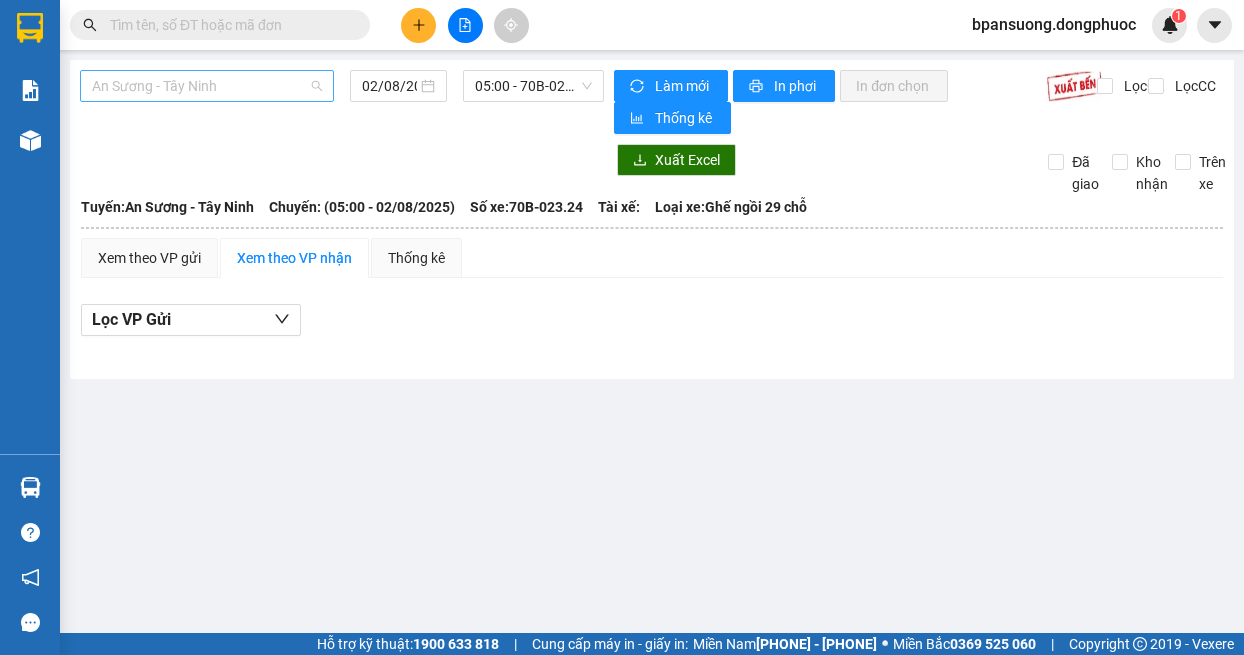 click on "An Sương - Tây Ninh" at bounding box center (207, 86) 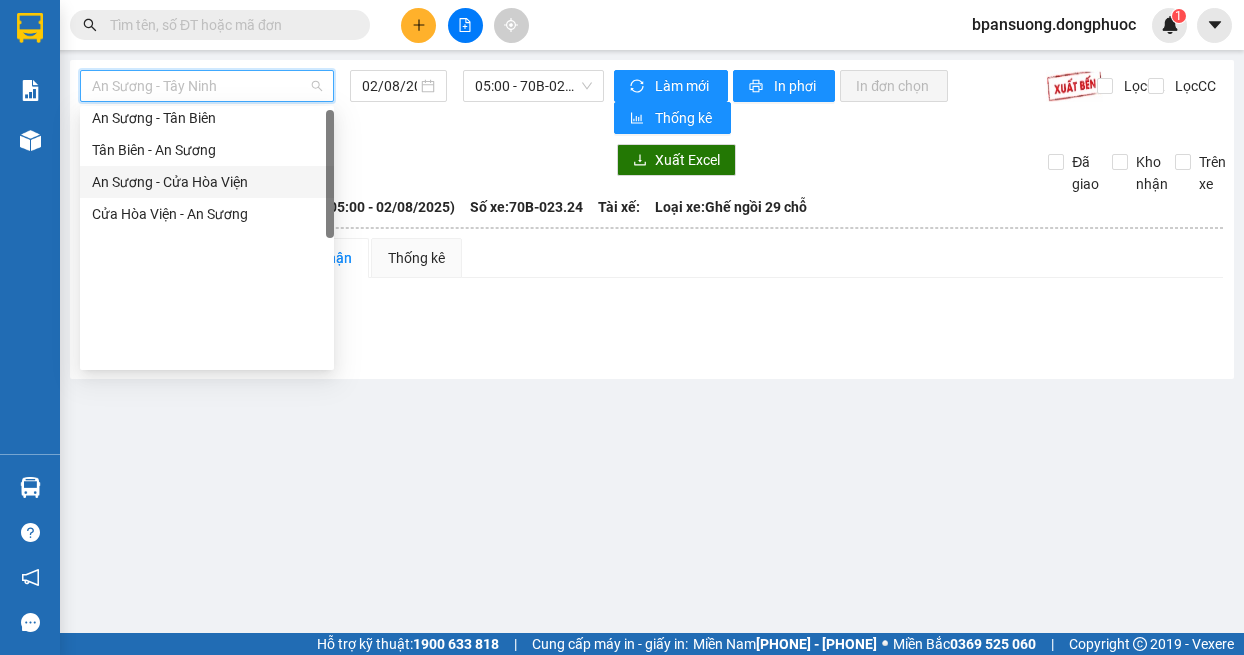 scroll, scrollTop: 0, scrollLeft: 0, axis: both 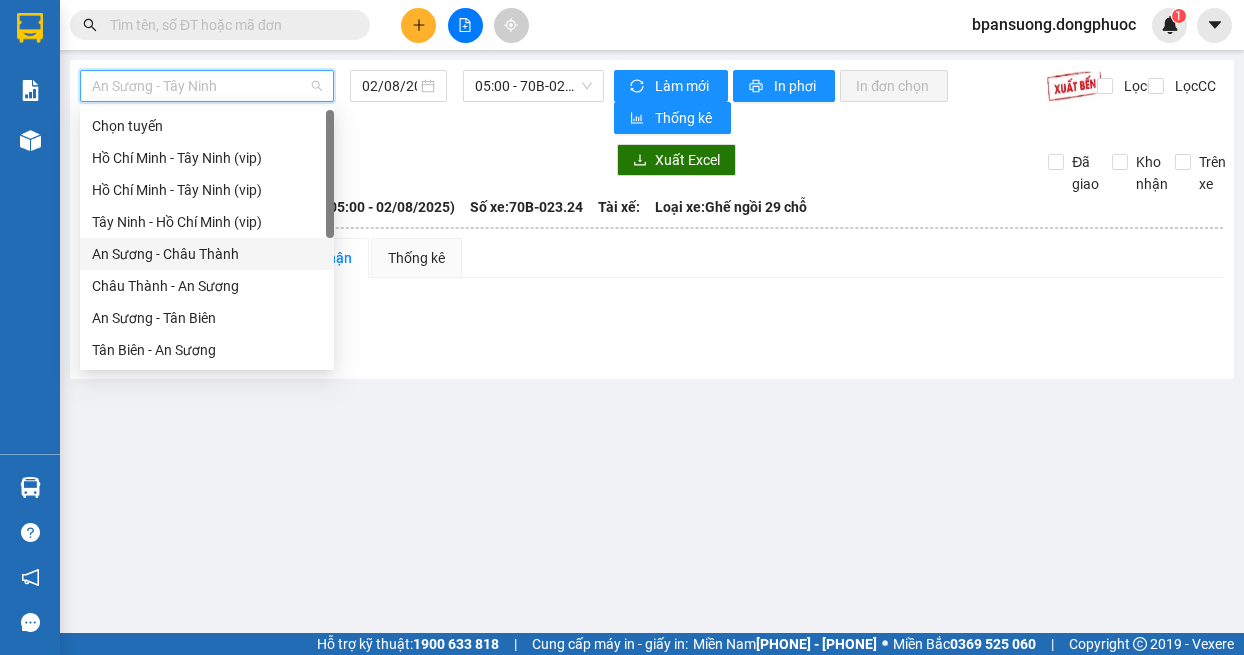 click on "An Sương - Châu Thành" at bounding box center (207, 254) 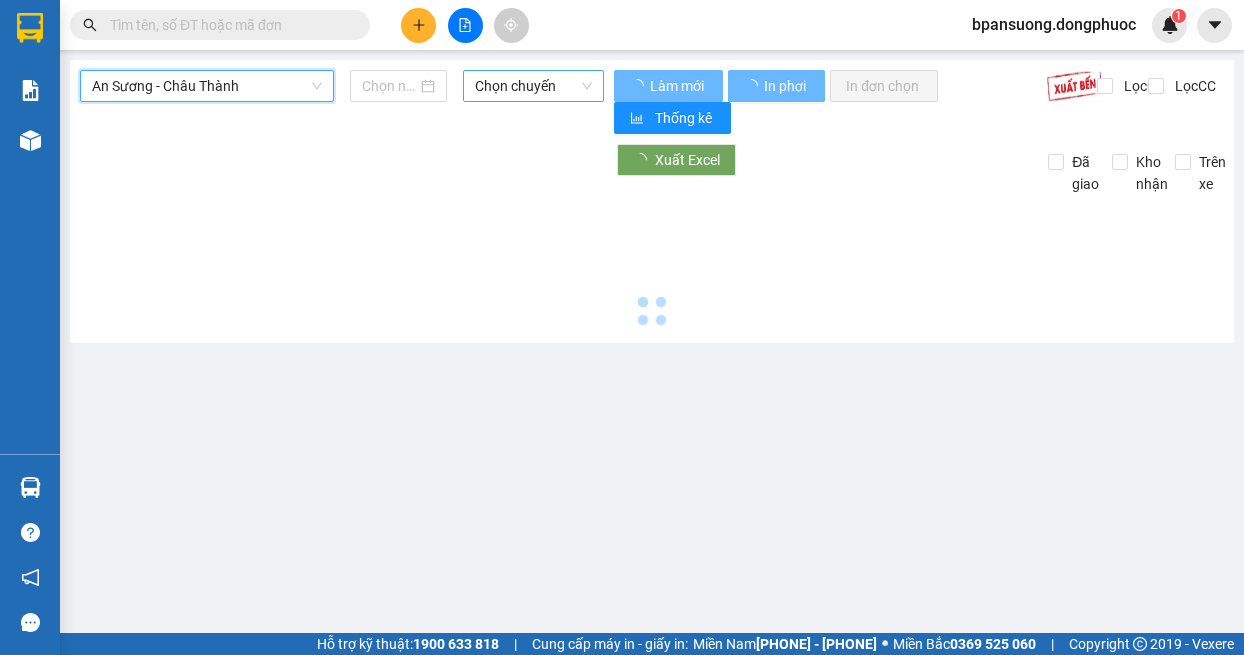 type on "02/08/2025" 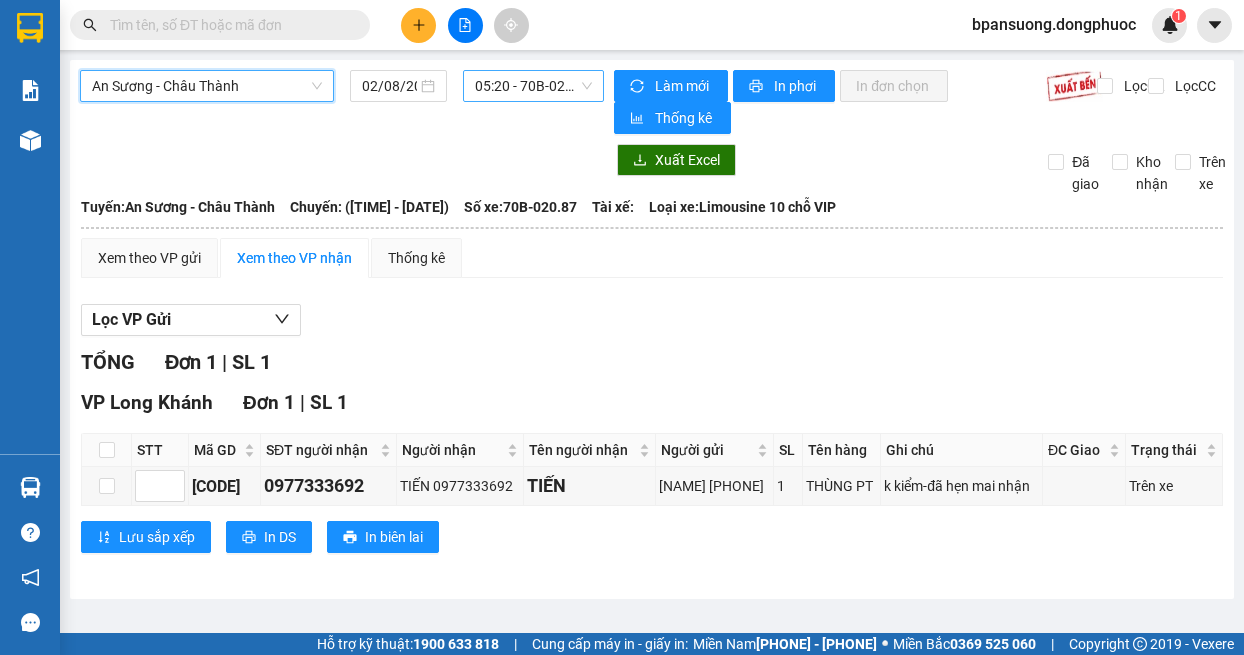 click on "05:20     - 70B-020.87" at bounding box center (534, 86) 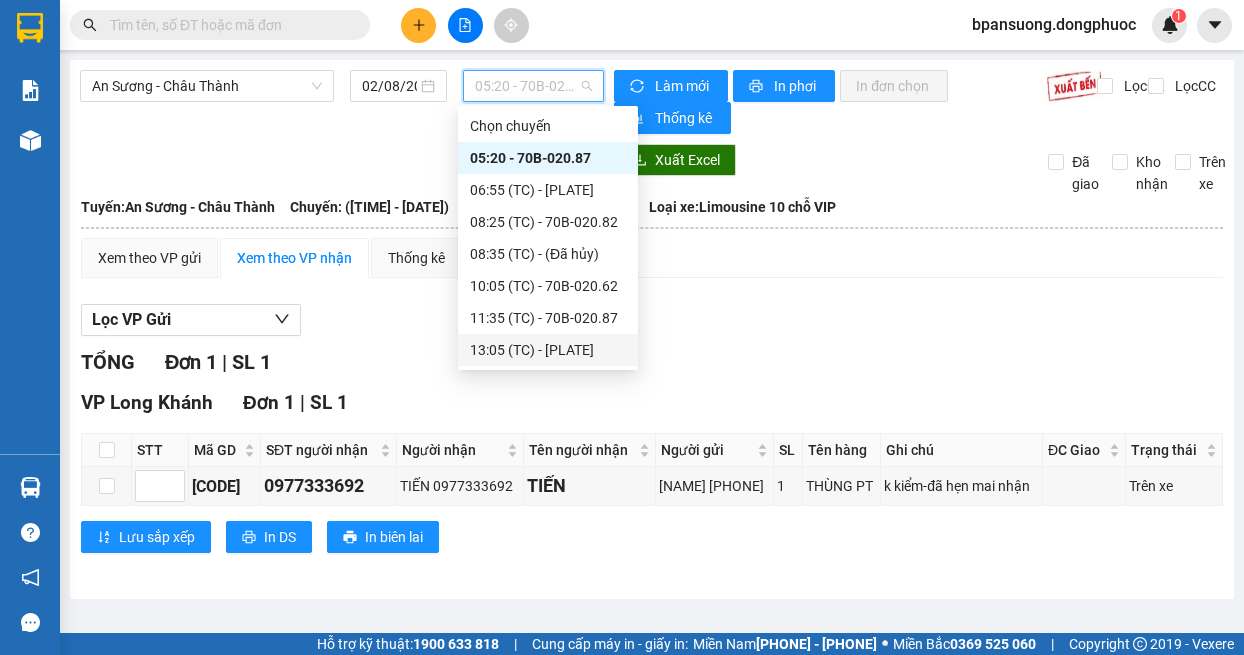 scroll, scrollTop: 128, scrollLeft: 0, axis: vertical 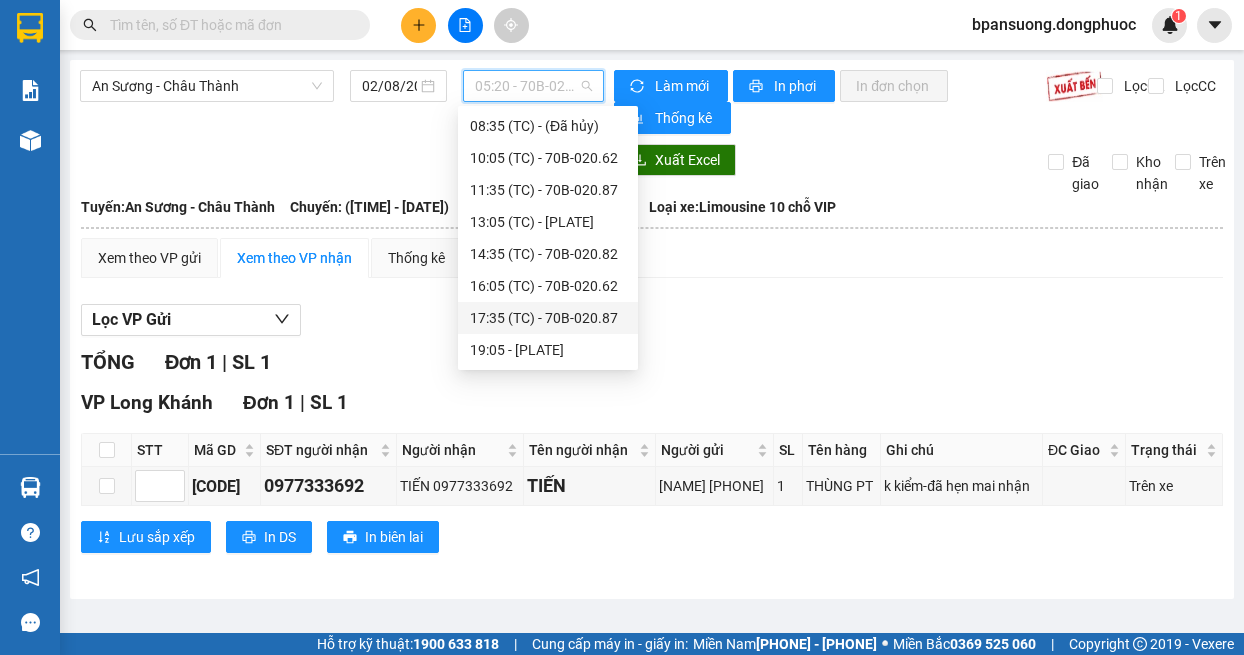 click on "Lọc VP Gửi TỔNG Đơn   1 | SL   1 VP Long Khánh Đơn   1 | SL   1 STT Mã GD SĐT người nhận Người nhận Tên người nhận Người gửi SL Tên hàng Ghi chú ĐC Giao Trạng thái Ký nhận                           [CODE] [PHONE] [NAME] [PHONE] [NAME] [NAME]  [PHONE] 1 THÙNG PT k kiểm-đã hẹn mai nhận  Trên xe Lưu sắp xếp In DS In biên lai Đồng Phước   19001152   Bến xe Tây Ninh, 01 Võ Văn Truyện, KP 1, Phường 2 VP Bến xe An Sương  -  07:11 - 02/08/2025 Tuyến:  An Sương - Châu Thành Chuyến:   (05:20 - 02/08/2025) Số xe:  [PLATE]   Loại xe:  Limousine 10 chỗ VIP STT Mã GD SĐT người nhận Người nhận Tên người nhận Người gửi SL Tên hàng Ghi chú ĐC Giao Trạng thái Ký nhận VP Long Khánh Đơn   1 | SL   1 1 [CODE] [PHONE] [NAME] [PHONE] [NAME] [NAME]  [PHONE] 1 THÙNG PT k kiểm-đã hẹn mai nhận  Trên xe Tổng 1 1 Cước rồi :   :" at bounding box center [652, 436] 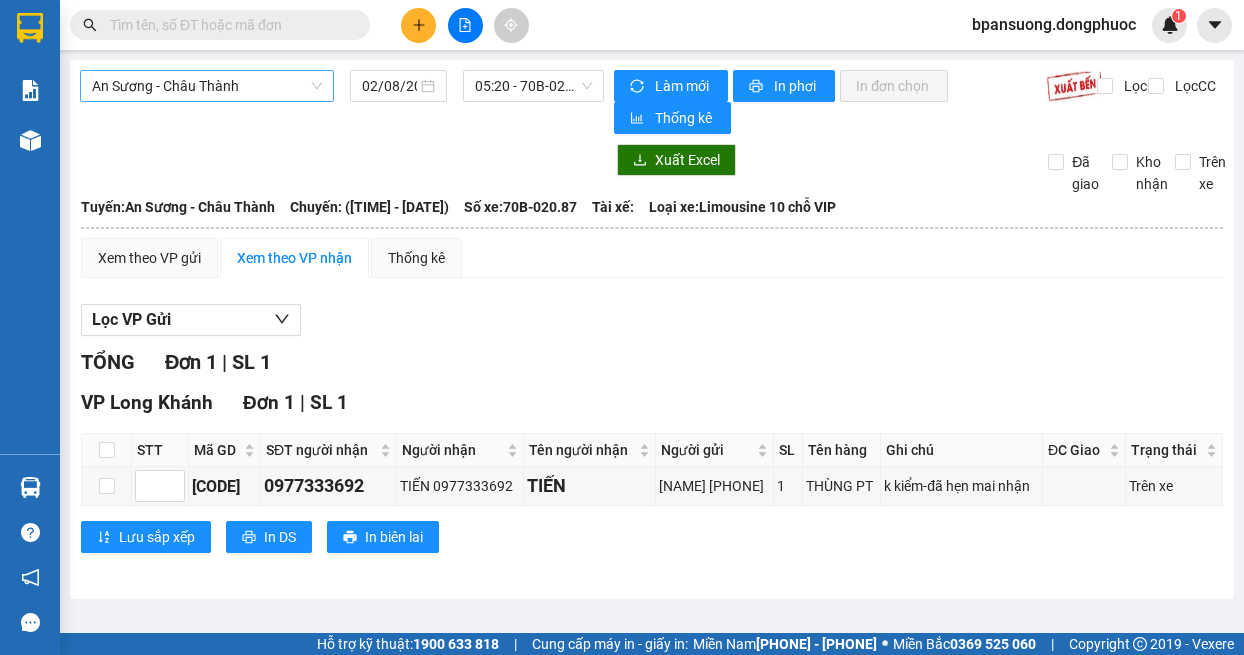 click on "An Sương - Châu Thành" at bounding box center (207, 86) 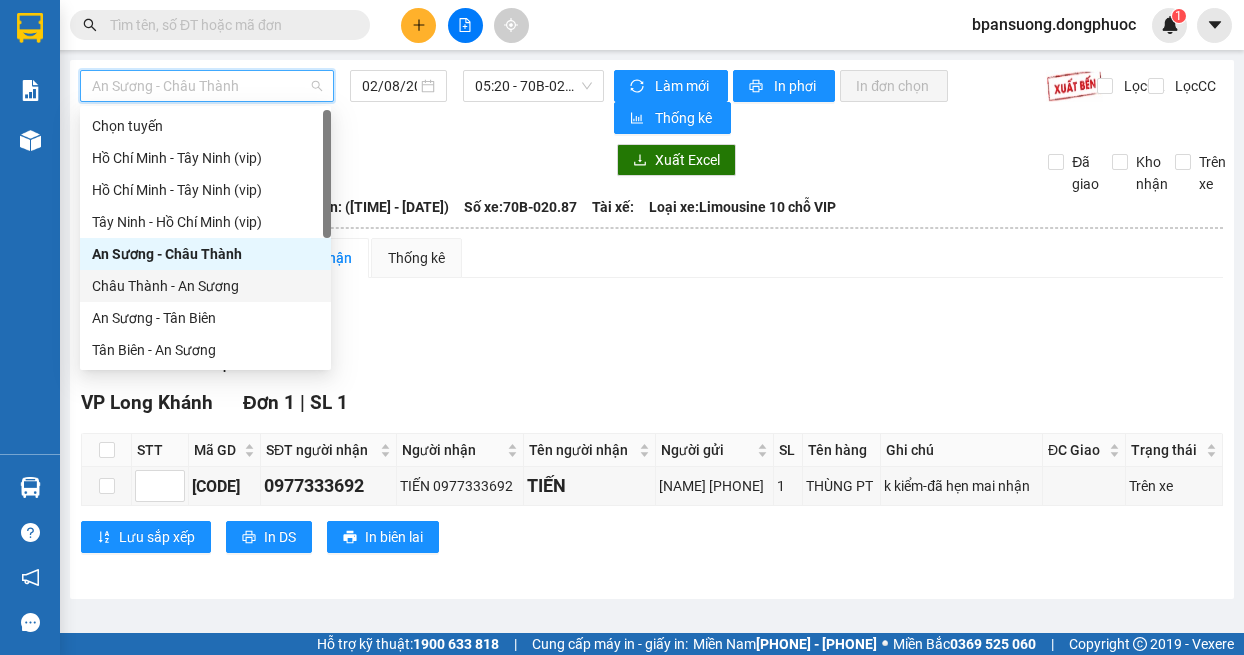 scroll, scrollTop: 288, scrollLeft: 0, axis: vertical 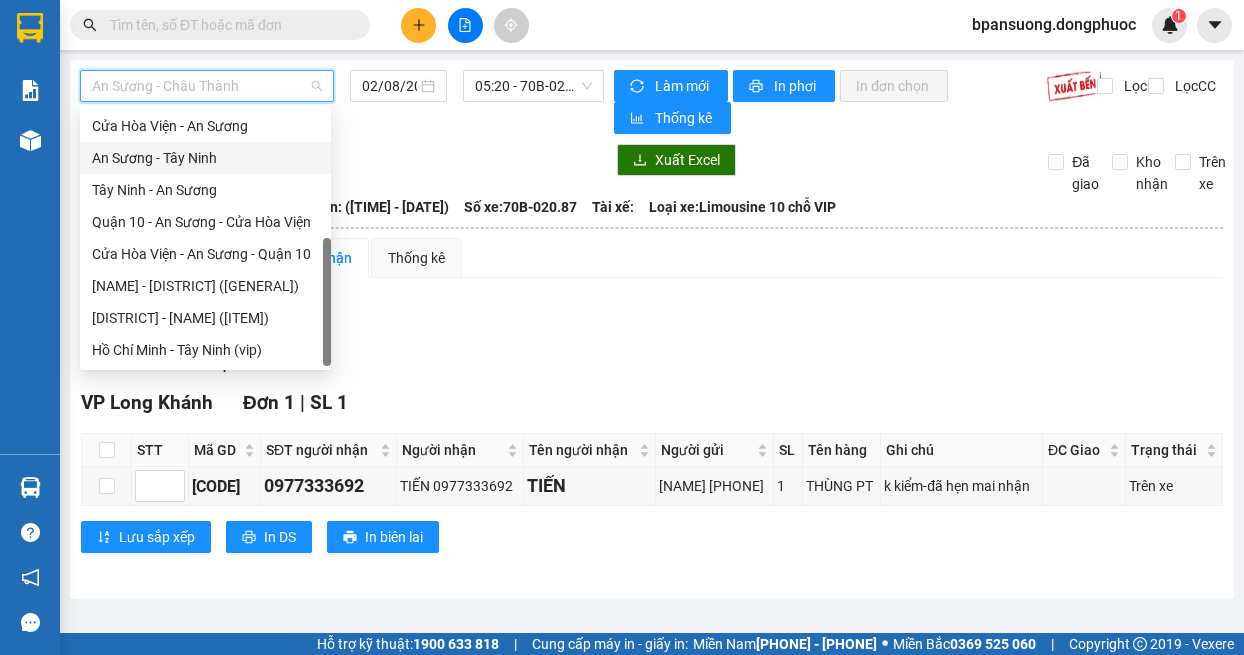 click on "An Sương - Tây Ninh" at bounding box center [205, 158] 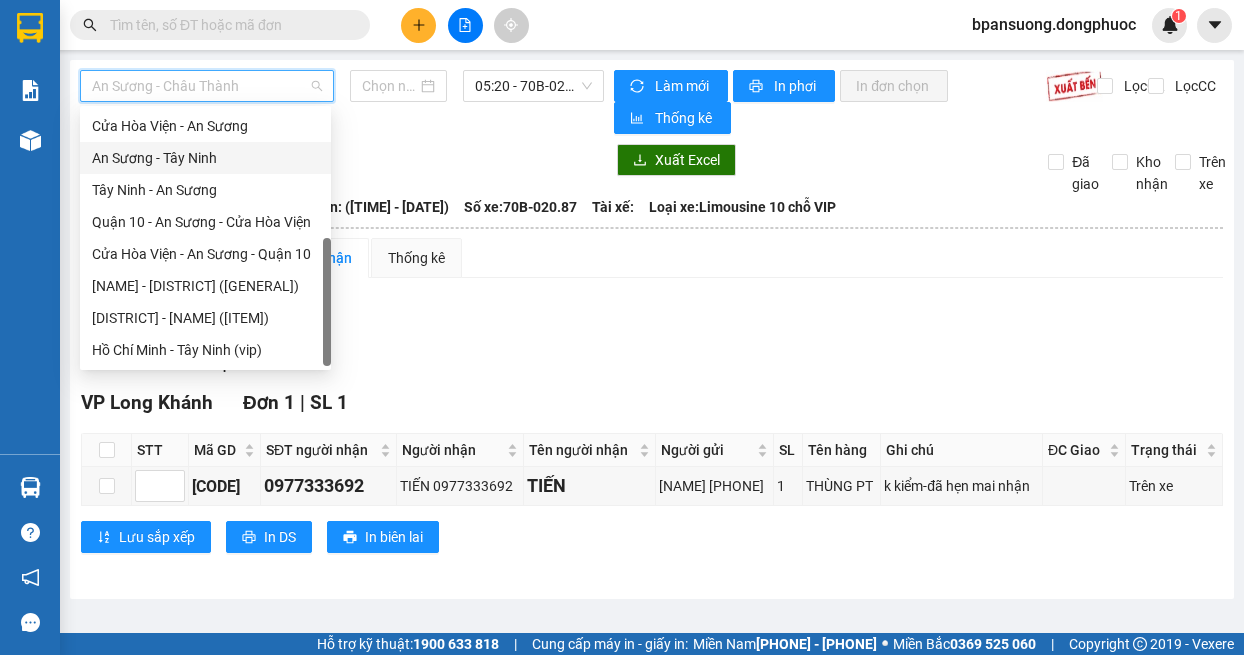 type on "02/08/2025" 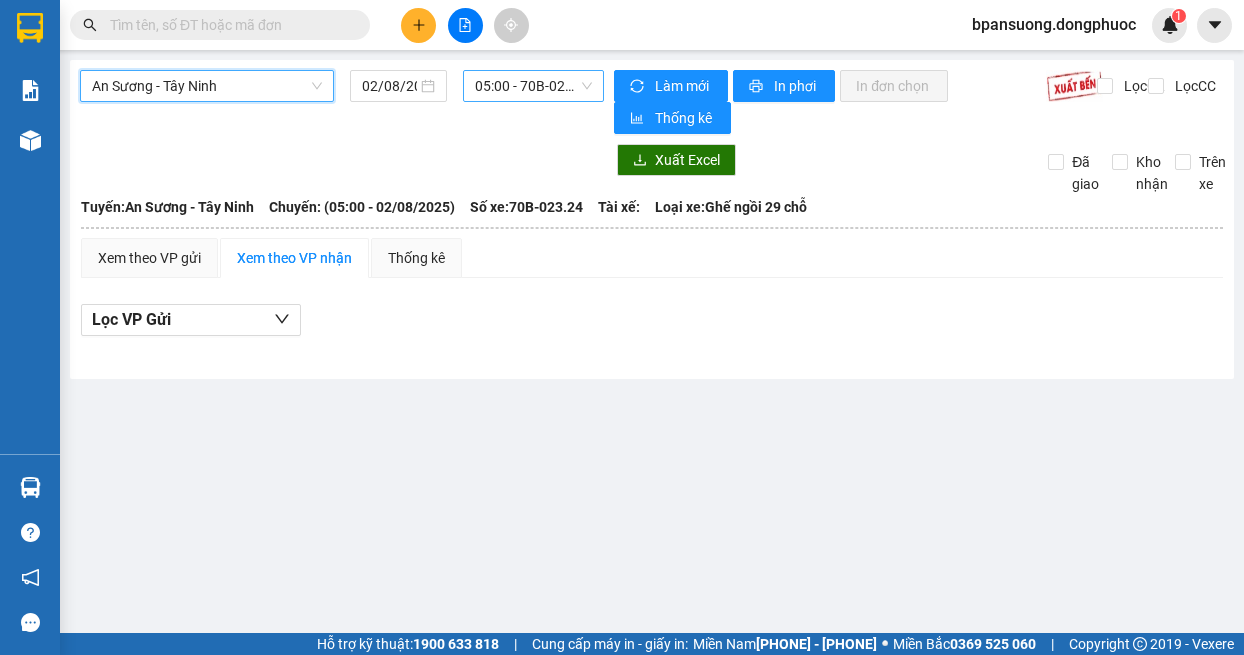 click on "05:00     - 70B-023.24" at bounding box center (534, 86) 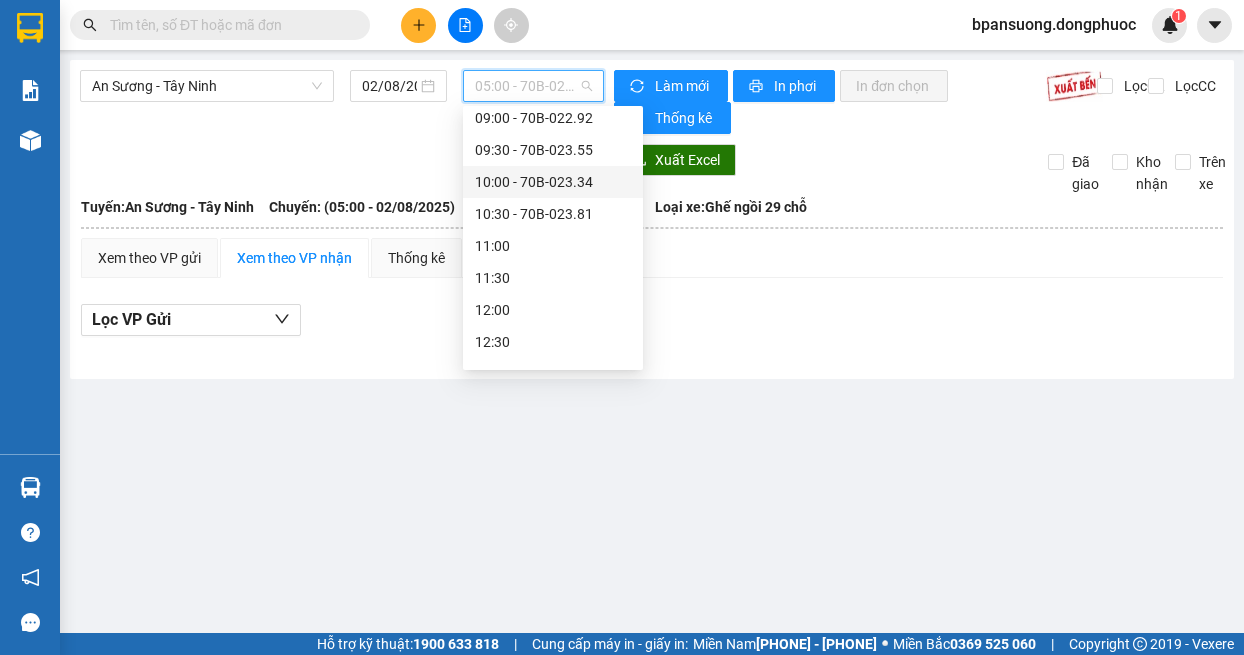 scroll, scrollTop: 32, scrollLeft: 0, axis: vertical 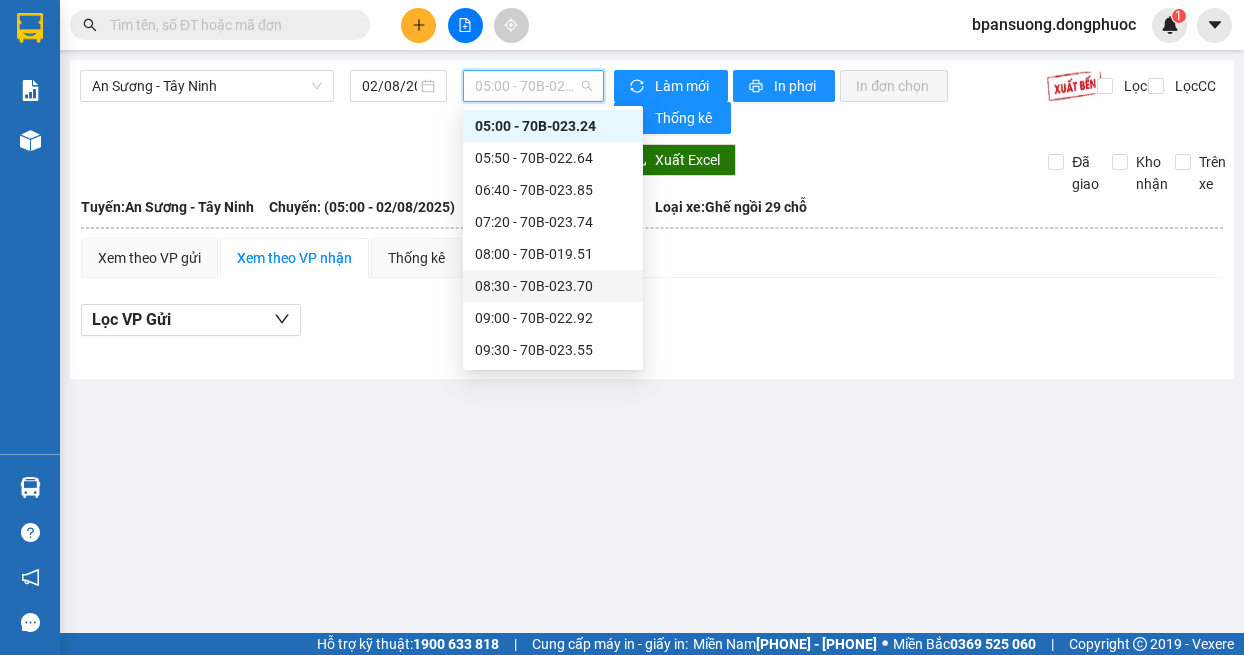 click on "[CITY] - [CITY] [DATE] [TIME]     - 70B-023.24  Làm mới In phơi In đơn chọn Thống kê Lọc  CR Lọc  CC Xuất Excel Đã giao Kho nhận Trên xe Đồng Phước   19001152   Bến xe Tây Ninh, 01 Võ Văn Truyện, KP 1, Phường 2 [TIME] - [DATE] Tuyến:  [CITY] - [CITY] Chuyến:   ([TIME] - [DATE]) Số xe:  70B-023.24 Loại xe:  Ghế ngồi 29 chỗ Tuyến:  [CITY] - [CITY] Chuyến:   ([TIME] - [DATE]) Số xe:  70B-023.24 Tài xế:  Loại xe:  Ghế ngồi 29 chỗ Xem theo VP gửi Xem theo VP nhận Thống kê Lọc VP Gửi Cước rồi :   0  VNĐ Chưa cước :   0  VNĐ Thu hộ:  0  VNĐ Đồng Phước   19001152   Bến xe Tây Ninh, 01 Võ Văn Truyện, KP 1, Phường 2 VP Bến xe An Sương  -  [TIME] - [DATE] Tuyến:  [CITY] - [CITY] Chuyến:   ([TIME] - [DATE]) Số xe:  70B-023.24   Loại xe:  Ghế ngồi 29 chỗ STT Mã GD [PHONE] người nhận Người nhận Tên người nhận Người gửi SL Tên hàng" at bounding box center [622, 316] 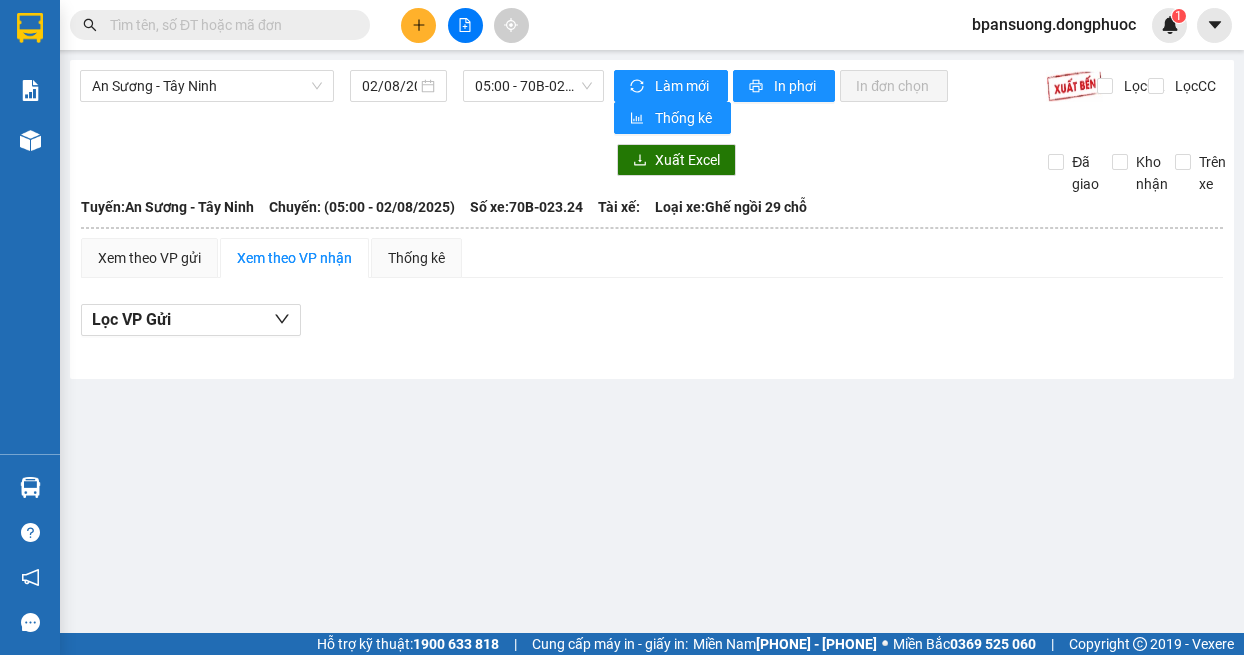 click on "An Sương - Tây Ninh 02/08/2025 05:00     - [PLATE]" at bounding box center (342, 102) 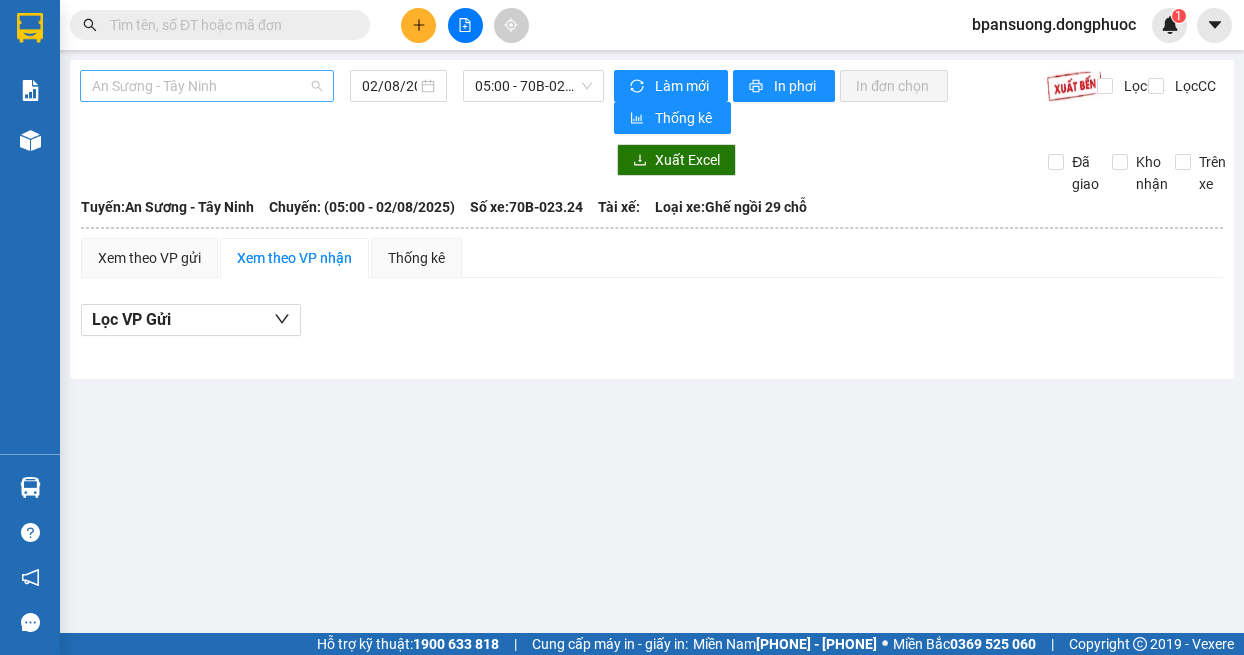 click on "An Sương - Tây Ninh" at bounding box center [207, 86] 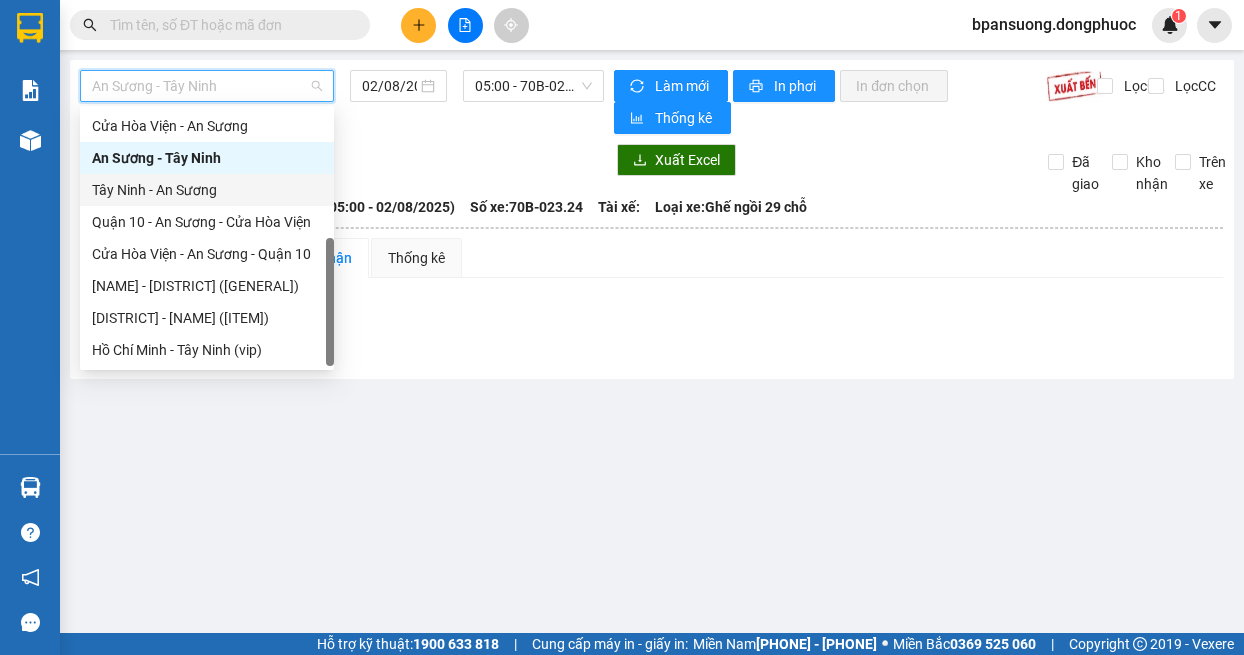 scroll, scrollTop: 0, scrollLeft: 0, axis: both 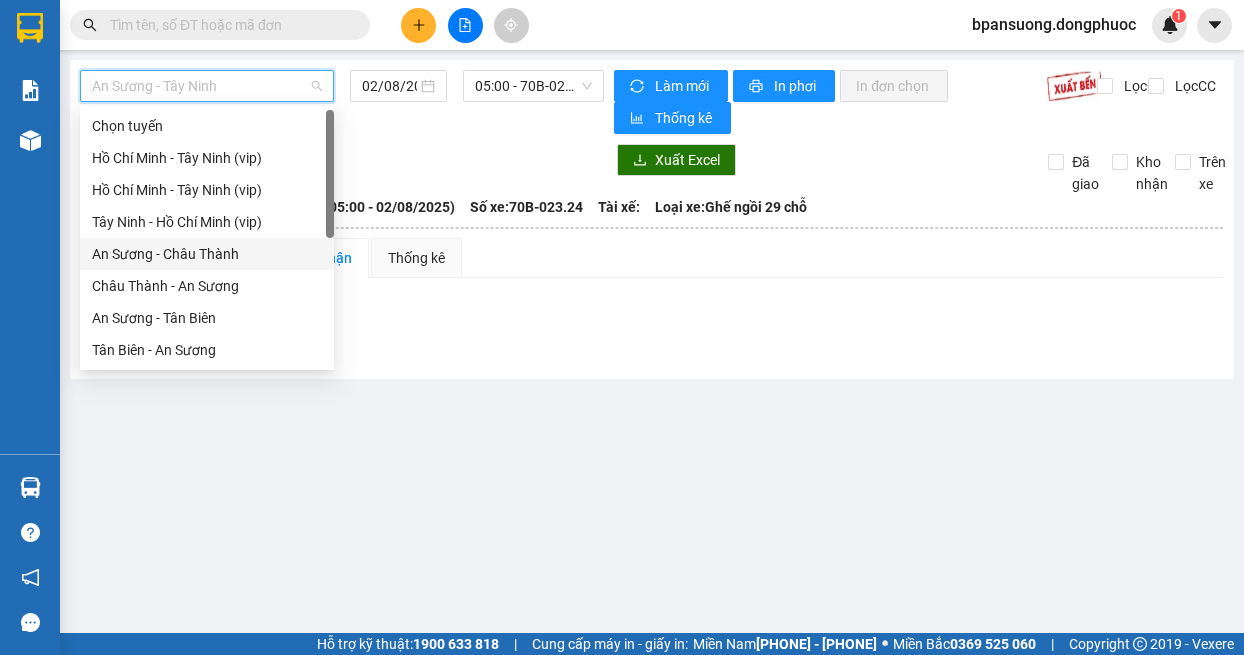 click on "An Sương - Châu Thành" at bounding box center (207, 254) 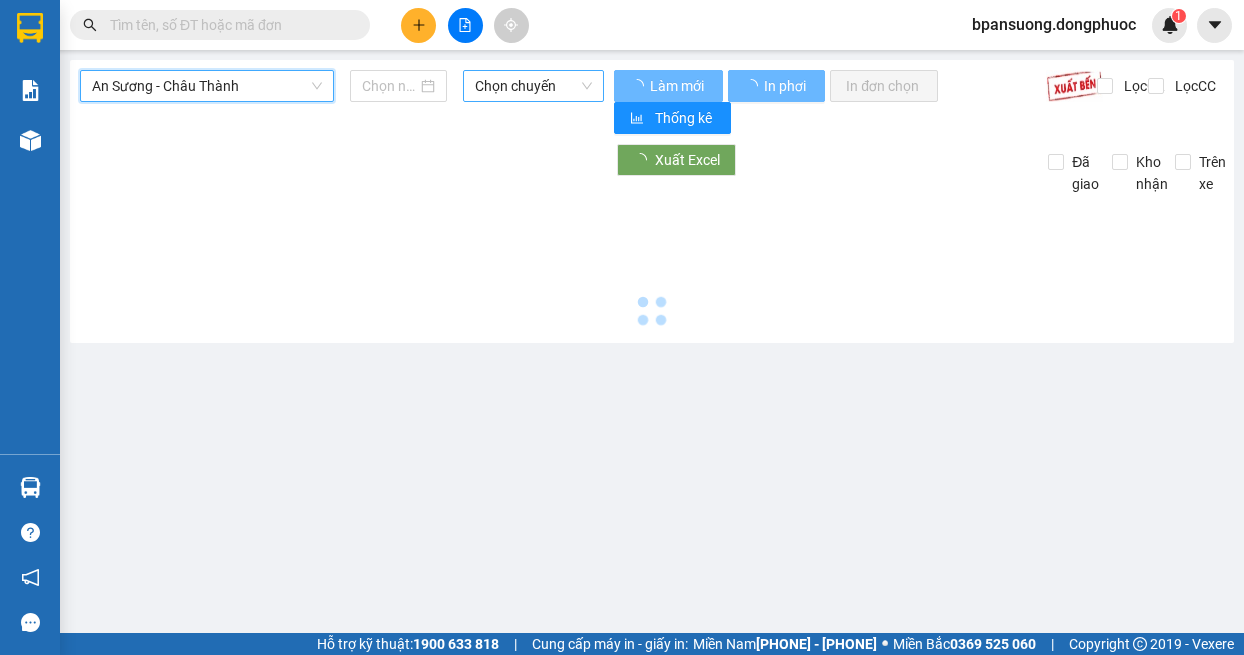 type on "02/08/2025" 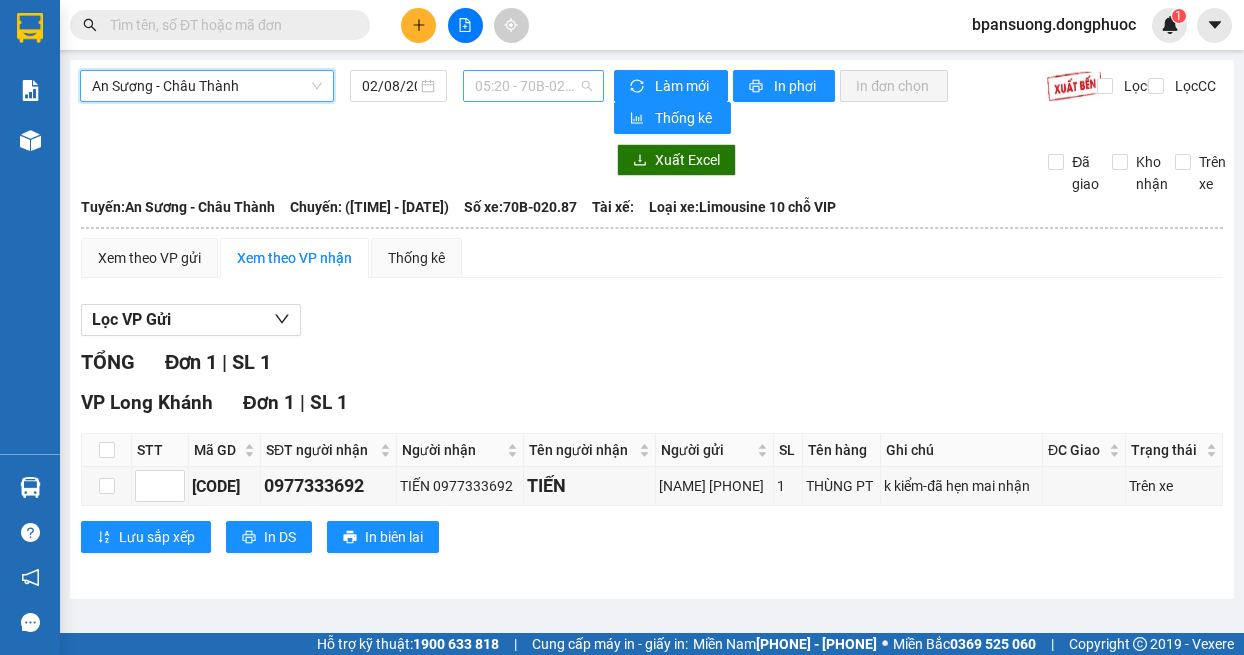 click on "05:20     - 70B-020.87" at bounding box center [534, 86] 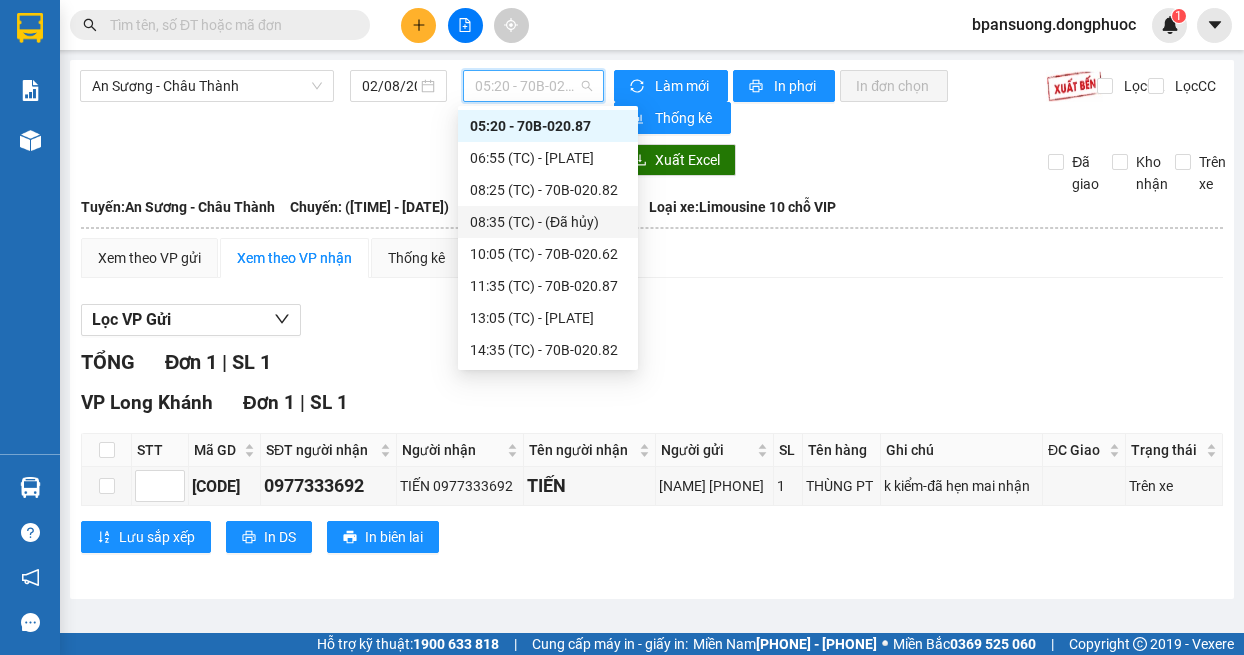 scroll, scrollTop: 128, scrollLeft: 0, axis: vertical 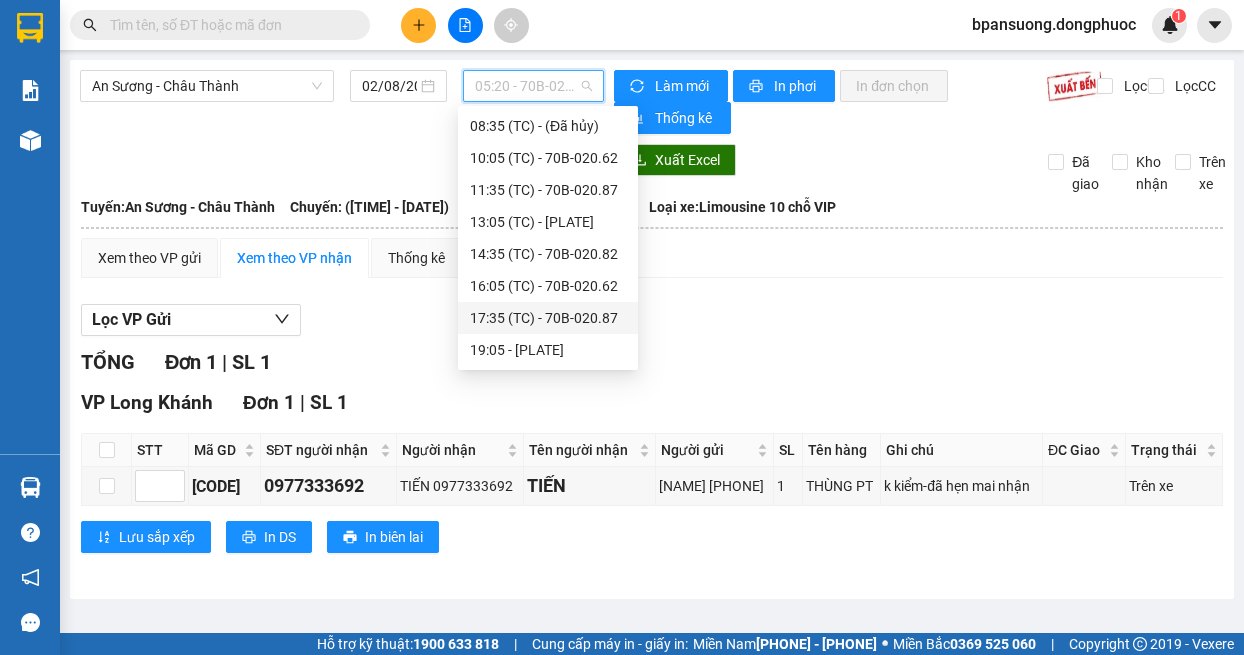 click on "Xem theo VP gửi Xem theo VP nhận Thống kê" at bounding box center (652, 258) 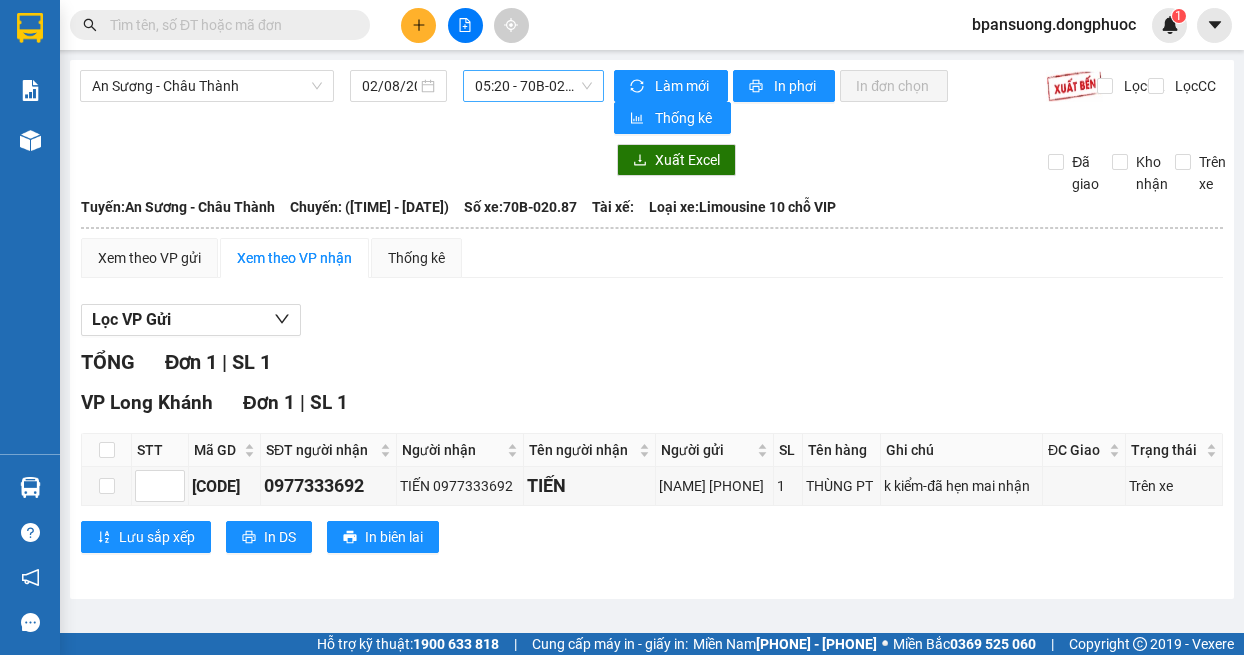 click on "05:20     - 70B-020.87" at bounding box center [534, 86] 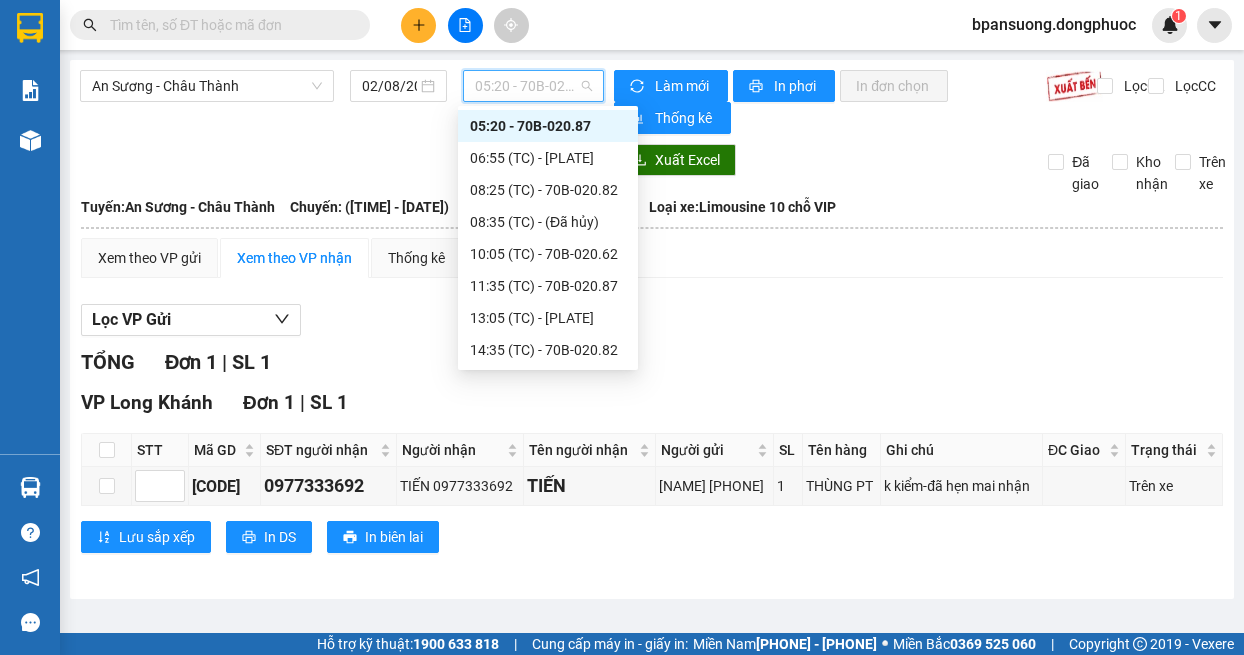 scroll, scrollTop: 128, scrollLeft: 0, axis: vertical 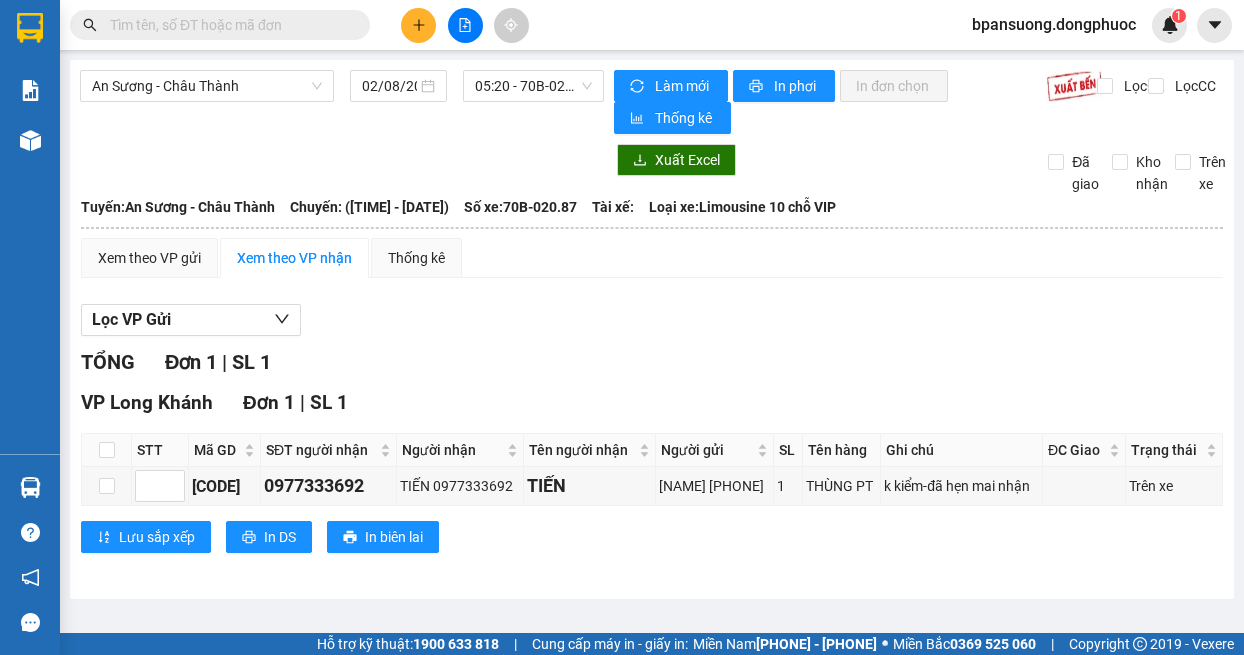 click on "TỔNG Đơn   1 | SL   1" at bounding box center [652, 362] 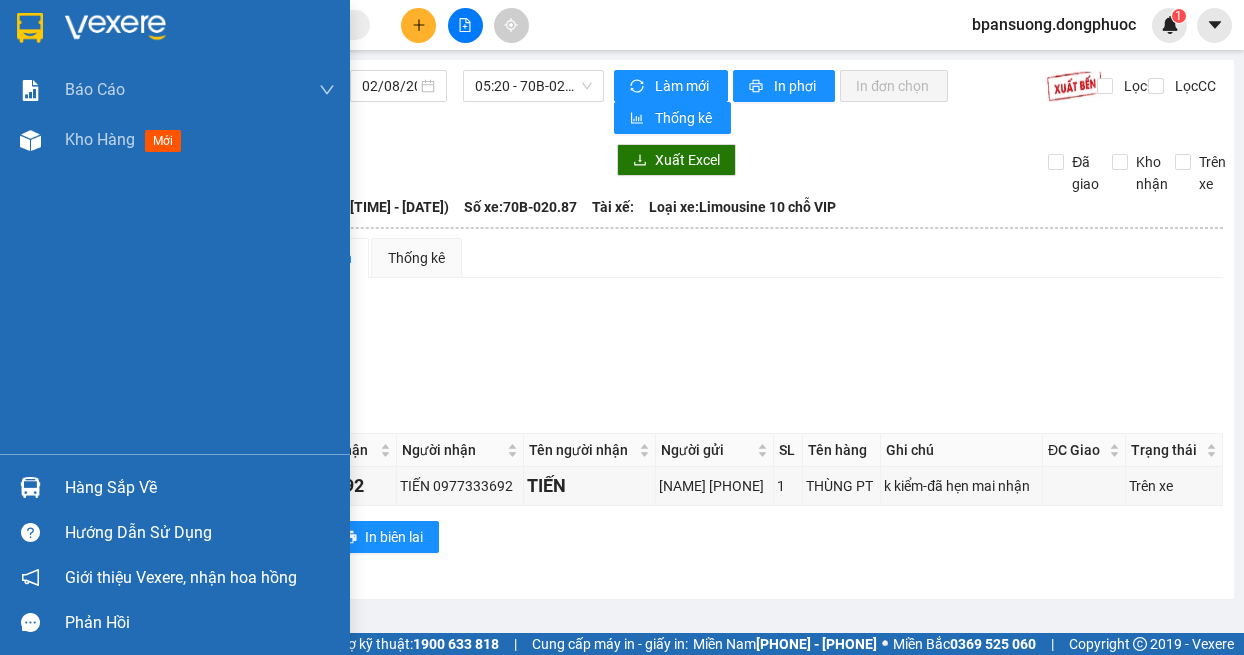 click at bounding box center [30, 487] 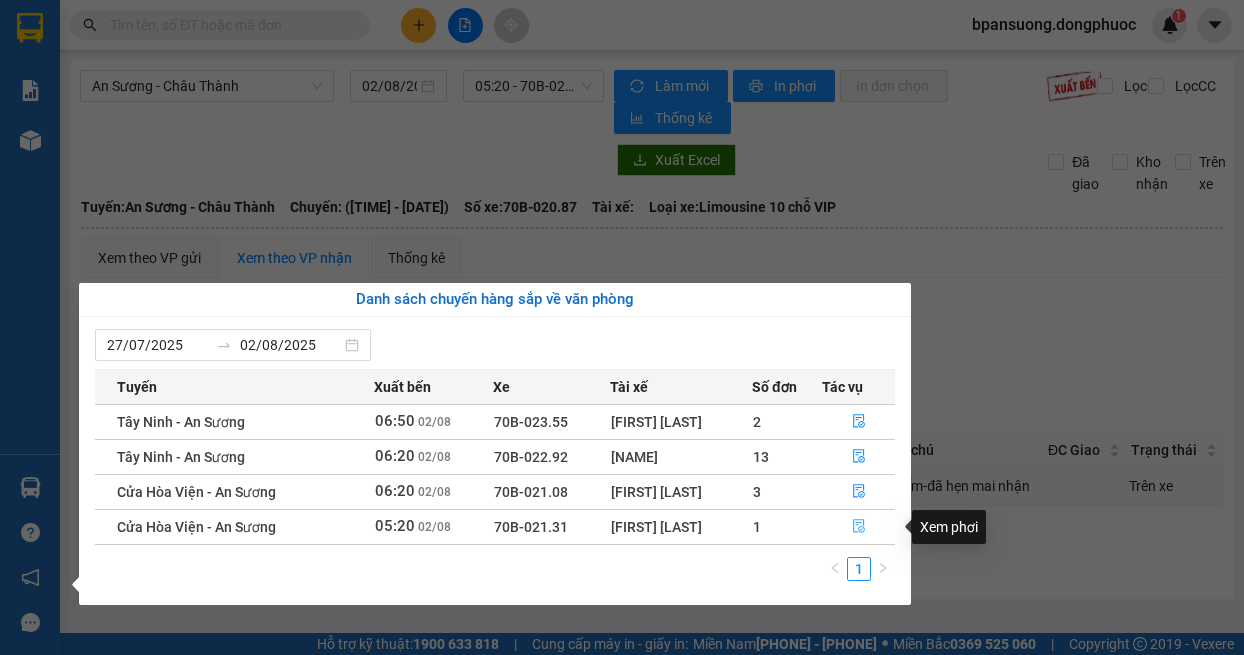 click 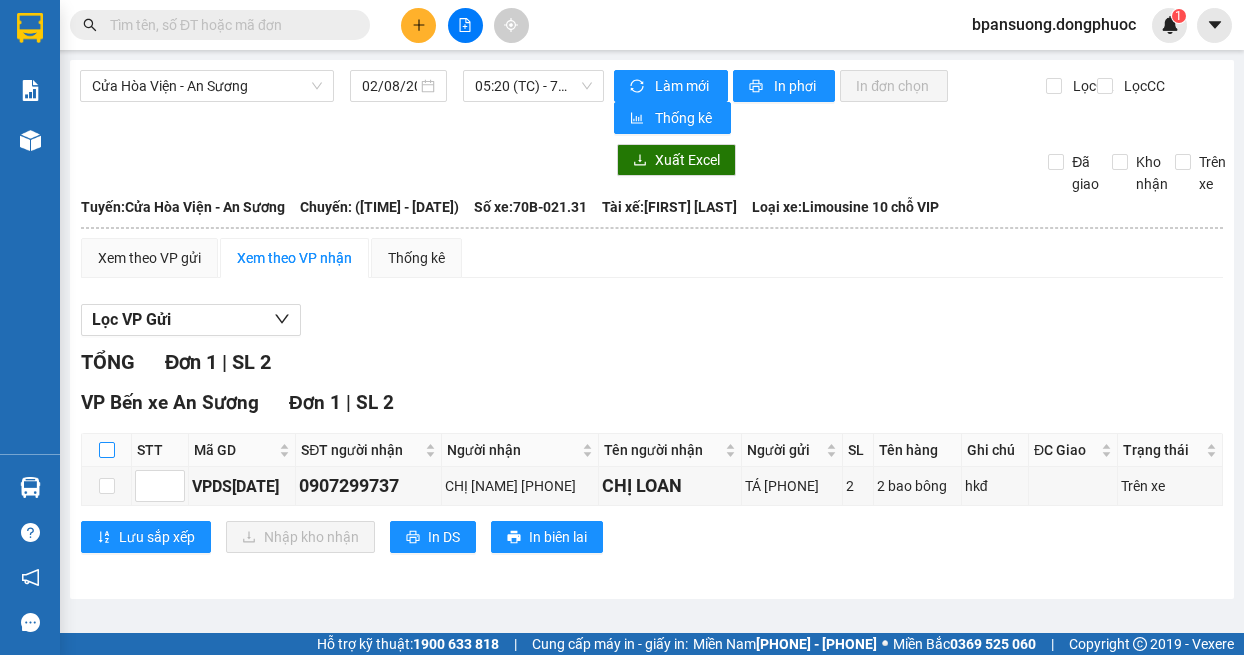click at bounding box center [107, 450] 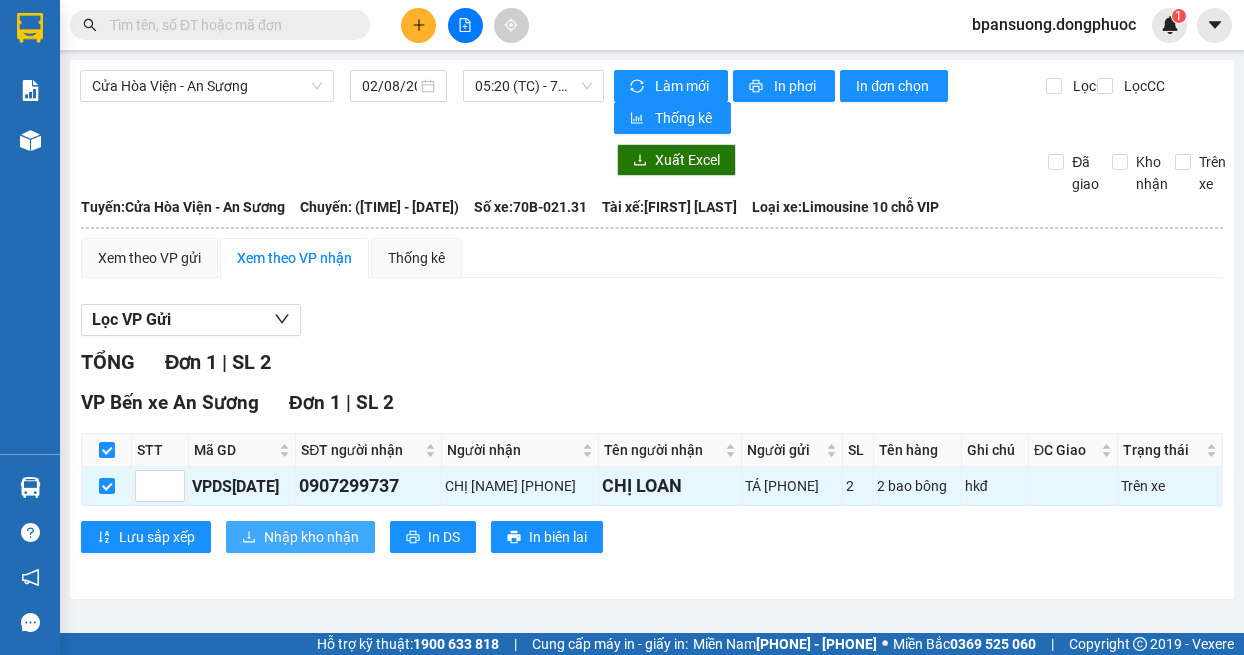 click on "Nhập kho nhận" at bounding box center [300, 537] 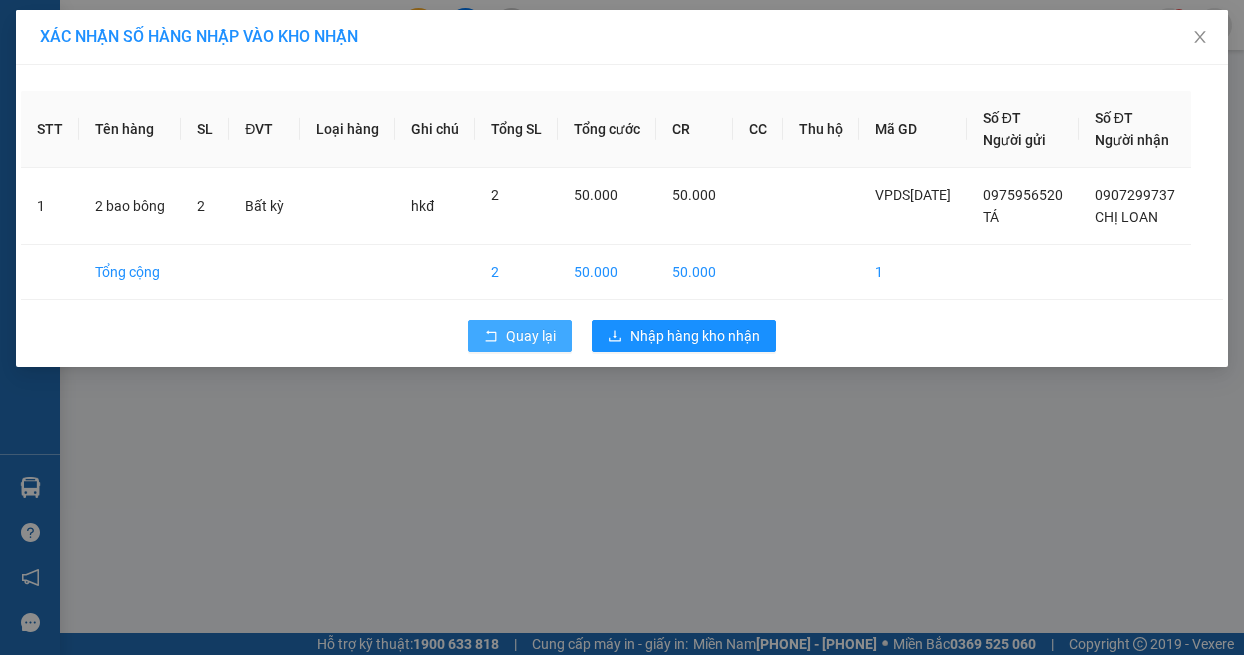 click on "Quay lại" at bounding box center [531, 336] 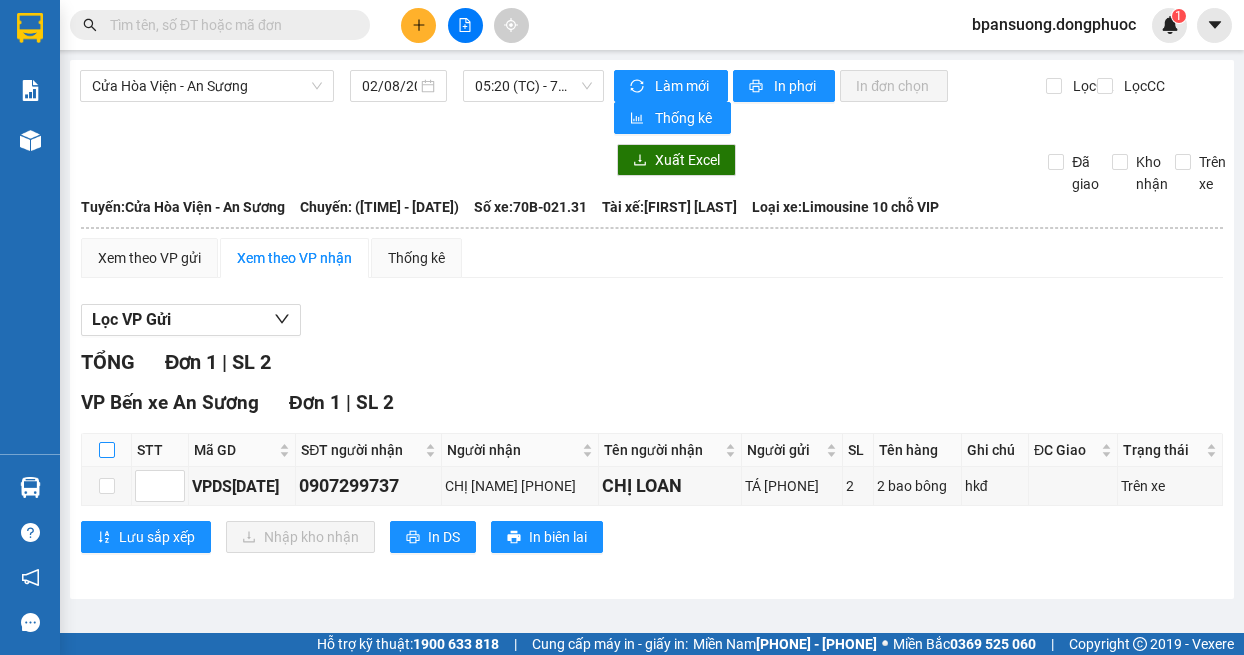 click at bounding box center [107, 450] 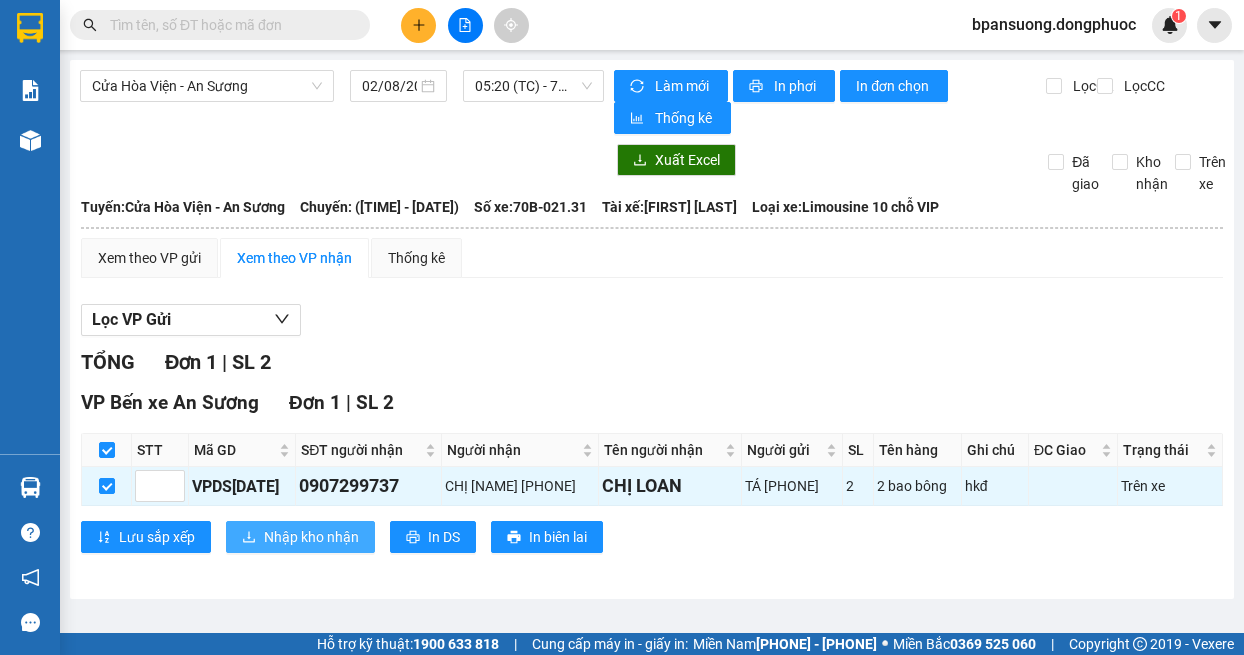 click on "Nhập kho nhận" at bounding box center (311, 537) 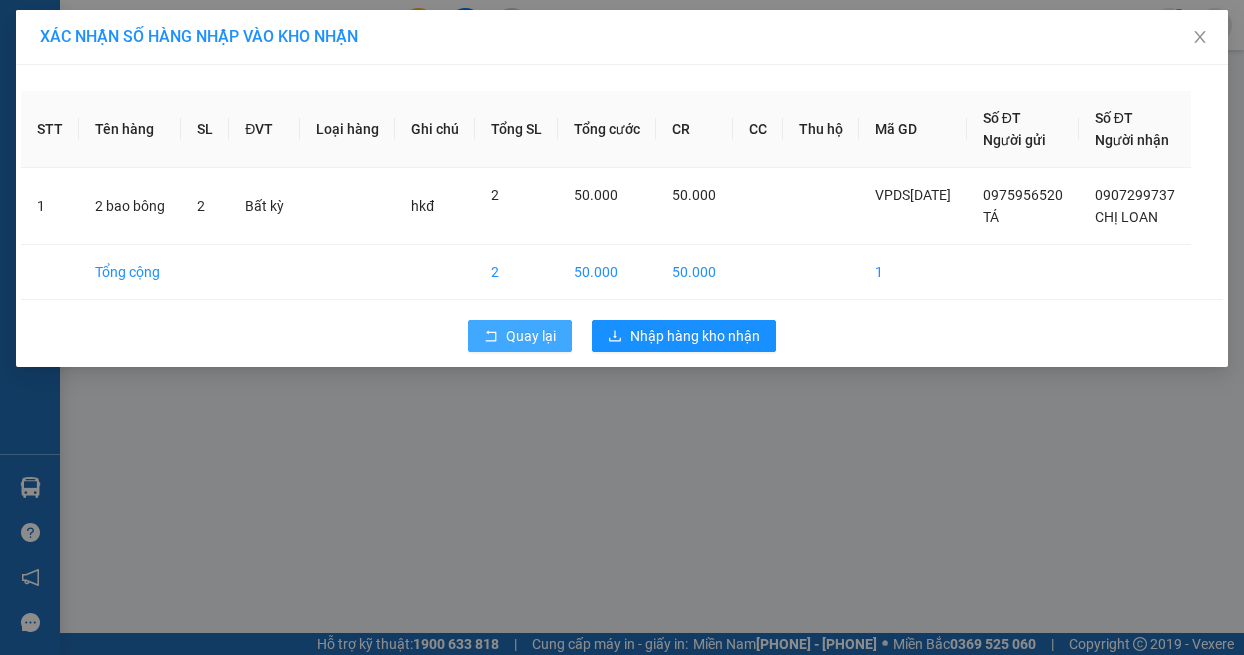 click on "Quay lại" at bounding box center (531, 336) 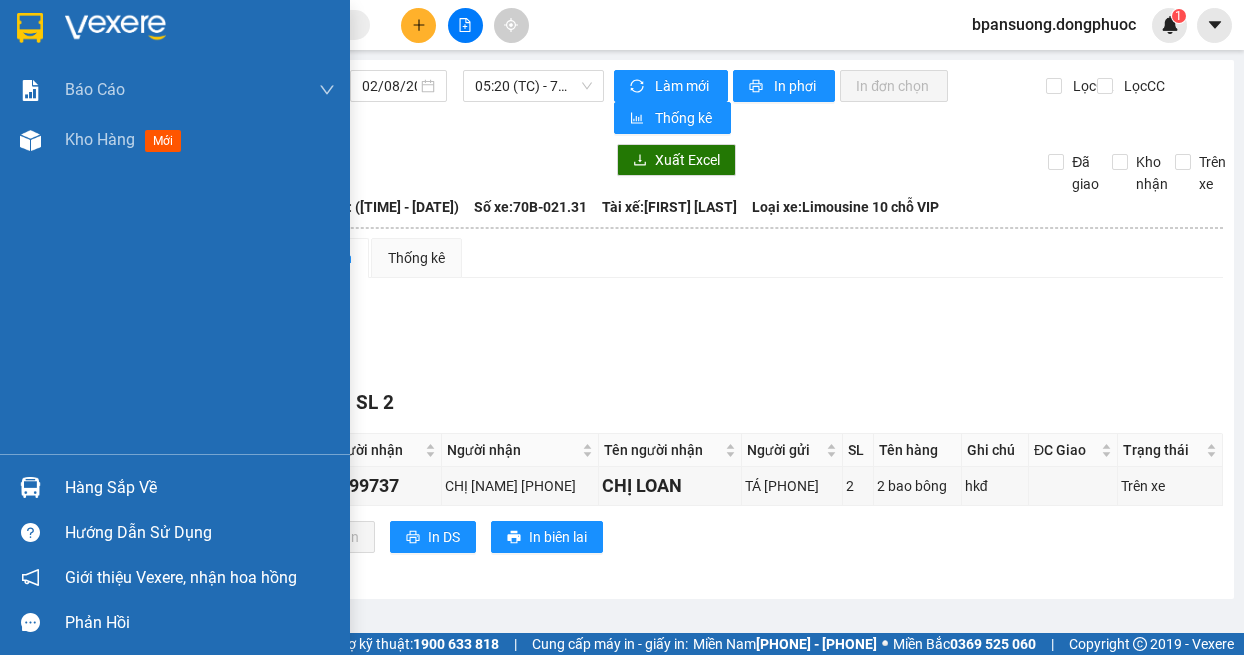 click on "Hàng sắp về" at bounding box center [175, 487] 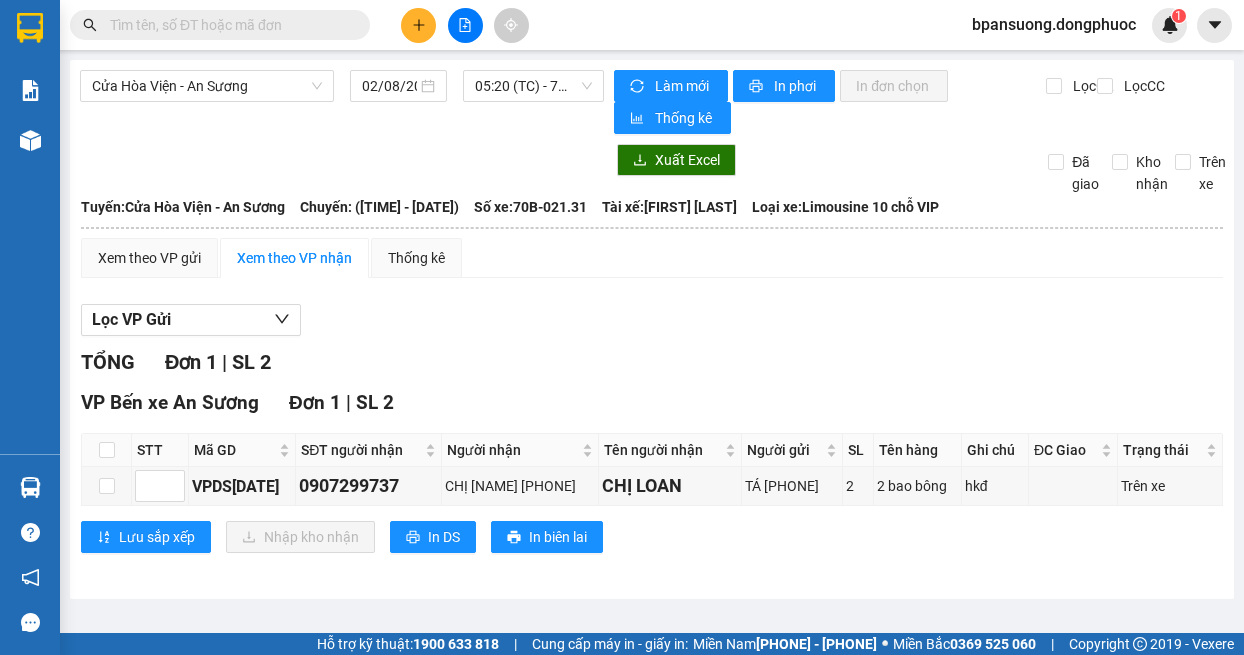 click on "Kết quả tìm kiếm ( 0 )  Bộ lọc  No Data bpansuong.dongphuoc 1     Báo cáo Mẫu 1: Báo cáo dòng tiền theo nhân viên Mẫu 1: Báo cáo dòng tiền theo nhân viên (VP) Mẫu 2: Doanh số tạo đơn theo Văn phòng, nhân viên - Trạm     Kho hàng mới Hàng sắp về Hướng dẫn sử dụng Giới thiệu Vexere, nhận hoa hồng Phản hồi Phần mềm hỗ trợ bạn tốt chứ? Cửa Hòa Viện - An Sương 02/08/2025 05:20   (TC)   - [PLATE]  Làm mới In phơi In đơn chọn Thống kê Lọc  CR Lọc  CC Xuất Excel Đã giao Kho nhận Trên xe Đồng Phước   19001152   Bến xe Tây Ninh, 01 Võ Văn Truyện, KP 1, Phường 2 07:21 - 02/08/2025 Tuyến:  Cửa Hòa Viện - An Sương Chuyến:   (05:20 - 02/08/2025) Tài xế:  [NAME]   Số xe:  [PLATE] Loại xe:  Limousine 10 chỗ VIP Tuyến:  Cửa Hòa Viện - An Sương Chuyến:   (05:20 - 02/08/2025) Số xe:  [PLATE] Tài xế:  [NAME] Loại xe:  Xem theo VP gửi" at bounding box center [622, 327] 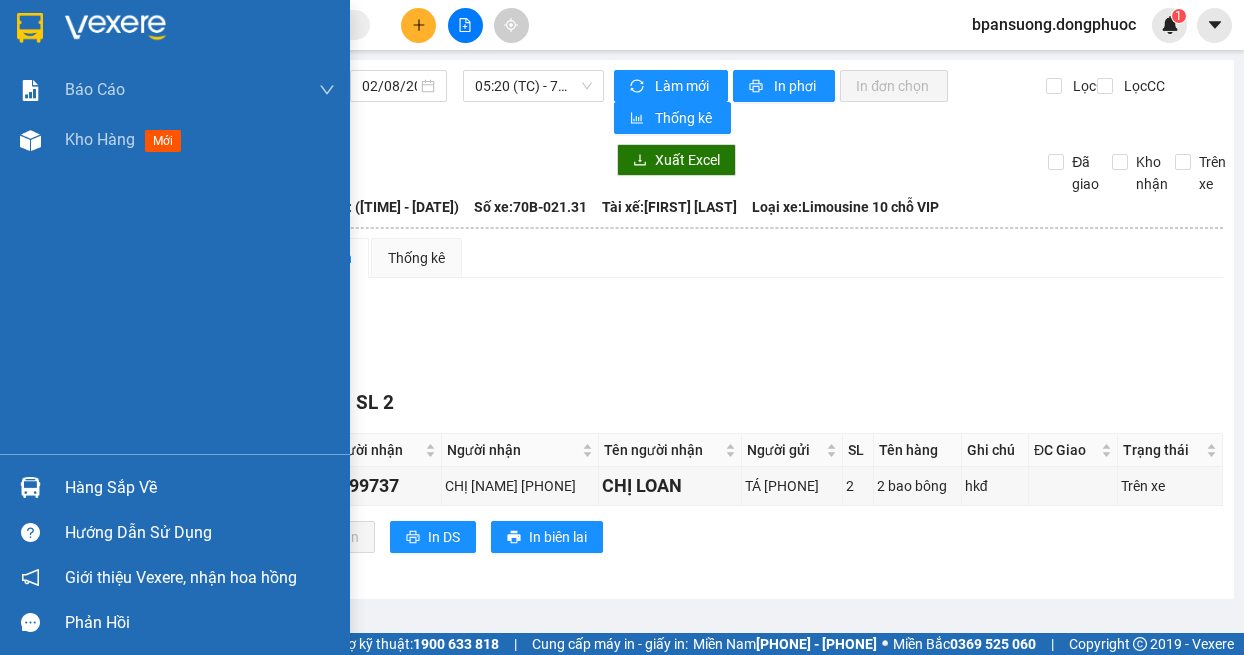 click at bounding box center (30, 487) 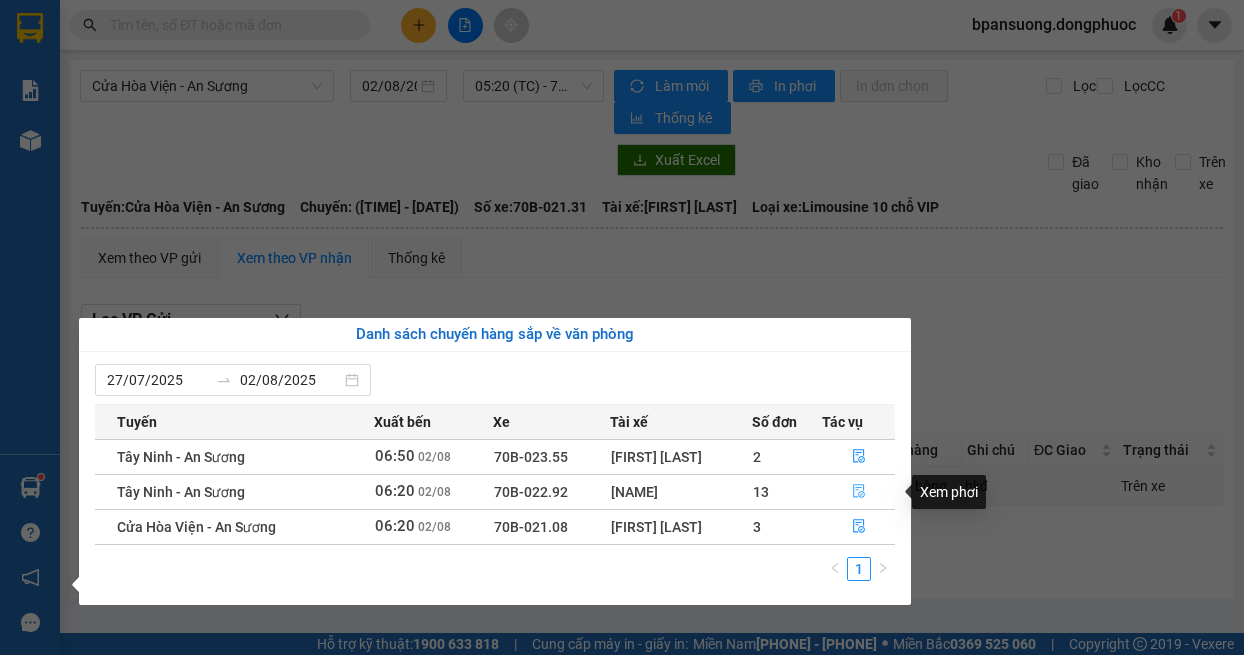 click 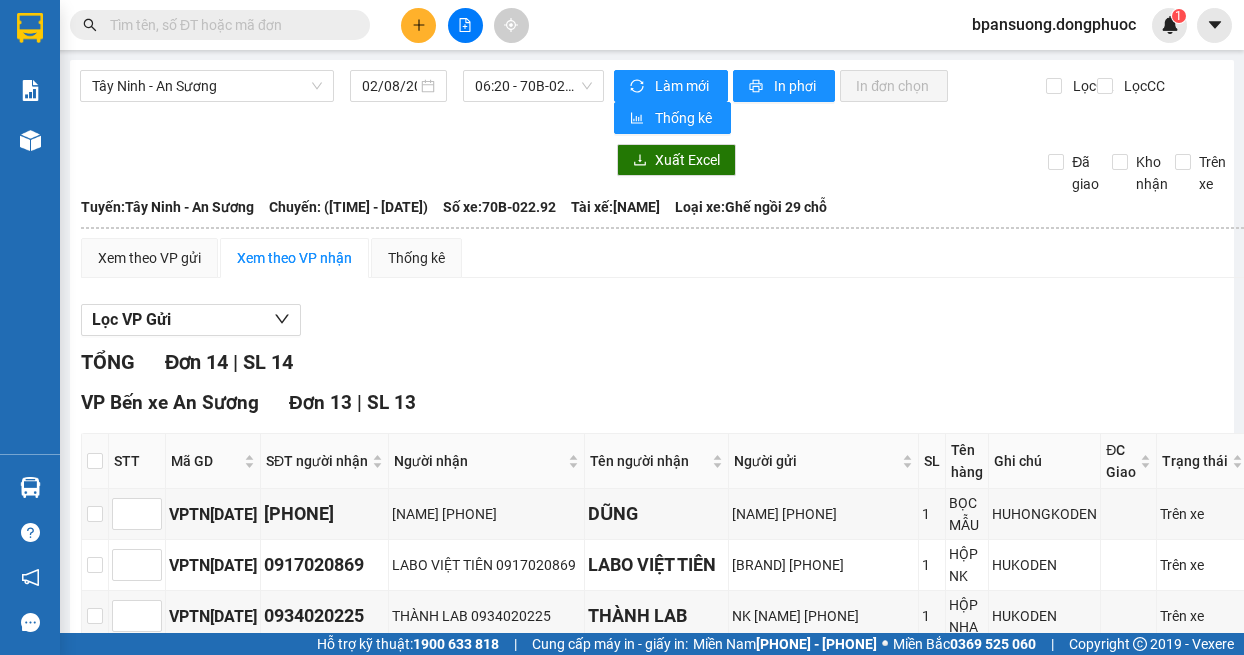 scroll, scrollTop: 200, scrollLeft: 0, axis: vertical 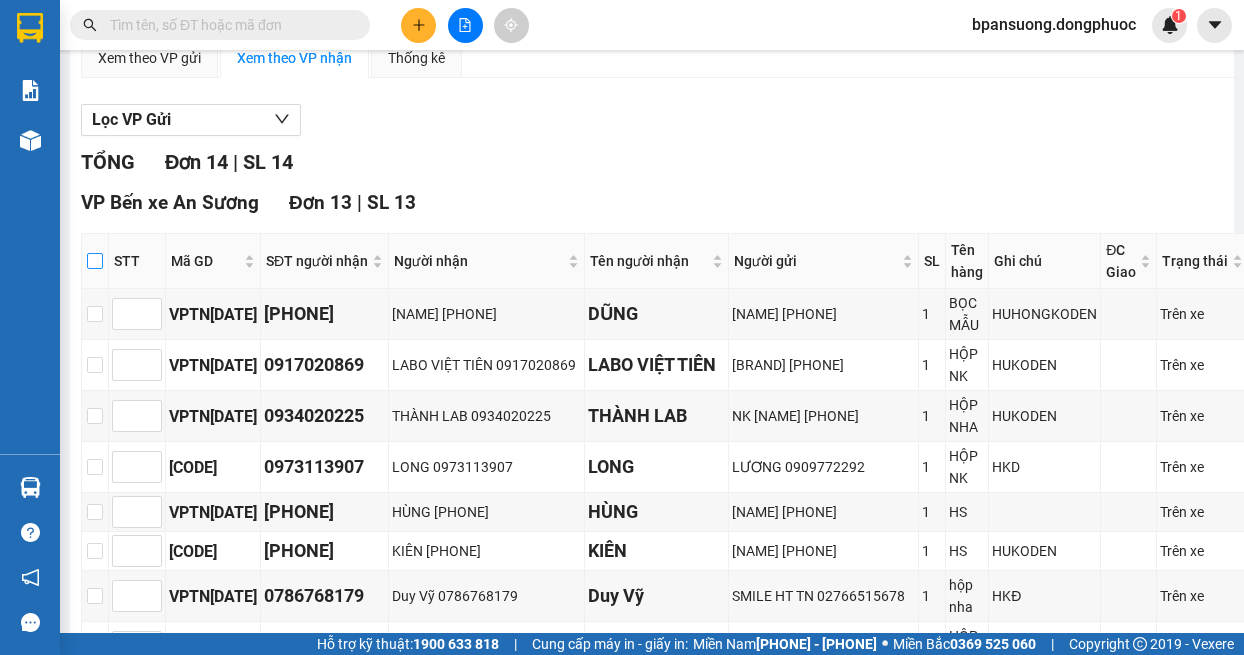 click at bounding box center (95, 261) 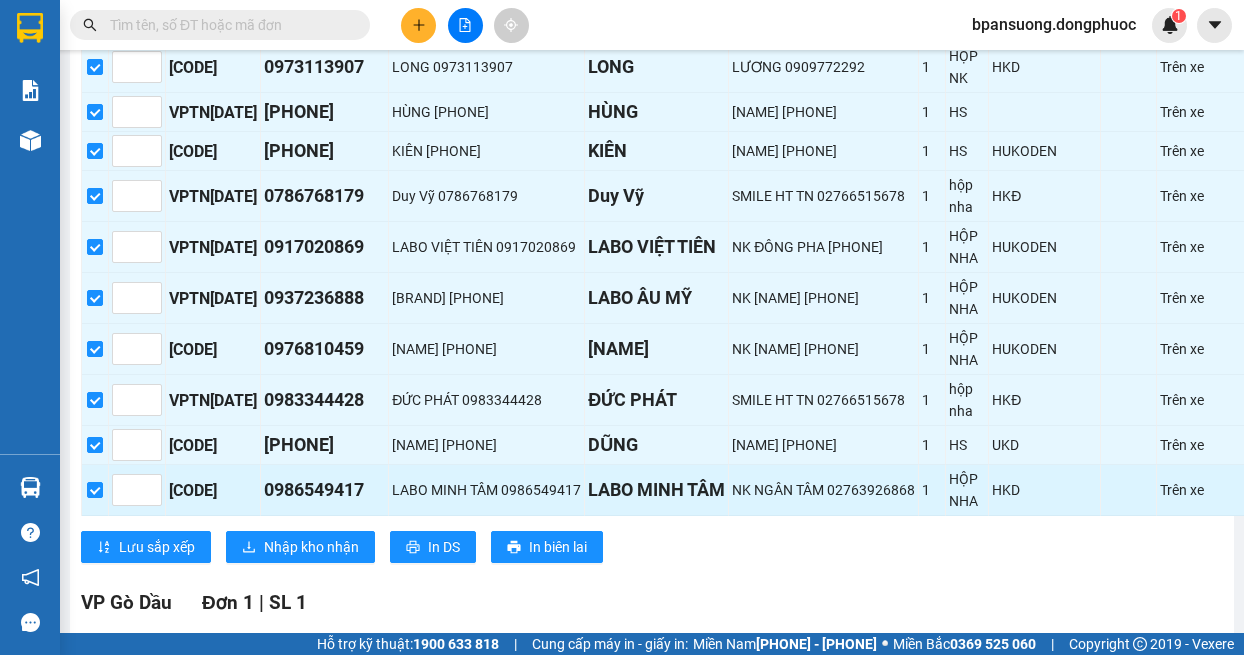 scroll, scrollTop: 792, scrollLeft: 0, axis: vertical 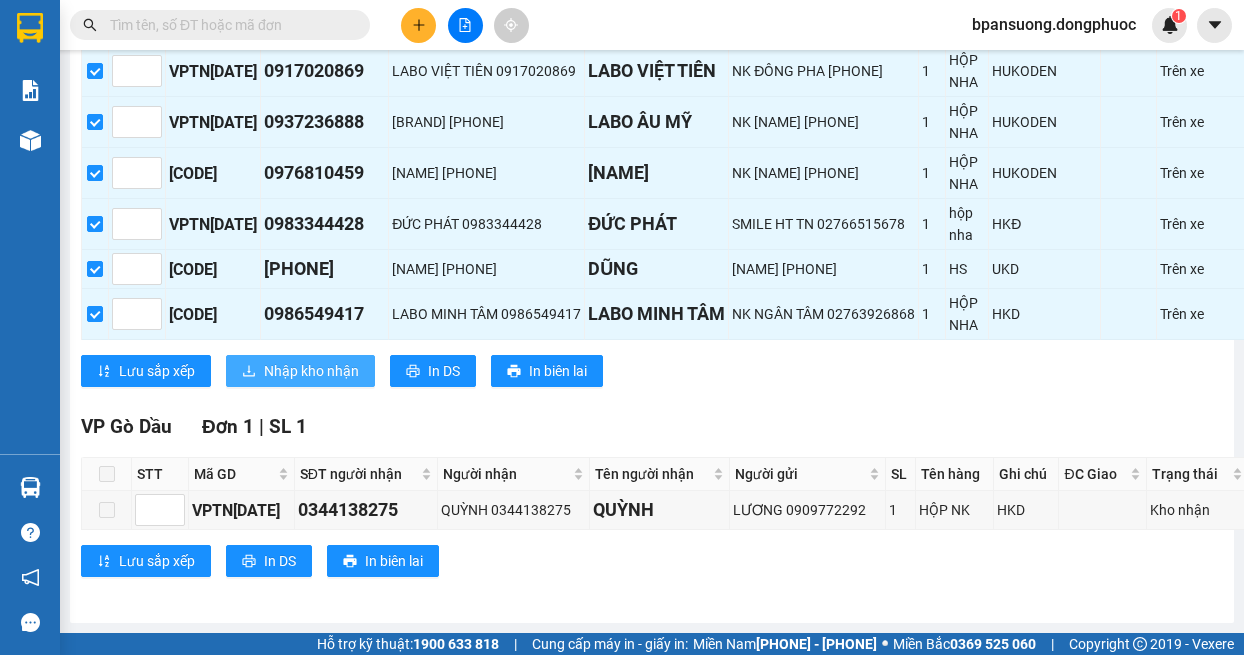 click on "Nhập kho nhận" at bounding box center (300, 371) 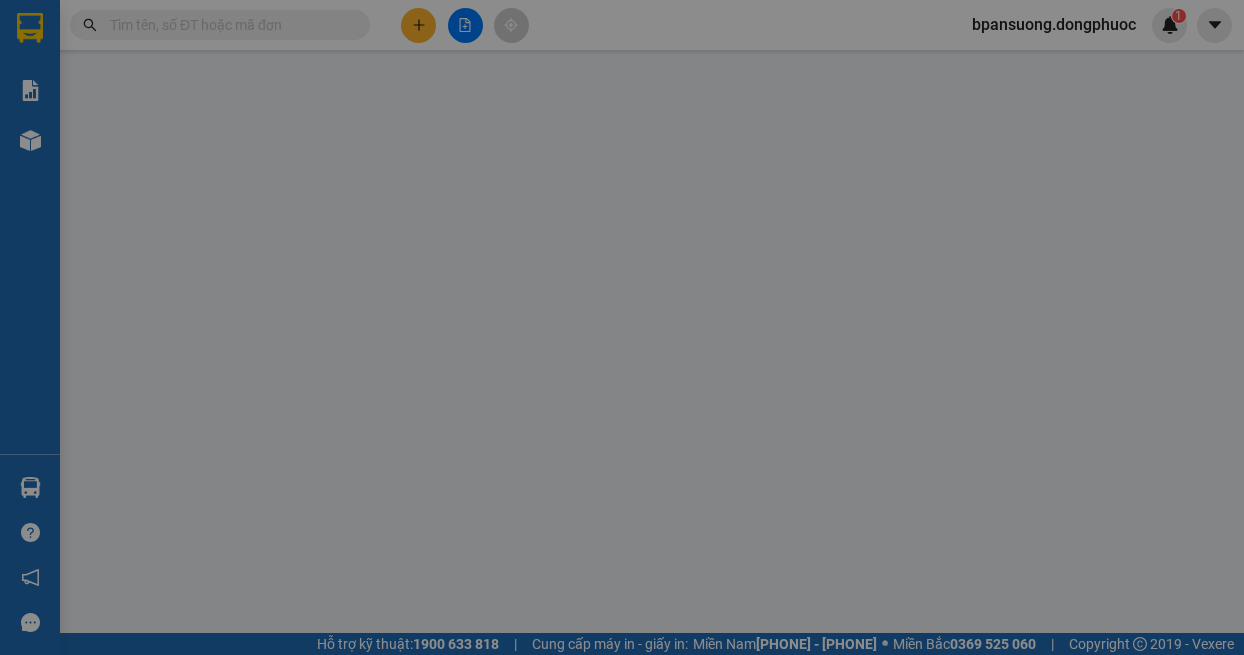 scroll, scrollTop: 0, scrollLeft: 0, axis: both 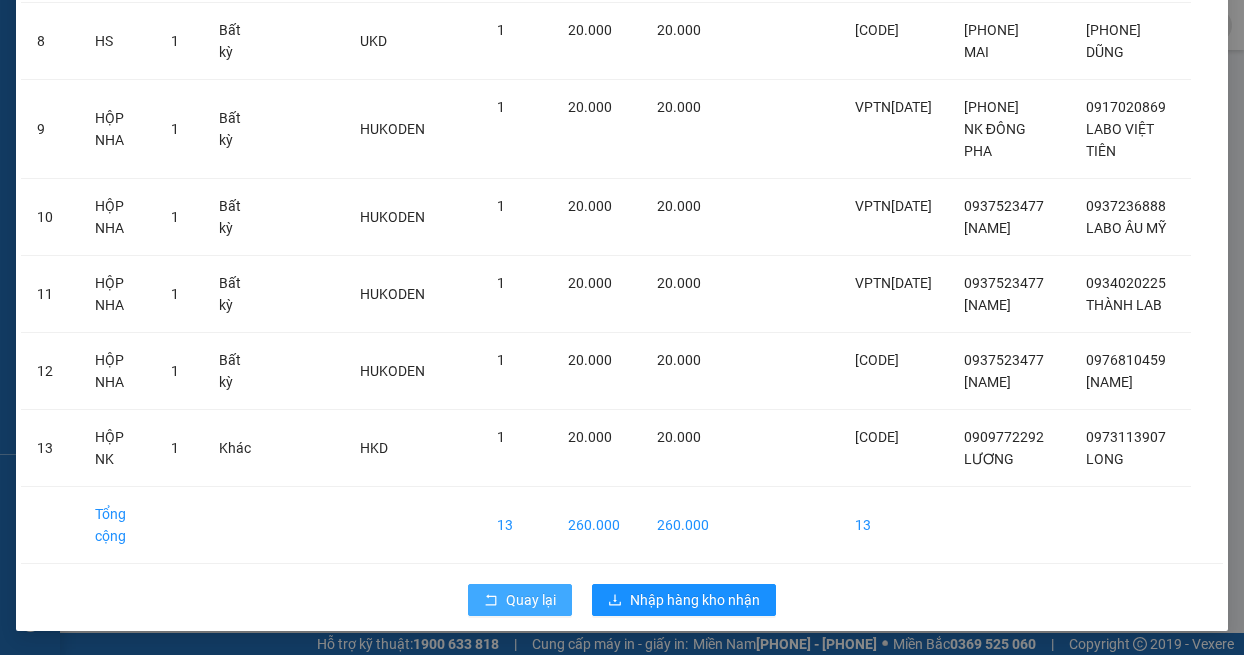 click on "Quay lại" at bounding box center [520, 600] 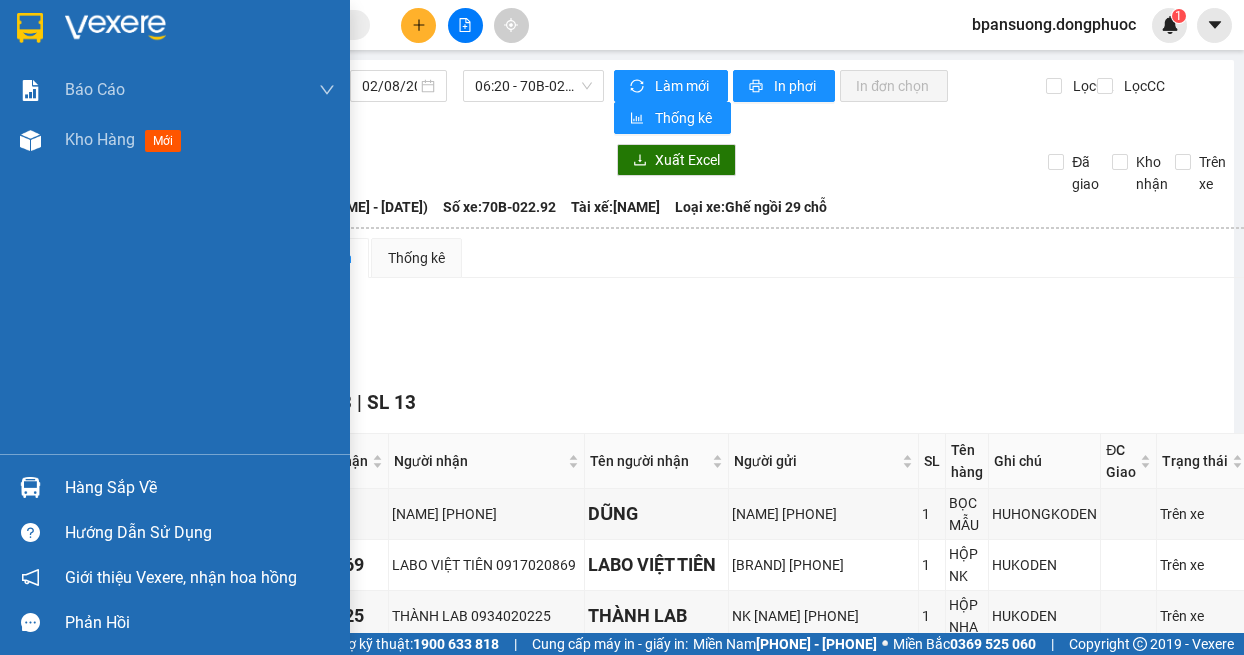 click at bounding box center (30, 487) 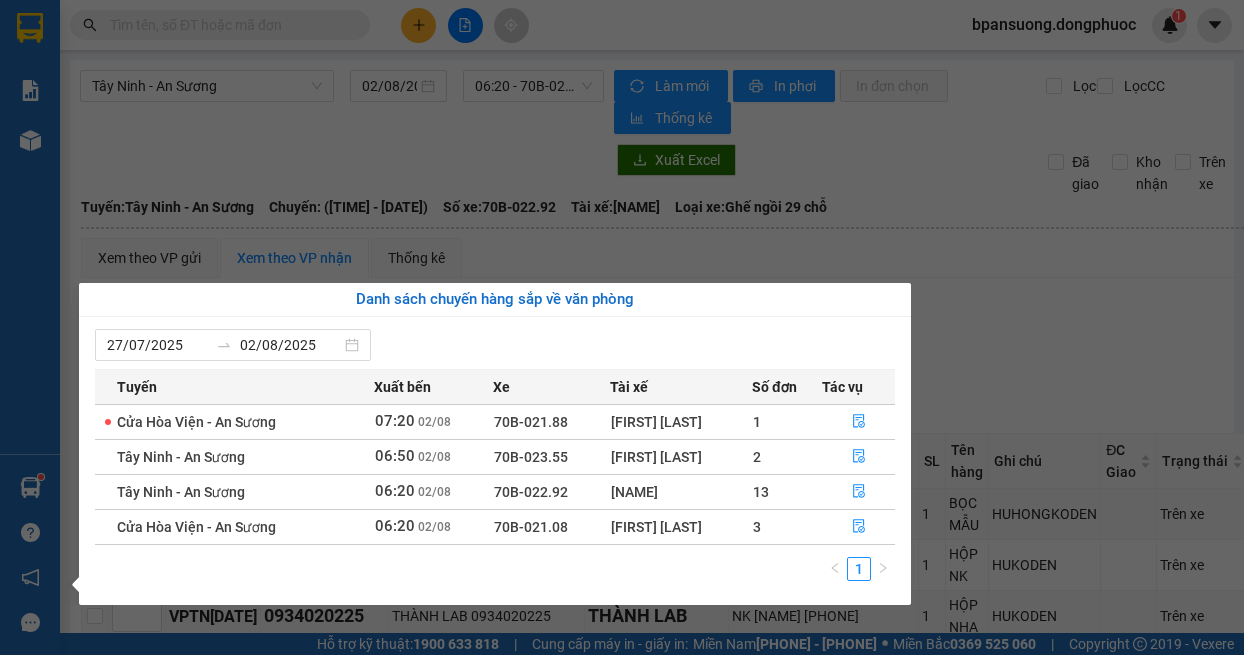 drag, startPoint x: 1103, startPoint y: 300, endPoint x: 1104, endPoint y: 290, distance: 10.049875 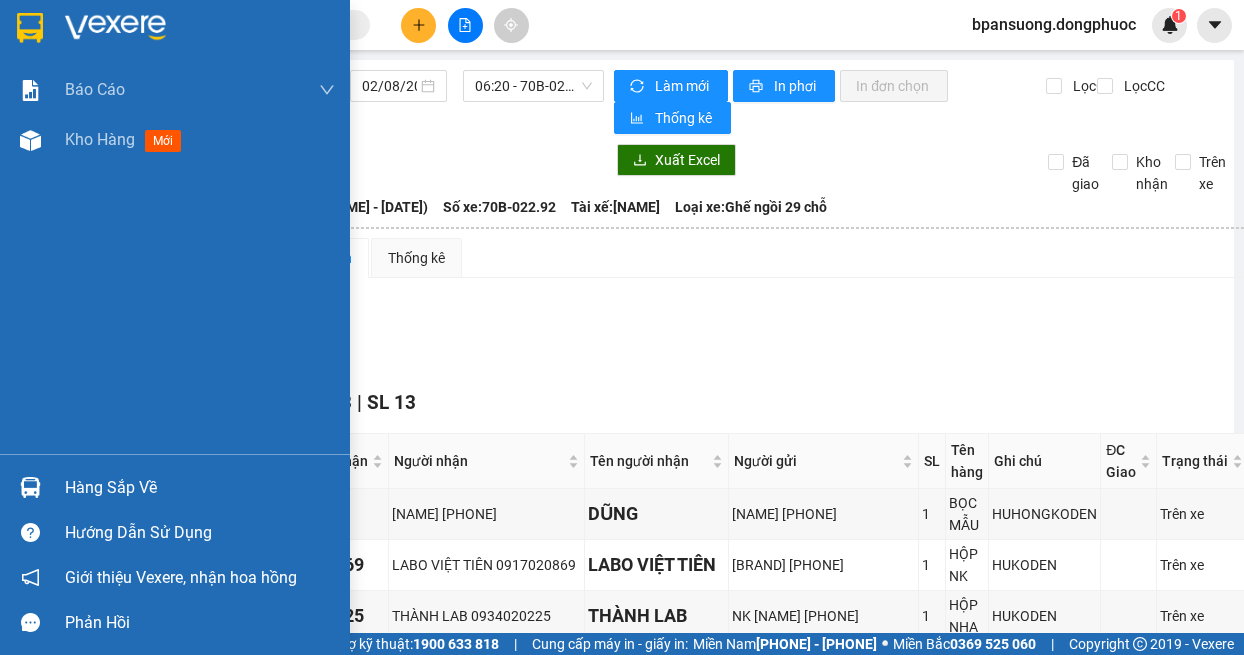 click on "Hàng sắp về" at bounding box center (175, 487) 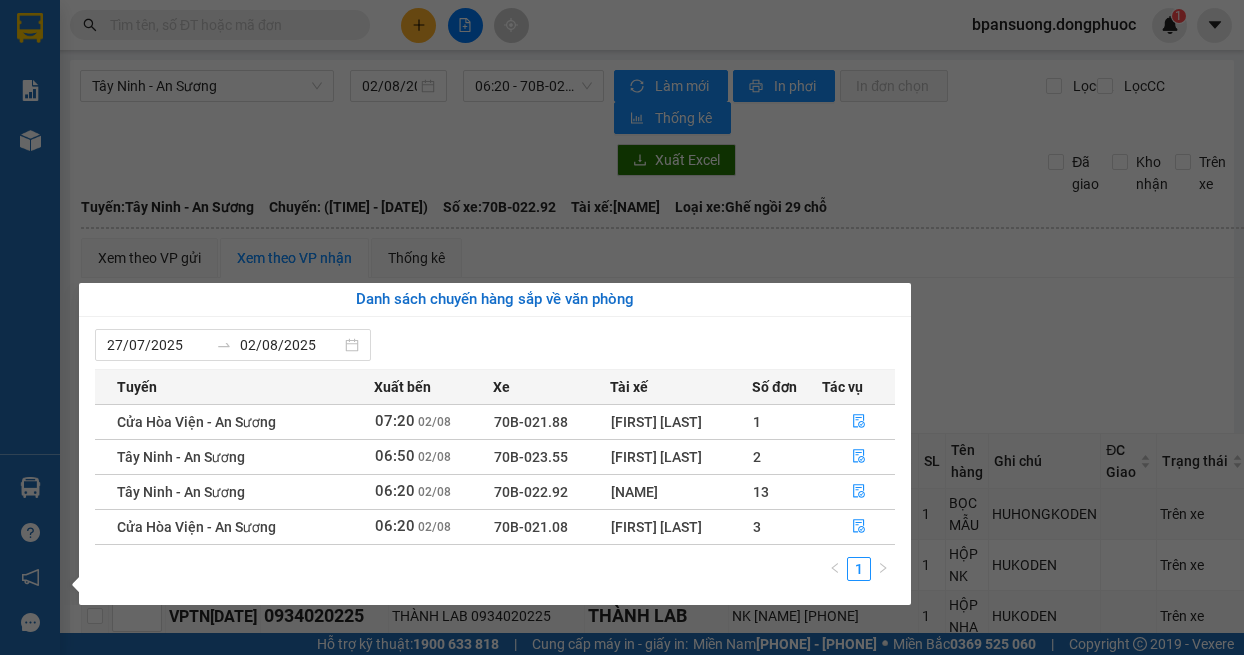 drag, startPoint x: 1196, startPoint y: 325, endPoint x: 1196, endPoint y: 362, distance: 37 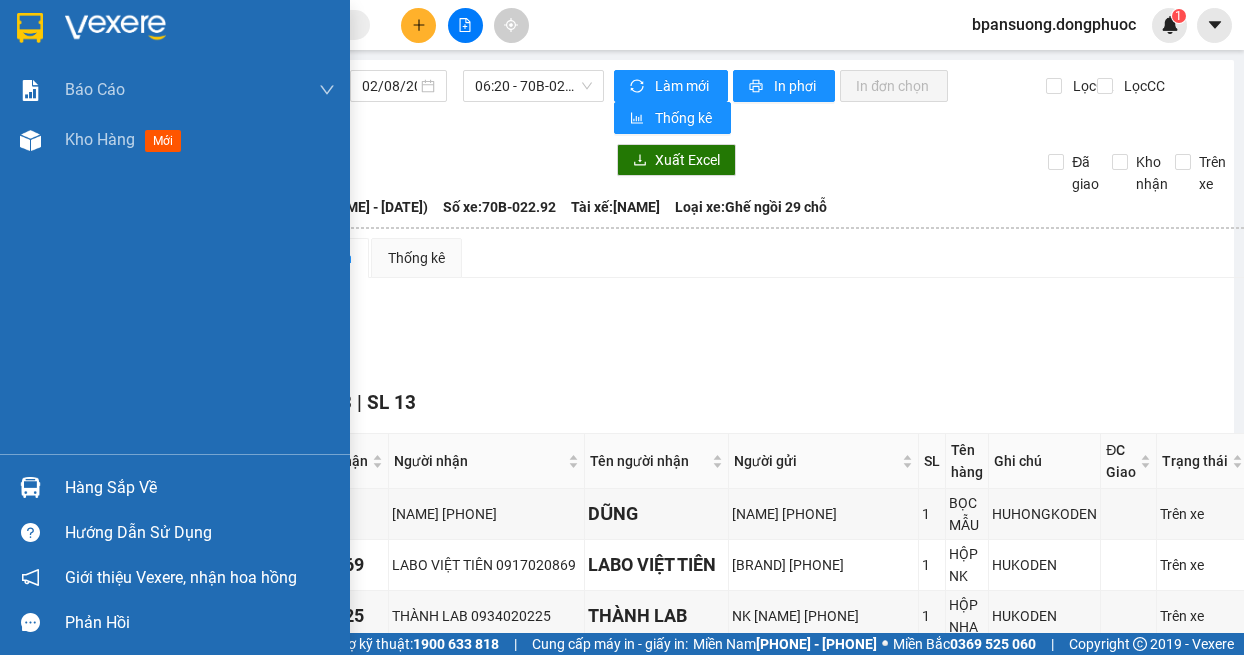 click at bounding box center (30, 487) 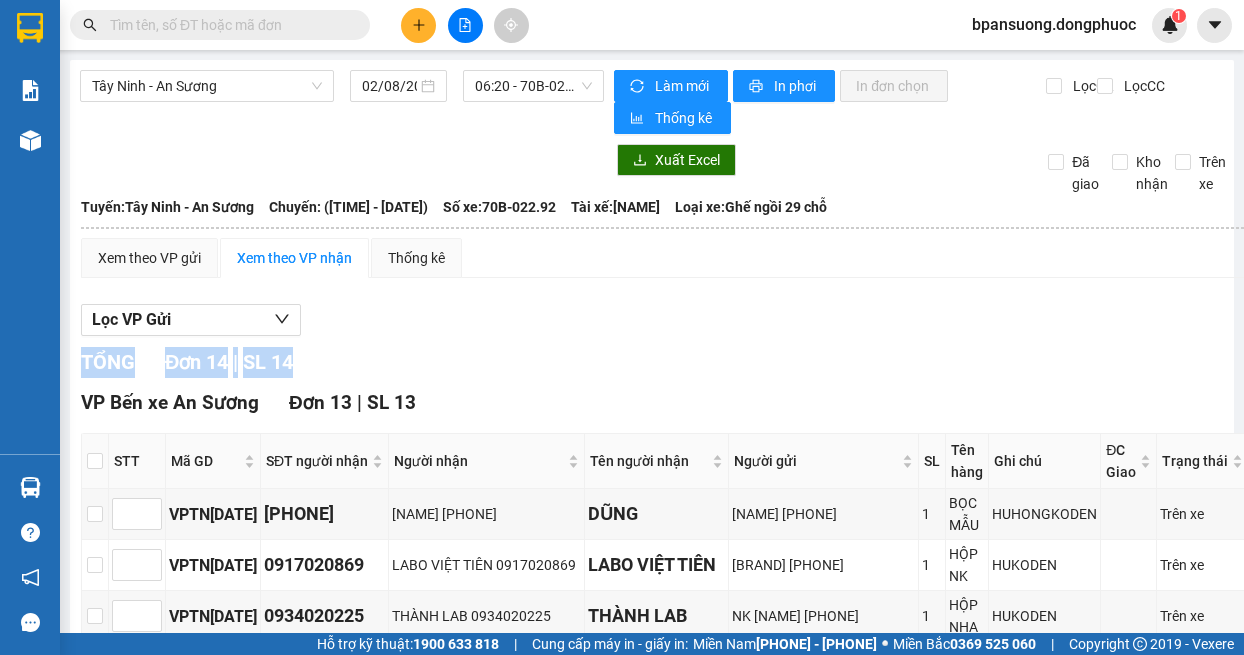 click on "Kết quả tìm kiếm ( 0 )  Bộ lọc  No Data bpansuong.dongphuoc 1     Báo cáo Mẫu 1: Báo cáo dòng tiền theo nhân viên Mẫu 1: Báo cáo dòng tiền theo nhân viên (VP) Mẫu 2: Doanh số tạo đơn theo Văn phòng, nhân viên - Trạm     Kho hàng mới Hàng sắp về Hướng dẫn sử dụng Giới thiệu Vexere, nhận hoa hồng Phản hồi Phần mềm hỗ trợ bạn tốt chứ? Tây Ninh - An Sương 02/08/2025 06:20     - [PLATE]  Làm mới In phơi In đơn chọn Thống kê Lọc  CR Lọc  CC Xuất Excel Đã giao Kho nhận Trên xe Đồng Phước   19001152   Bến xe Tây Ninh, 01 Võ Văn Truyện, KP 1, Phường 2 07:30 - 02/08/2025 Tuyến:  Tây Ninh - An Sương Chuyến:   (06:20 - 02/08/2025) Tài xế:  [NAME]   Số xe:  [PLATE]Loại xe:  Ghế ngồi 29 chỗ Tuyến:  Tây Ninh - An Sương Chuyến:   (06:20 - 02/08/2025)Số xe:  [PLATE] Tài xế:  [NAME] Loại xe:  Ghế ngồi 29 chỗ Xem theo VP gửi   14" at bounding box center (622, 327) 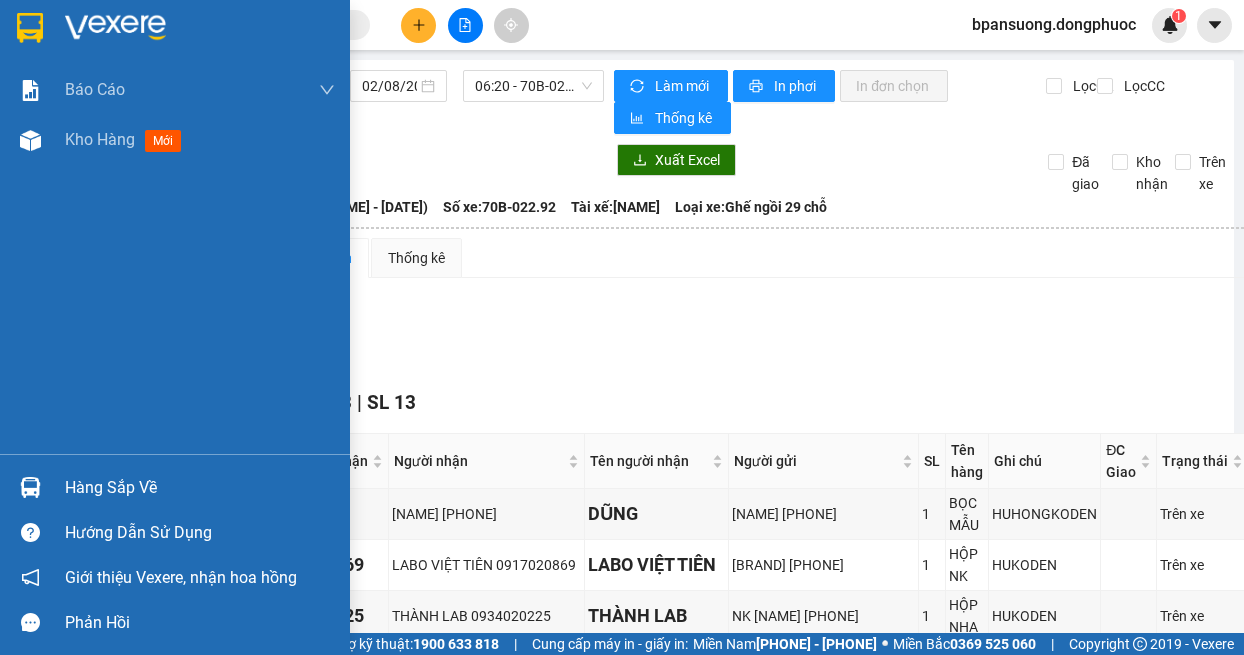 click on "Hàng sắp về" at bounding box center [175, 487] 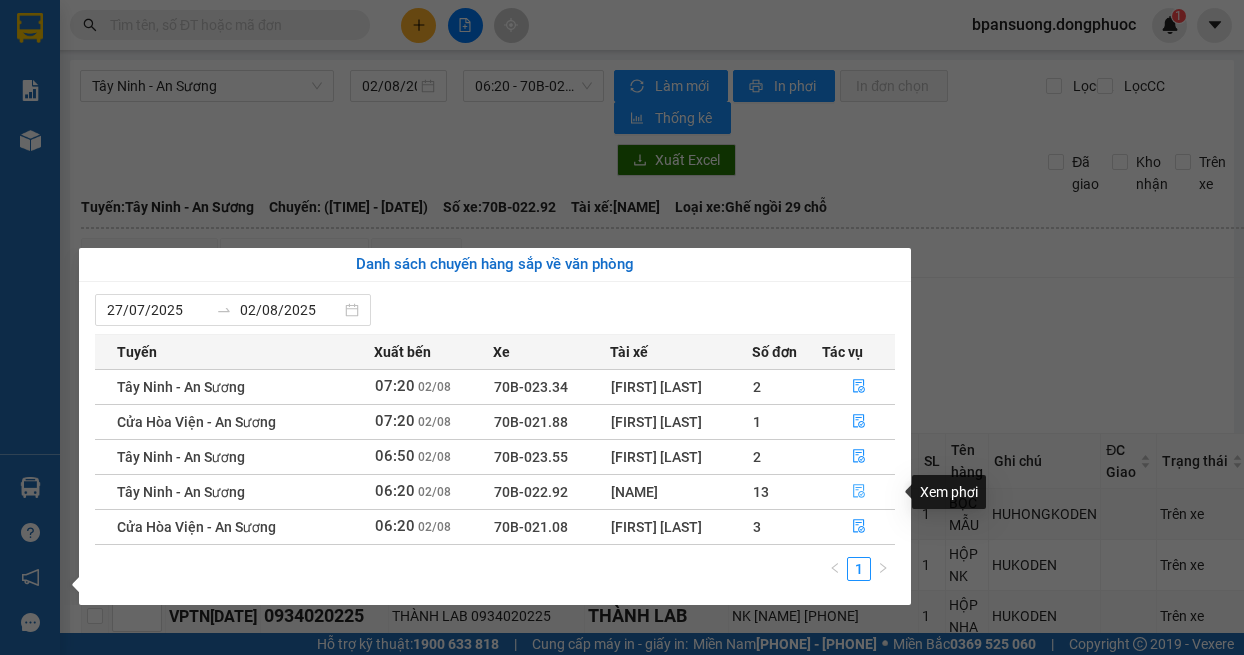 click at bounding box center (859, 492) 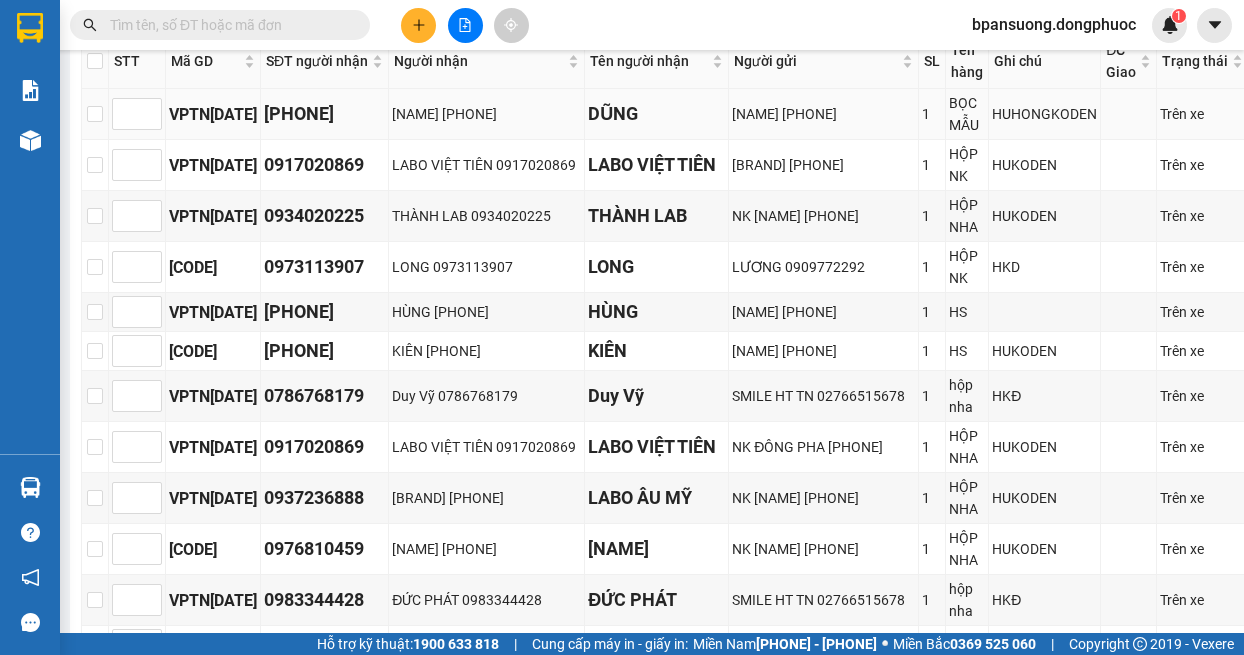 scroll, scrollTop: 200, scrollLeft: 0, axis: vertical 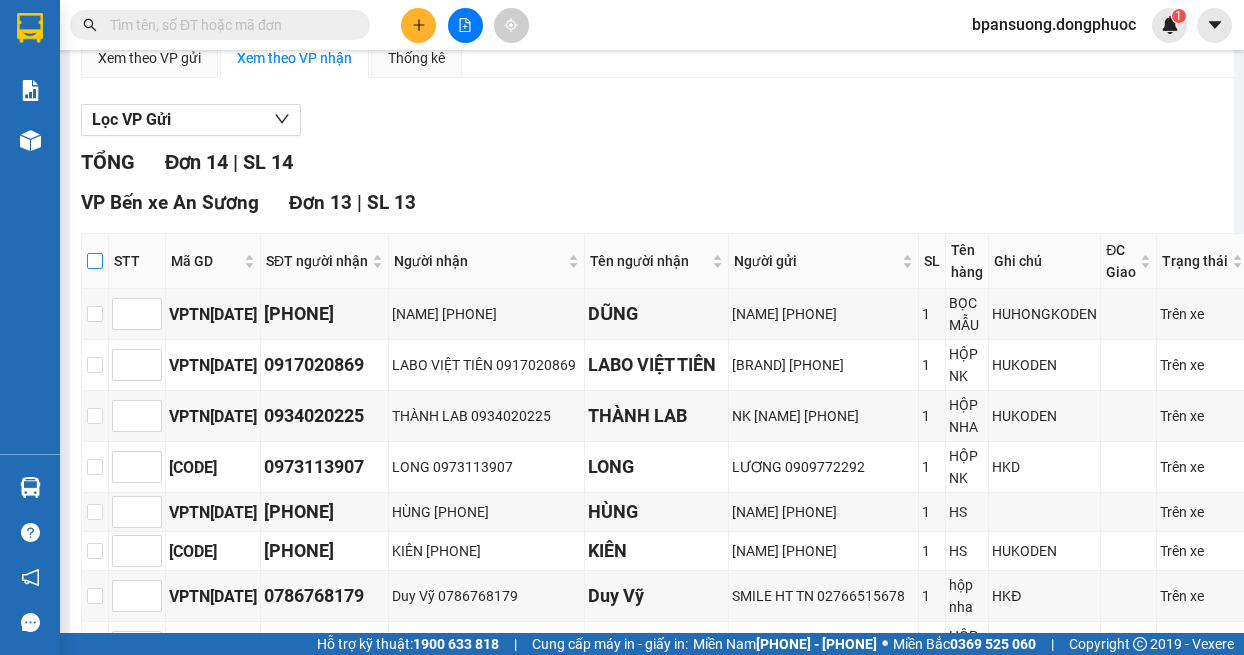 click at bounding box center [95, 261] 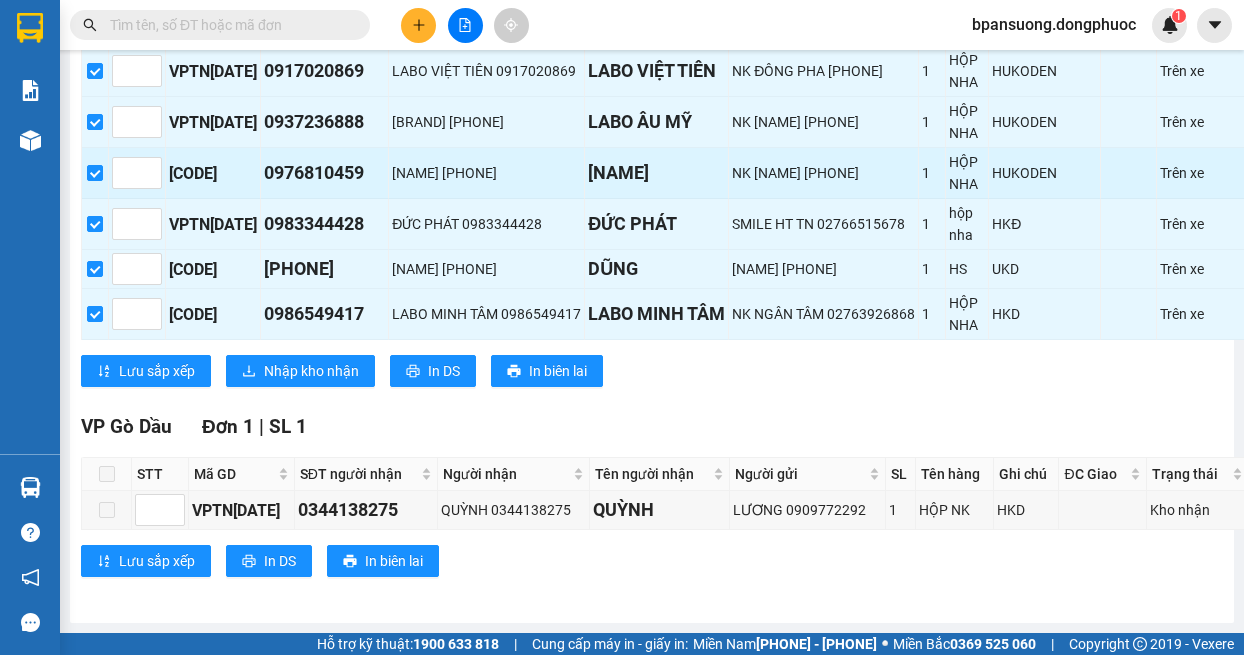 scroll, scrollTop: 592, scrollLeft: 0, axis: vertical 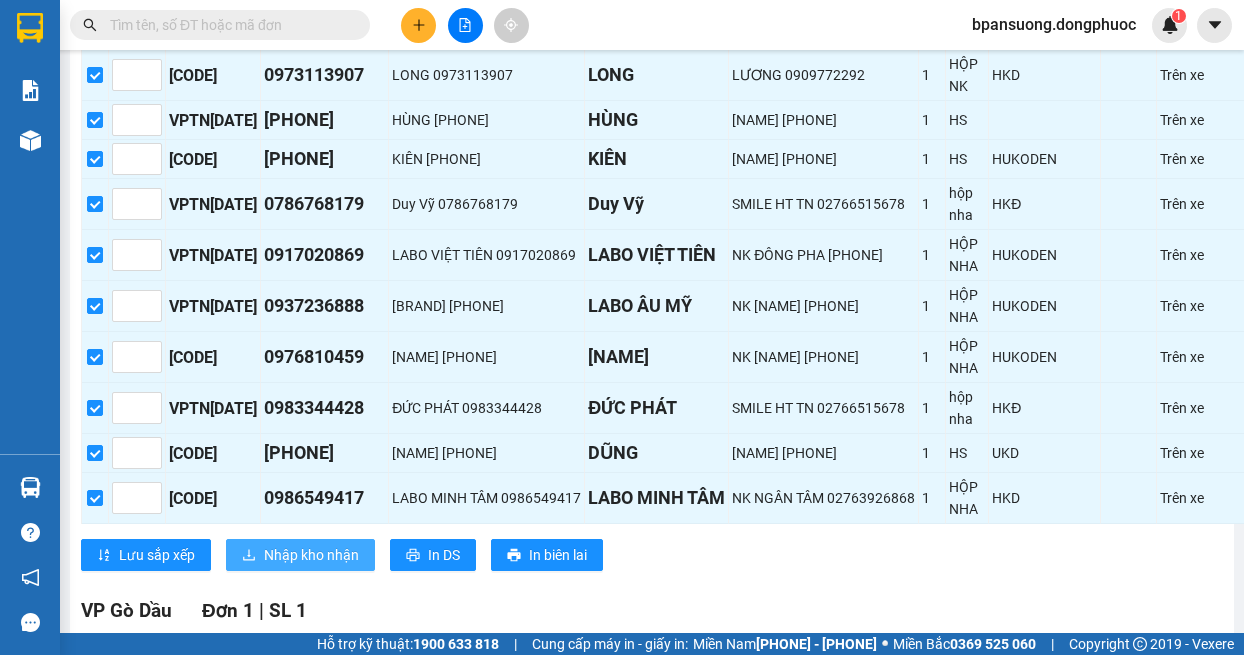click on "Nhập kho nhận" at bounding box center [311, 555] 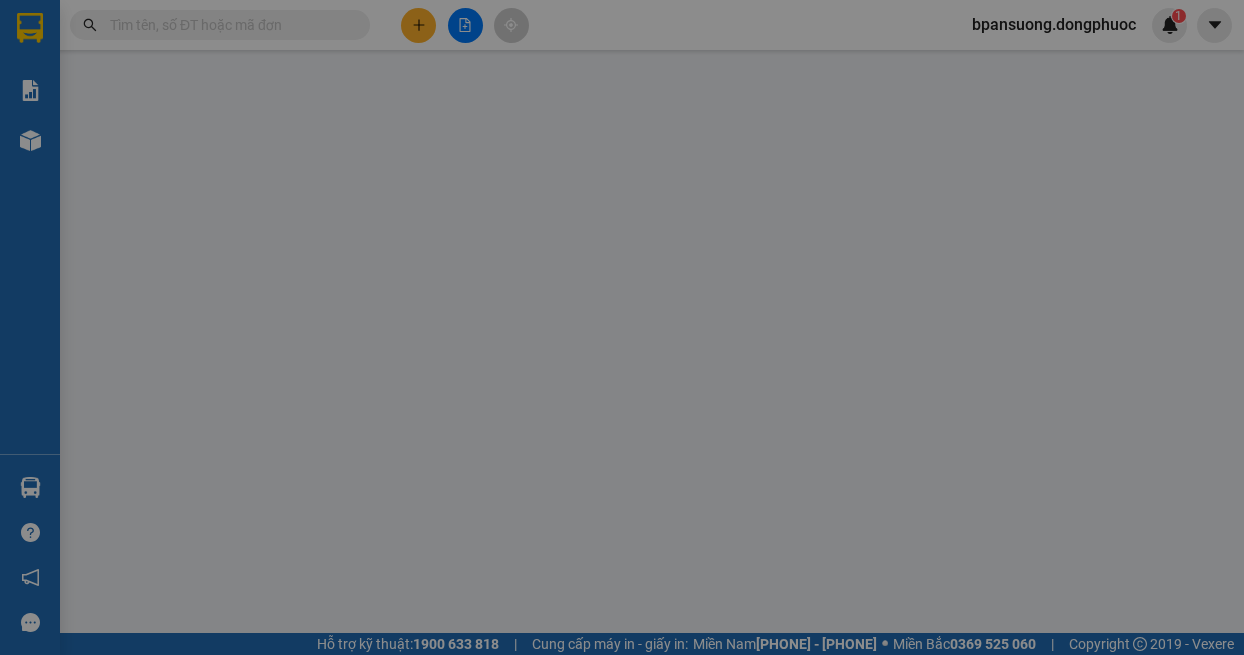 scroll, scrollTop: 0, scrollLeft: 0, axis: both 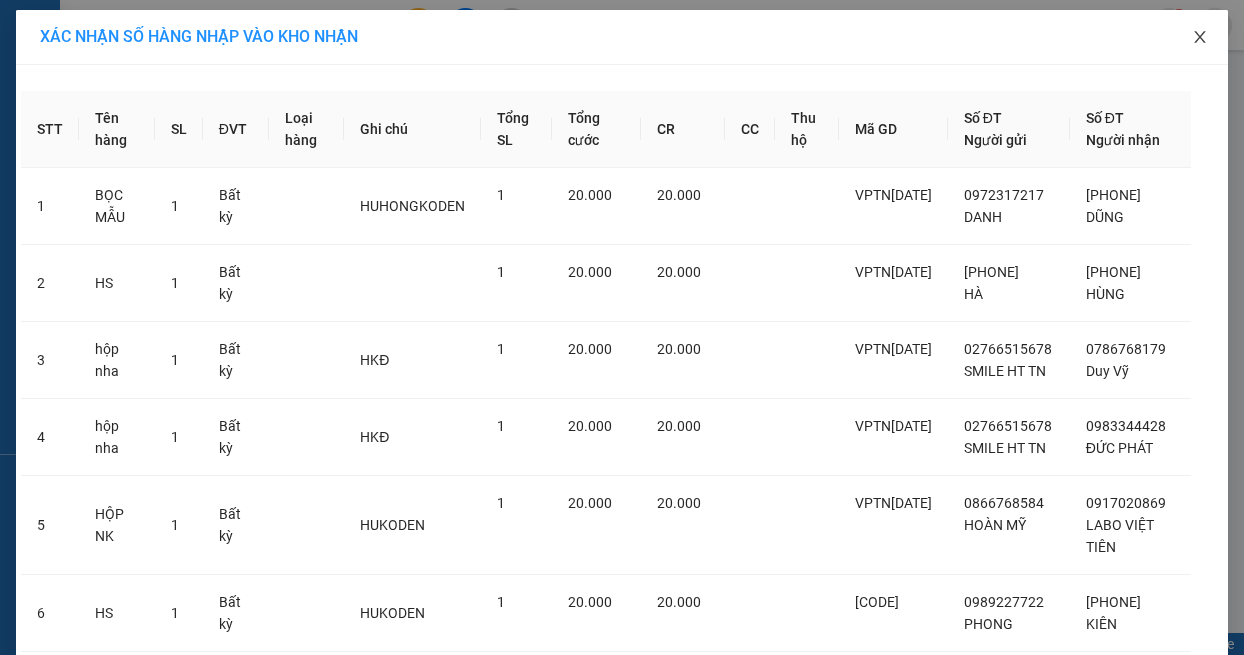 drag, startPoint x: 1197, startPoint y: 37, endPoint x: 915, endPoint y: 38, distance: 282.00177 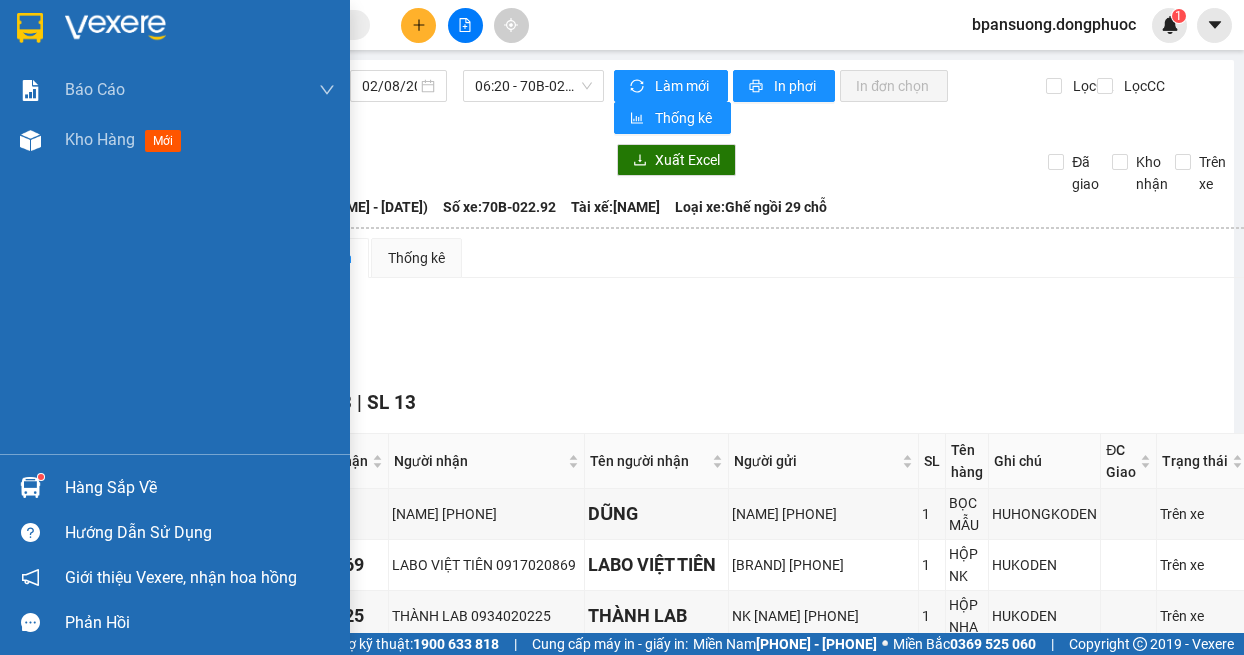 click on "Hàng sắp về" at bounding box center [200, 488] 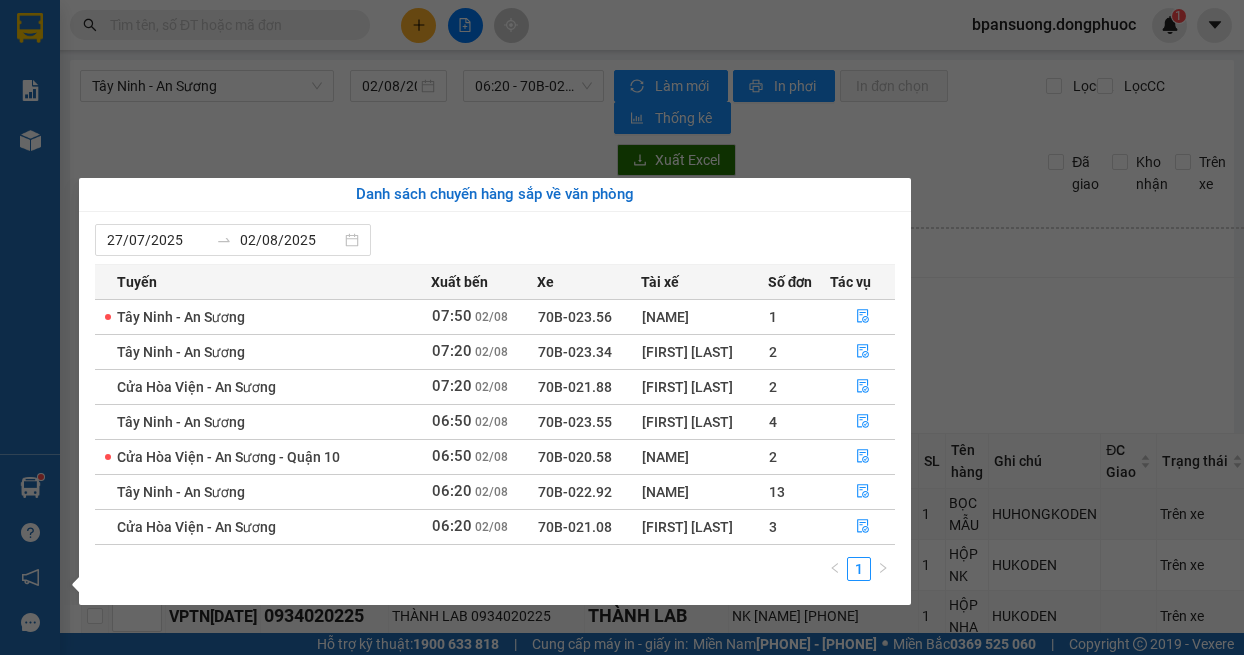 click on "Kết quả tìm kiếm ( 0 )  Bộ lọc  No Data bpansuong.dongphuoc 1     Báo cáo Mẫu 1: Báo cáo dòng tiền theo nhân viên Mẫu 1: Báo cáo dòng tiền theo nhân viên (VP) Mẫu 2: Doanh số tạo đơn theo Văn phòng, nhân viên - Trạm     Kho hàng mới Hàng sắp về Hướng dẫn sử dụng Giới thiệu Vexere, nhận hoa hồng Phản hồi Phần mềm hỗ trợ bạn tốt chứ? [CITY] - [CITY] [DATE] [TIME]     - 70B-022.92  Làm mới In phơi In đơn chọn Thống kê Lọc  CR Lọc  CC Xuất Excel Đã giao Kho nhận Trên xe Đồng Phước   19001152   Bến xe Tây Ninh, 01 Võ Văn Truyện, KP 1, Phường 2 [TIME] - [DATE] Tuyến:  [CITY] - [CITY] Chuyến:   ([TIME] - [DATE]) Tài xế:  [NAME]   Số xe:  70B-022.92 Loại xe:  Ghế ngồi 29 chỗ Tuyến:  [CITY] - [CITY] Chuyến:   ([TIME] - [DATE]) Số xe:  70B-022.92 Tài xế:  [NAME] Loại xe:  Ghế ngồi 29 chỗ Xem theo VP gửi   14" at bounding box center (622, 327) 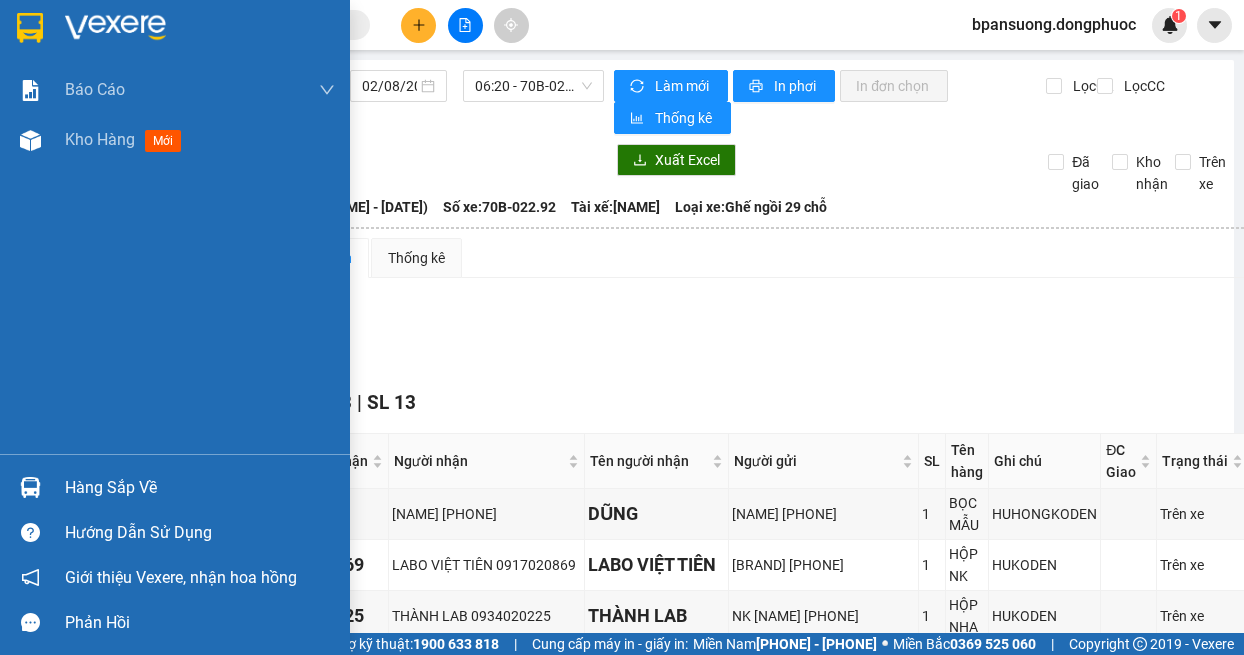drag, startPoint x: 62, startPoint y: 493, endPoint x: 72, endPoint y: 419, distance: 74.672615 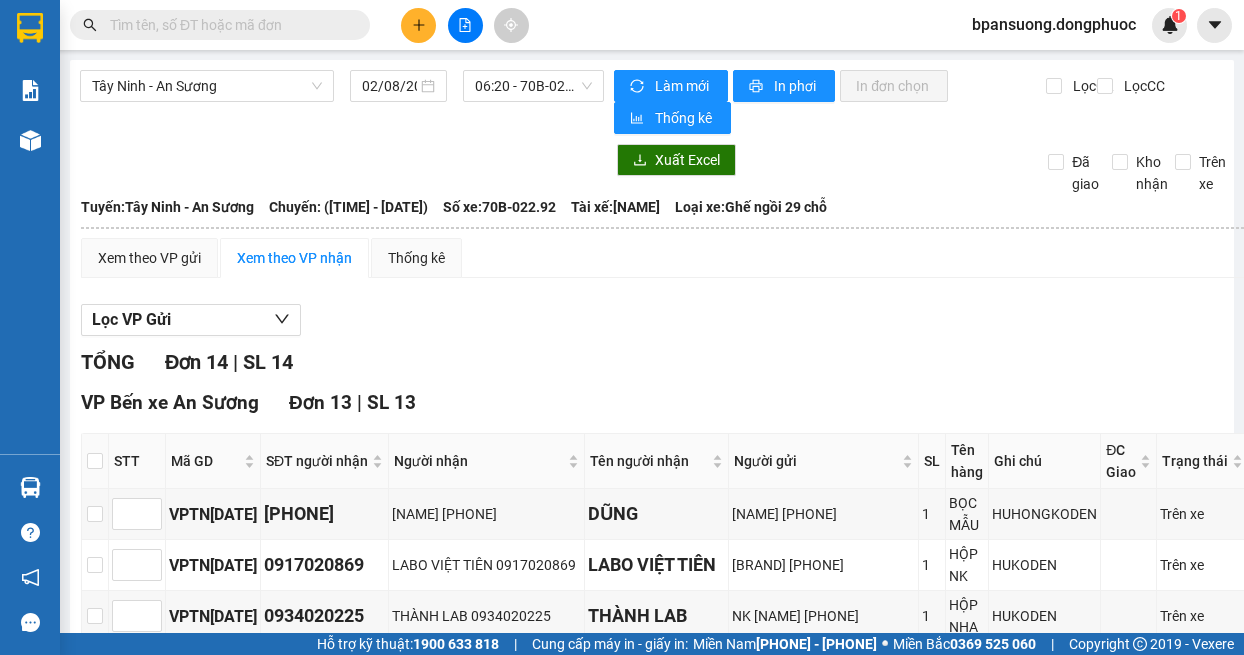 click on "Kết quả tìm kiếm ( 0 )  Bộ lọc  No Data bpansuong.dongphuoc 1     Báo cáo Mẫu 1: Báo cáo dòng tiền theo nhân viên Mẫu 1: Báo cáo dòng tiền theo nhân viên (VP) Mẫu 2: Doanh số tạo đơn theo Văn phòng, nhân viên - Trạm     Kho hàng mới Hàng sắp về Hướng dẫn sử dụng Giới thiệu Vexere, nhận hoa hồng Phản hồi Phần mềm hỗ trợ bạn tốt chứ? [CITY] - [CITY] [DATE] [TIME]     - 70B-022.92  Làm mới In phơi In đơn chọn Thống kê Lọc  CR Lọc  CC Xuất Excel Đã giao Kho nhận Trên xe Đồng Phước   19001152   Bến xe Tây Ninh, 01 Võ Văn Truyện, KP 1, Phường 2 [TIME] - [DATE] Tuyến:  [CITY] - [CITY] Chuyến:   ([TIME] - [DATE]) Tài xế:  [NAME]   Số xe:  70B-022.92 Loại xe:  Ghế ngồi 29 chỗ Tuyến:  [CITY] - [CITY] Chuyến:   ([TIME] - [DATE]) Số xe:  70B-022.92 Tài xế:  [NAME] Loại xe:  Ghế ngồi 29 chỗ Xem theo VP gửi   14" at bounding box center (622, 327) 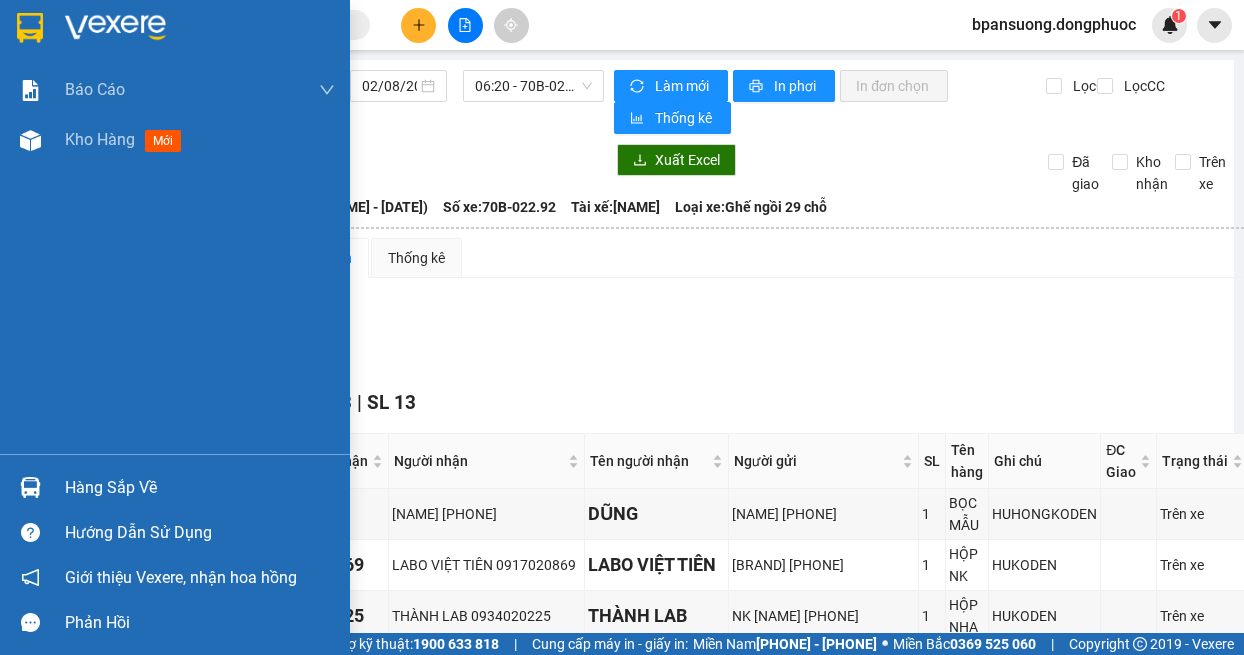 click at bounding box center [30, 487] 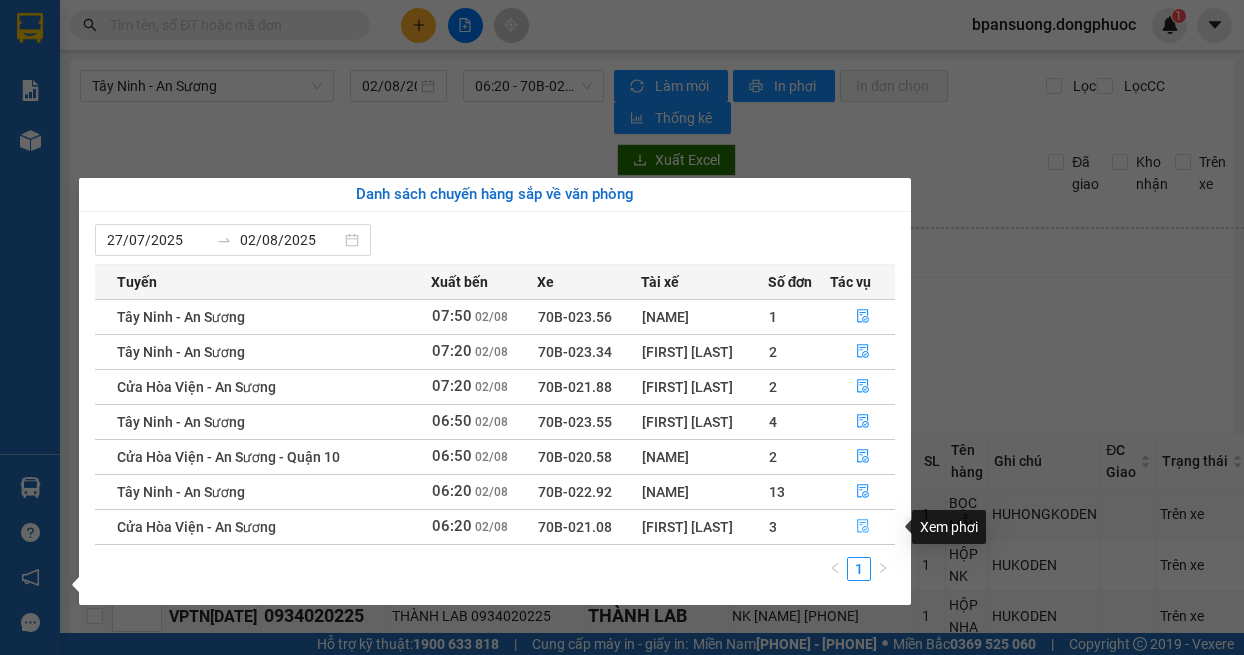 click at bounding box center (863, 527) 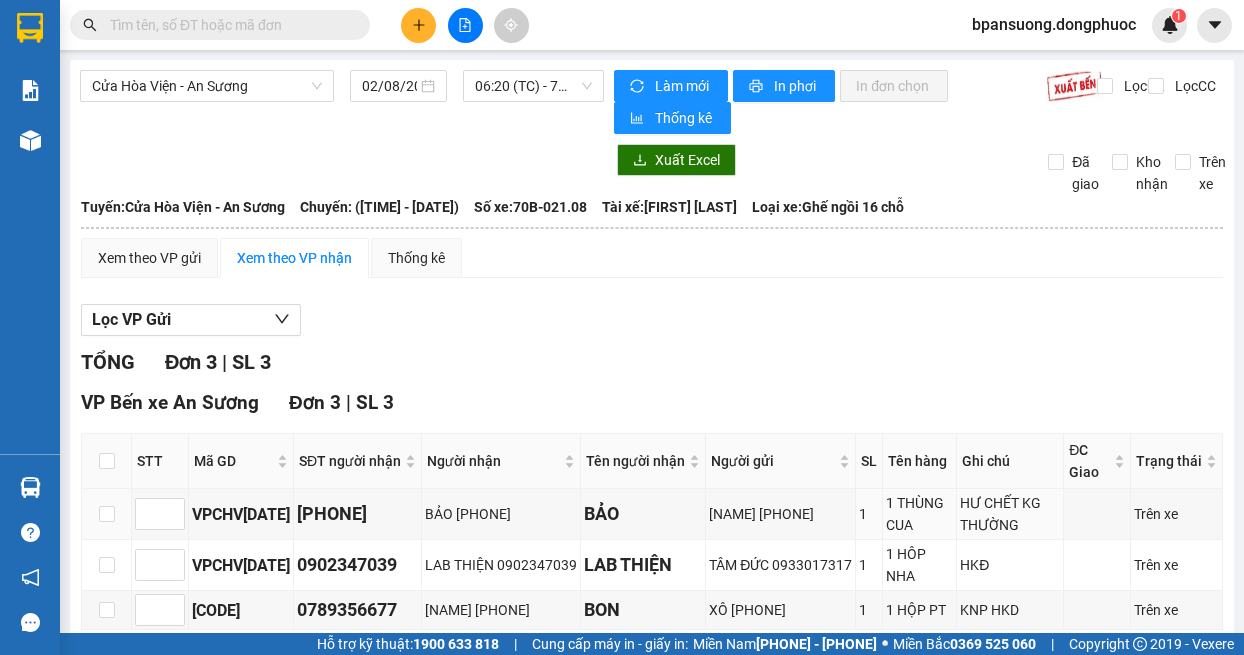 scroll, scrollTop: 134, scrollLeft: 0, axis: vertical 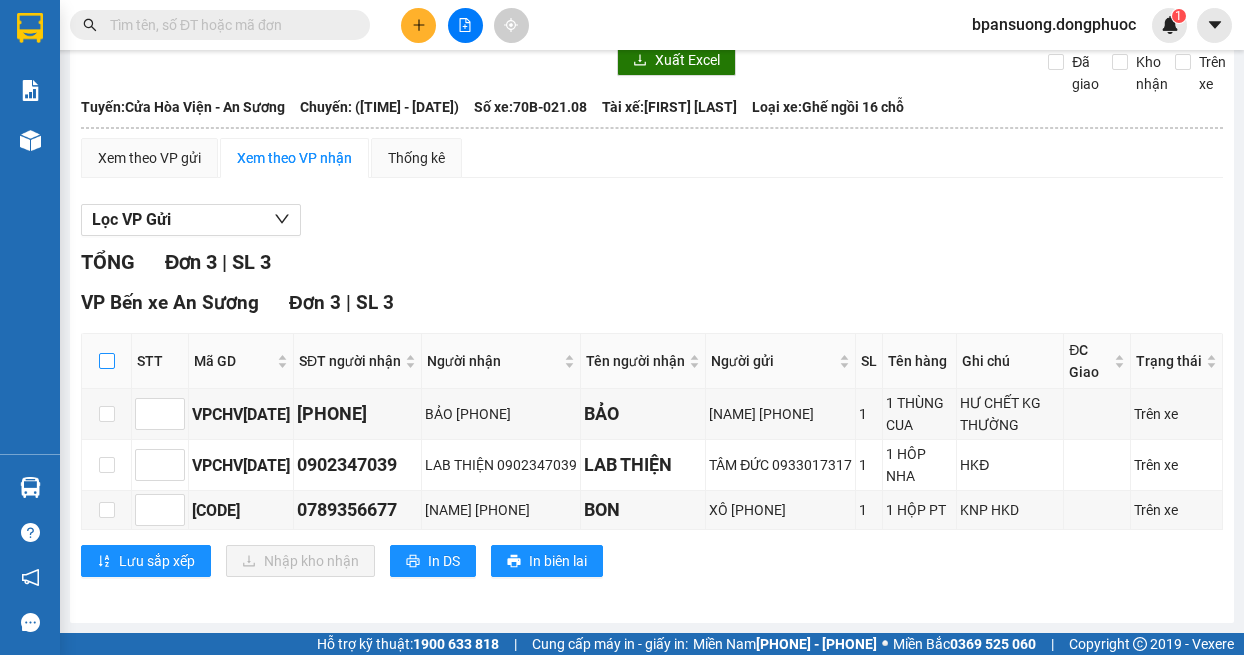 click at bounding box center (107, 361) 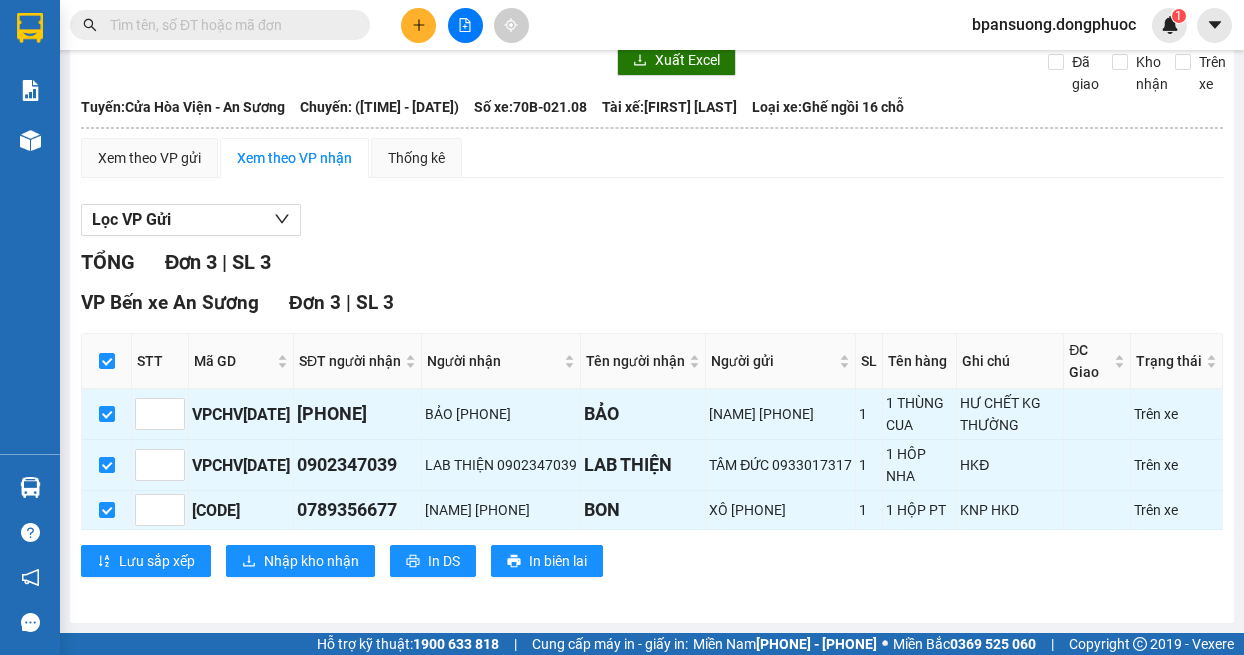 click on "VP Bến xe An Sương Đơn   3 | SL   3 STT Mã GD [PHONE] người nhận Người nhận Tên người nhận Người gửi SL Tên hàng Ghi chú ĐC Giao Trạng thái Ký nhận                           VPCHV[DATE] [PHONE] BẢO [PHONE] BẢO NƯƠNG [PHONE] 1 1 THÙNG CUA HƯ CHẾT KG THƯỜNG Trên xe VPCHV[DATE] [PHONE] LAB THIỆN [PHONE] LAB THIỆN TÂM ĐỨC [PHONE] 1 1 HÔP NHA HKĐ Trên xe VPPD[DATE] [PHONE] BON [PHONE] BON XÔ [PHONE] 1 1 HỘP PT  KNP HKD Trên xe Lưu sắp xếp Nhập kho nhận In DS In biên lai Đồng Phước   19001152   Bến xe Tây Ninh, 01 Võ Văn Truyện, KP 1, Phường 2 VP Bến xe An Sương  -  [TIME] - [DATE] Tuyến:  Cửa Hòa Viện - An Sương Chuyến:   ([TIME] - [DATE]) Tài xế:  [NAME]   Số xe:  70B-021.08   Loại xe:  Ghế ngồi 16 chỗ STT Mã GD [PHONE] người nhận Người nhận Tên người nhận Người gửi SL Tên hàng Ghi chú ĐC Giao Ký nhận" at bounding box center [652, 440] 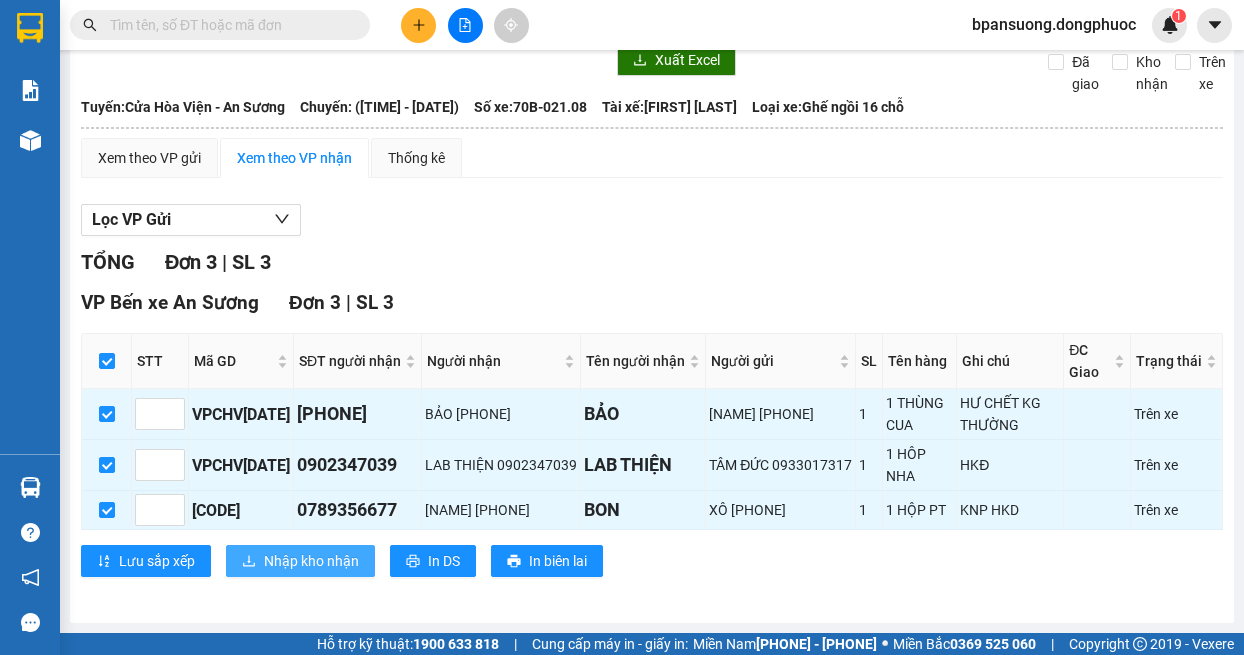 click on "Nhập kho nhận" at bounding box center (311, 561) 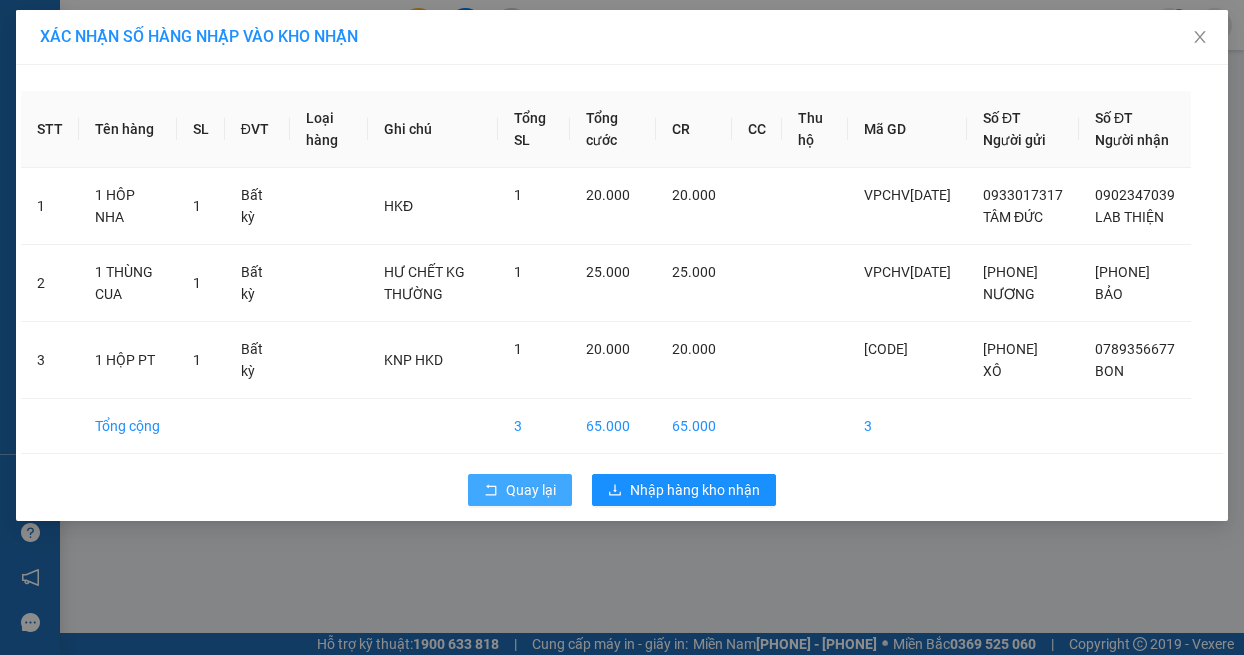 click 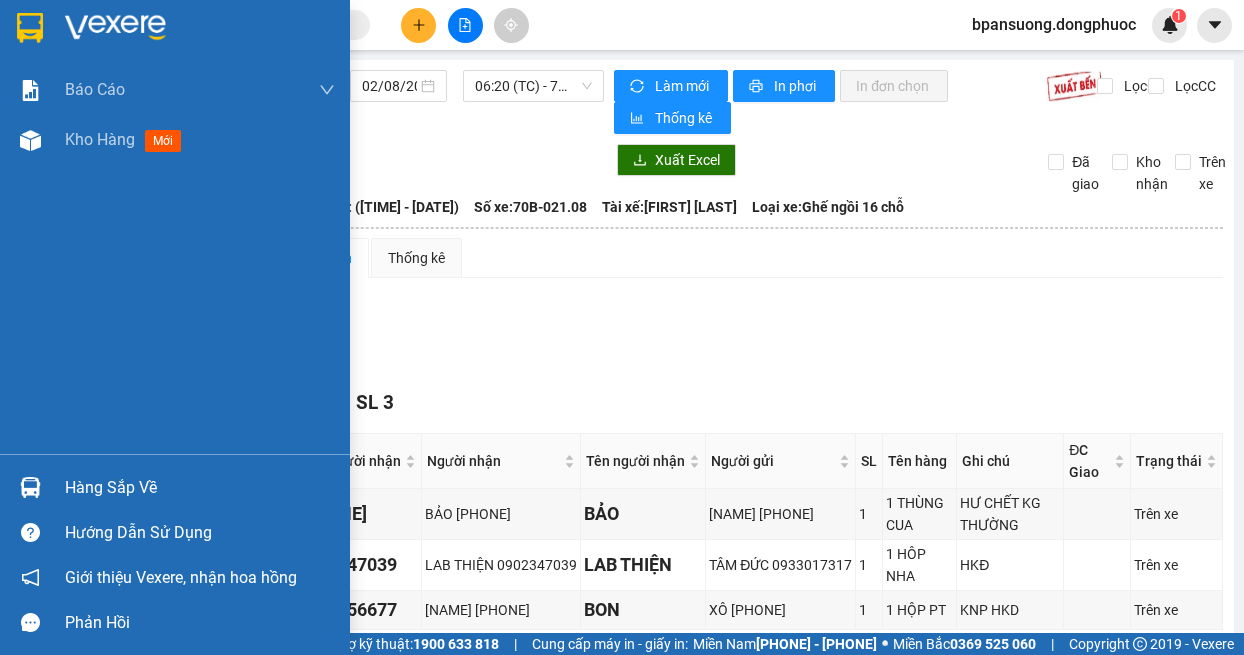 click at bounding box center (30, 487) 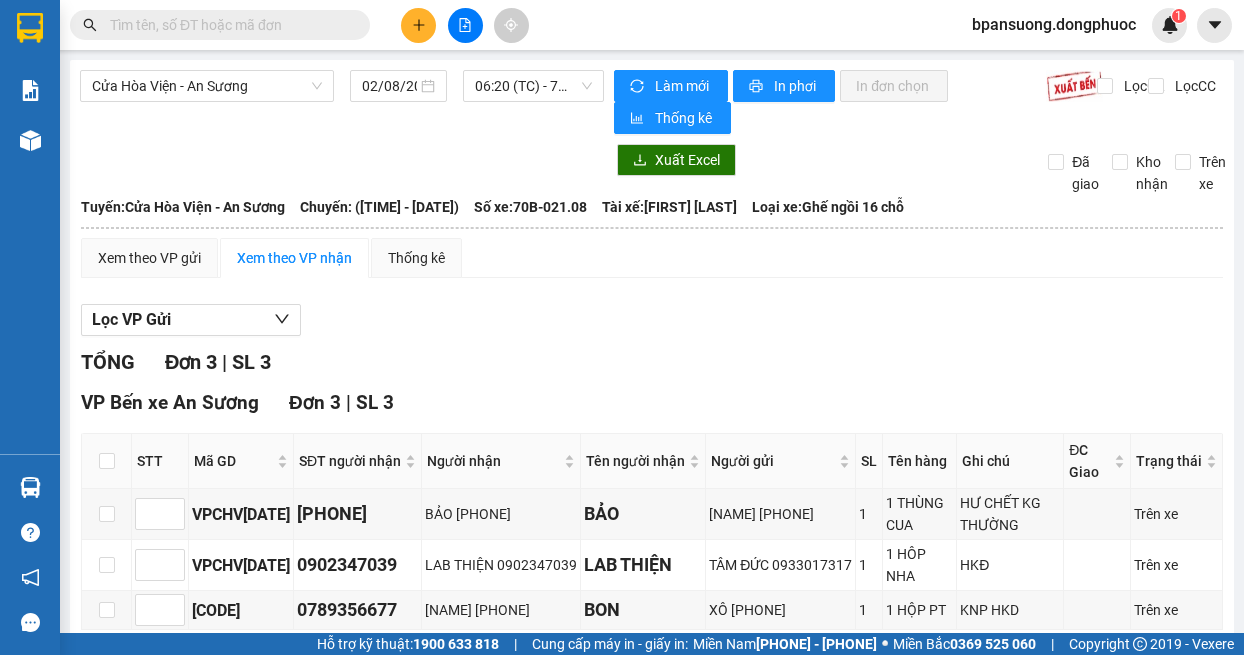click on "Kết quả tìm kiếm ( 0 )  Bộ lọc  No Data bpansuong.dongphuoc 1     Báo cáo Mẫu 1: Báo cáo dòng tiền theo nhân viên Mẫu 1: Báo cáo dòng tiền theo nhân viên (VP) Mẫu 2: Doanh số tạo đơn theo Văn phòng, nhân viên - Trạm     Kho hàng mới Hàng sắp về Hướng dẫn sử dụng Giới thiệu Vexere, nhận hoa hồng Phản hồi Phần mềm hỗ trợ bạn tốt chứ? [CITY] - [CITY] [DATE] [TIME]   (TC)   - 70B-021.08  Làm mới In phơi In đơn chọn Thống kê Lọc  CR Lọc  CC Xuất Excel Đã giao Kho nhận Trên xe Đồng Phước   19001152   Bến xe Tây Ninh, 01 Võ Văn Truyện, KP 1, Phường 2 [TIME] - [DATE] Tuyến:  [CITY] - [CITY] Chuyến:   ([TIME] - [DATE]) Tài xế:  [NAME]   Số xe:  70B-021.08 Loại xe:  Ghế ngồi 16 chỗ Tuyến:  [CITY] - [CITY] Chuyến:   ([TIME] - [DATE]) Số xe:  70B-021.08 Tài xế:  [NAME] Loại xe:  TỔNG" at bounding box center [622, 327] 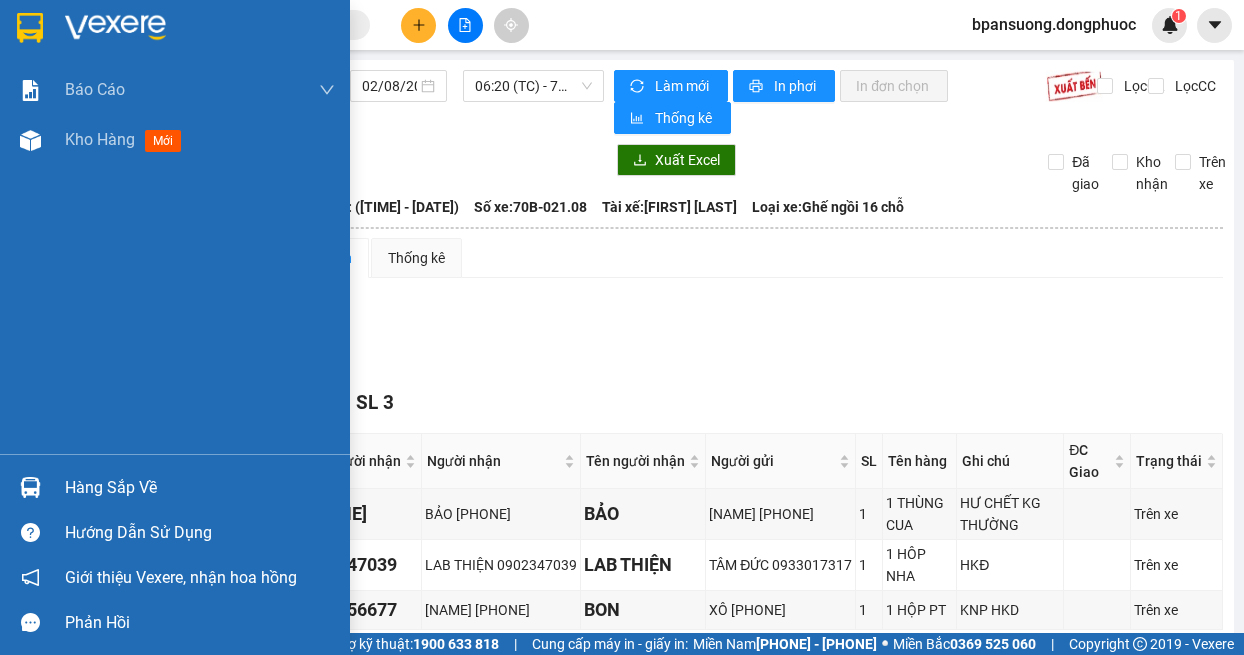 drag, startPoint x: 68, startPoint y: 477, endPoint x: 87, endPoint y: 420, distance: 60.083275 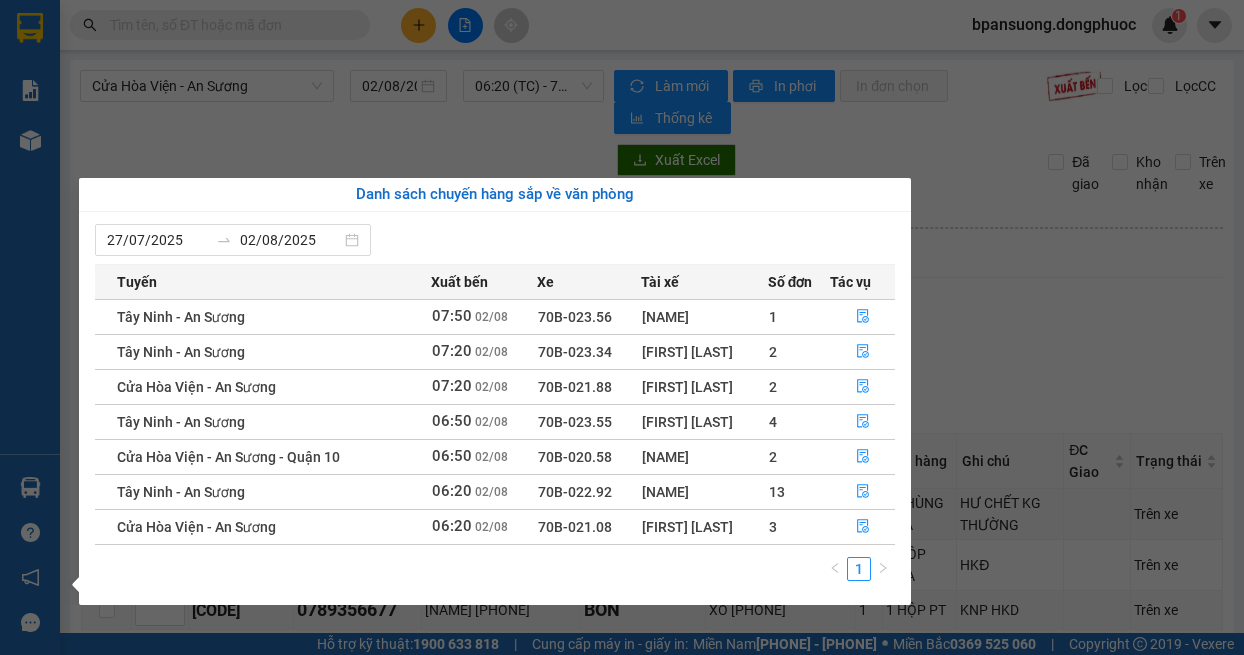 click on "Kết quả tìm kiếm ( 0 )  Bộ lọc  No Data bpansuong.dongphuoc 1     Báo cáo Mẫu 1: Báo cáo dòng tiền theo nhân viên Mẫu 1: Báo cáo dòng tiền theo nhân viên (VP) Mẫu 2: Doanh số tạo đơn theo Văn phòng, nhân viên - Trạm     Kho hàng mới Hàng sắp về Hướng dẫn sử dụng Giới thiệu Vexere, nhận hoa hồng Phản hồi Phần mềm hỗ trợ bạn tốt chứ? [CITY] - [CITY] [DATE] [TIME]   (TC)   - 70B-021.08  Làm mới In phơi In đơn chọn Thống kê Lọc  CR Lọc  CC Xuất Excel Đã giao Kho nhận Trên xe Đồng Phước   19001152   Bến xe Tây Ninh, 01 Võ Văn Truyện, KP 1, Phường 2 [TIME] - [DATE] Tuyến:  [CITY] - [CITY] Chuyến:   ([TIME] - [DATE]) Tài xế:  [NAME]   Số xe:  70B-021.08 Loại xe:  Ghế ngồi 16 chỗ Tuyến:  [CITY] - [CITY] Chuyến:   ([TIME] - [DATE]) Số xe:  70B-021.08 Tài xế:  [NAME] Loại xe:  TỔNG" at bounding box center [622, 327] 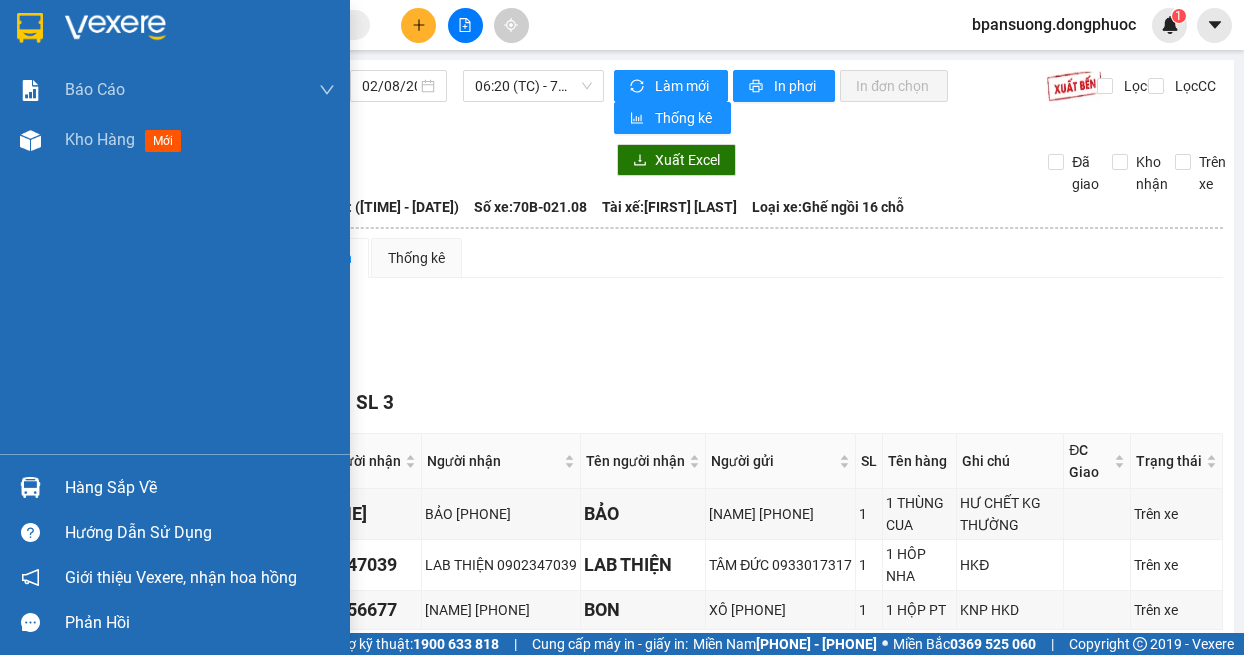 click at bounding box center (30, 487) 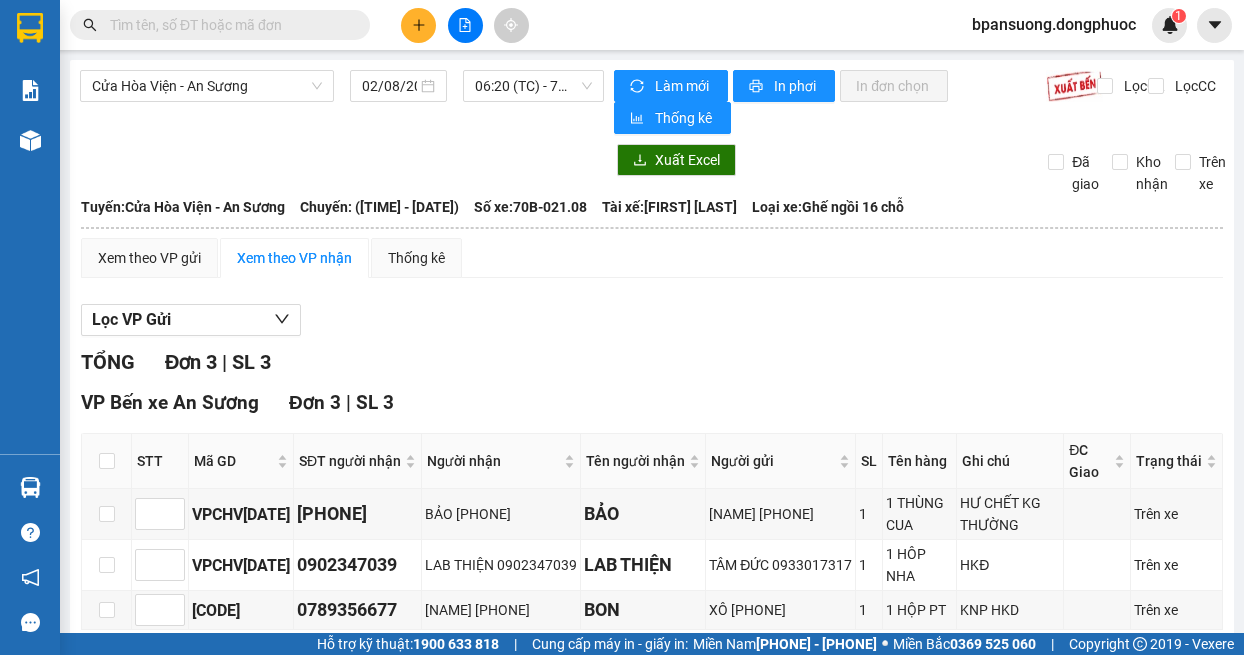 click on "Kết quả tìm kiếm ( 0 )  Bộ lọc  No Data bpansuong.dongphuoc 1     Báo cáo Mẫu 1: Báo cáo dòng tiền theo nhân viên Mẫu 1: Báo cáo dòng tiền theo nhân viên (VP) Mẫu 2: Doanh số tạo đơn theo Văn phòng, nhân viên - Trạm     Kho hàng mới Hàng sắp về Hướng dẫn sử dụng Giới thiệu Vexere, nhận hoa hồng Phản hồi Phần mềm hỗ trợ bạn tốt chứ? [CITY] - [CITY] [DATE] [TIME]   (TC)   - 70B-021.08  Làm mới In phơi In đơn chọn Thống kê Lọc  CR Lọc  CC Xuất Excel Đã giao Kho nhận Trên xe Đồng Phước   19001152   Bến xe Tây Ninh, 01 Võ Văn Truyện, KP 1, Phường 2 [TIME] - [DATE] Tuyến:  [CITY] - [CITY] Chuyến:   ([TIME] - [DATE]) Tài xế:  [NAME]   Số xe:  70B-021.08 Loại xe:  Ghế ngồi 16 chỗ Tuyến:  [CITY] - [CITY] Chuyến:   ([TIME] - [DATE]) Số xe:  70B-021.08 Tài xế:  [NAME] Loại xe:  TỔNG" at bounding box center (622, 327) 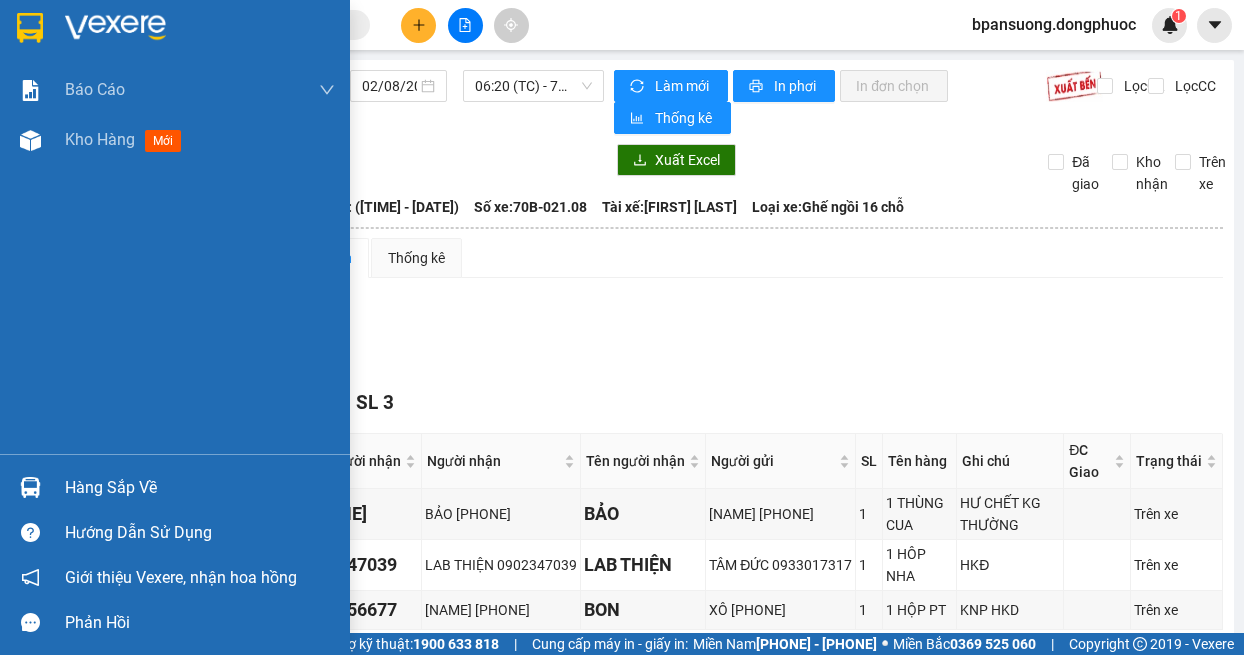 drag, startPoint x: 39, startPoint y: 487, endPoint x: 40, endPoint y: 472, distance: 15.033297 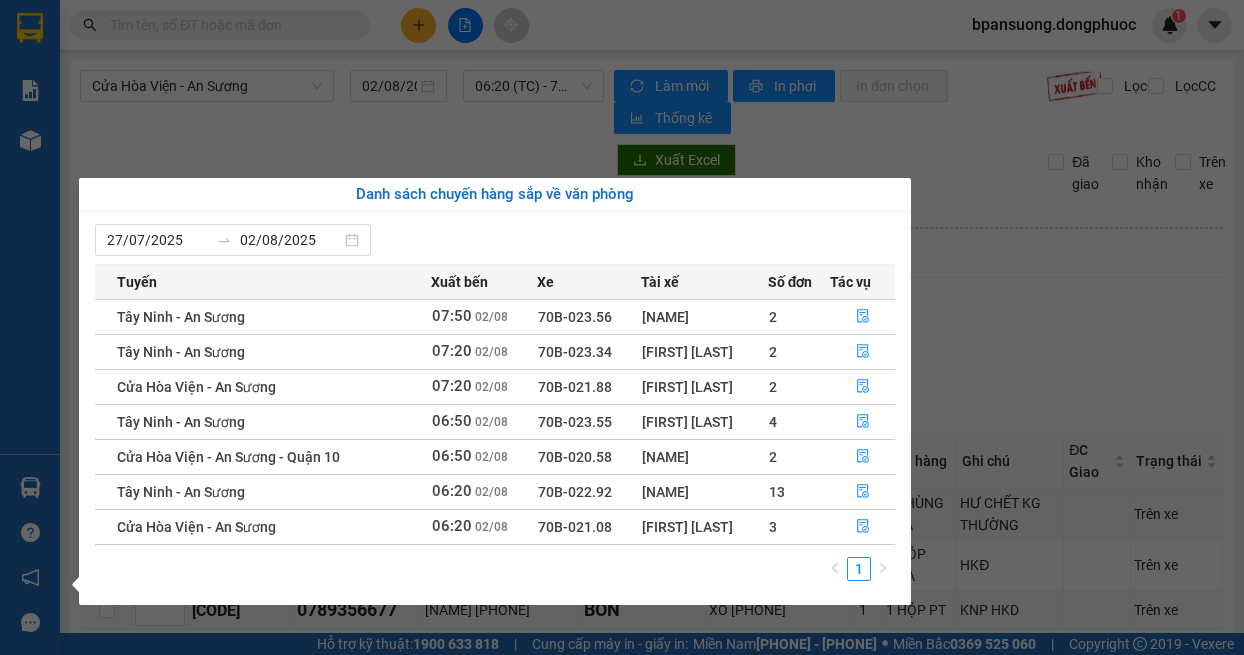 click on "Kết quả tìm kiếm ( 0 )  Bộ lọc  No Data bpansuong.dongphuoc 1     Báo cáo Mẫu 1: Báo cáo dòng tiền theo nhân viên Mẫu 1: Báo cáo dòng tiền theo nhân viên (VP) Mẫu 2: Doanh số tạo đơn theo Văn phòng, nhân viên - Trạm     Kho hàng mới Hàng sắp về Hướng dẫn sử dụng Giới thiệu Vexere, nhận hoa hồng Phản hồi Phần mềm hỗ trợ bạn tốt chứ? [CITY] - [CITY] [DATE] [TIME]   (TC)   - 70B-021.08  Làm mới In phơi In đơn chọn Thống kê Lọc  CR Lọc  CC Xuất Excel Đã giao Kho nhận Trên xe Đồng Phước   19001152   Bến xe Tây Ninh, 01 Võ Văn Truyện, KP 1, Phường 2 [TIME] - [DATE] Tuyến:  [CITY] - [CITY] Chuyến:   ([TIME] - [DATE]) Tài xế:  [NAME]   Số xe:  70B-021.08 Loại xe:  Ghế ngồi 16 chỗ Tuyến:  [CITY] - [CITY] Chuyến:   ([TIME] - [DATE]) Số xe:  70B-021.08 Tài xế:  [NAME] Loại xe:  TỔNG" at bounding box center [622, 327] 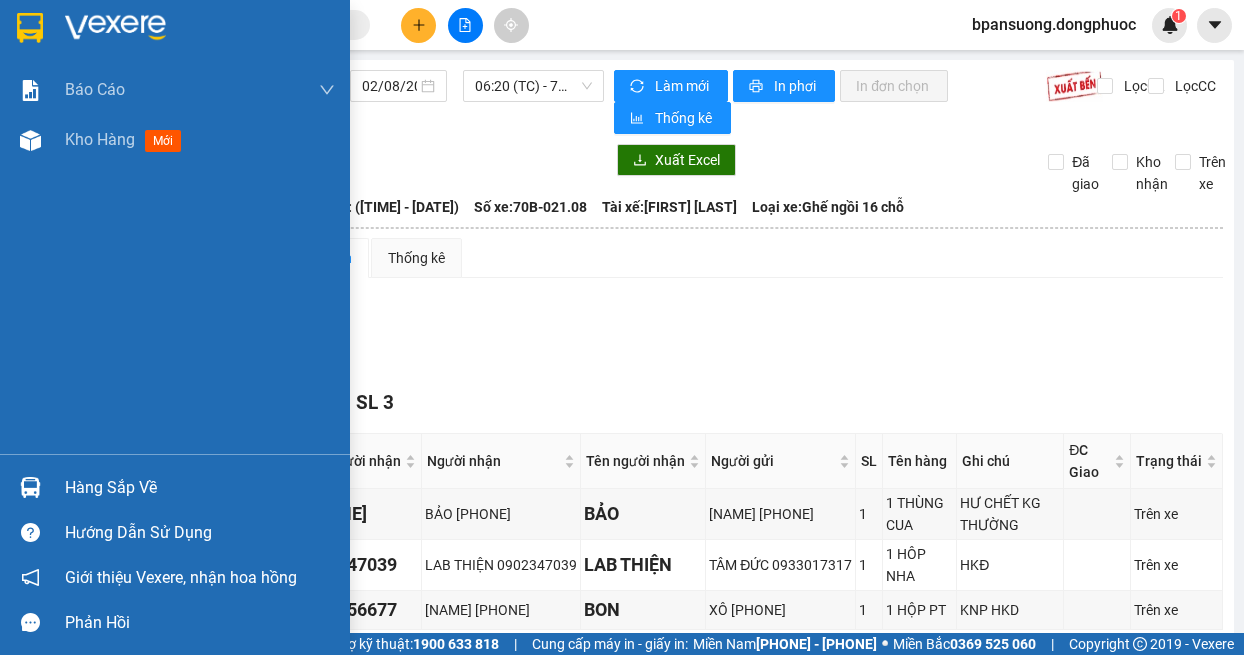 click at bounding box center [30, 487] 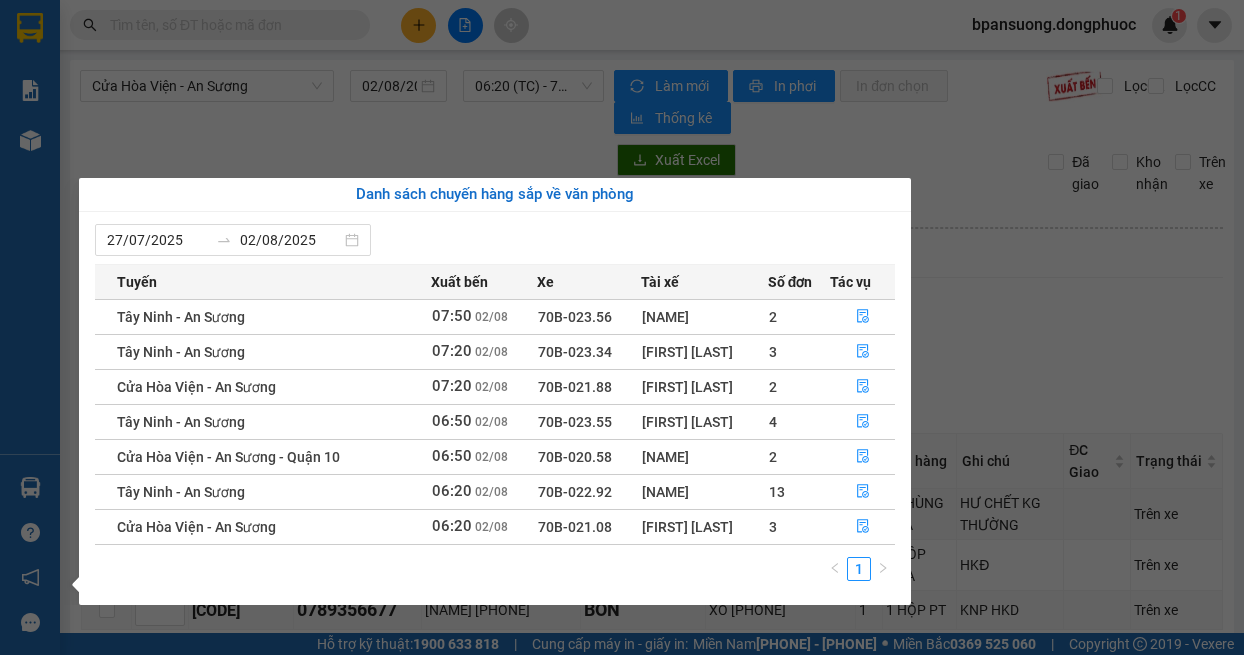 click on "Kết quả tìm kiếm ( 0 )  Bộ lọc  No Data bpansuong.dongphuoc 1     Báo cáo Mẫu 1: Báo cáo dòng tiền theo nhân viên Mẫu 1: Báo cáo dòng tiền theo nhân viên (VP) Mẫu 2: Doanh số tạo đơn theo Văn phòng, nhân viên - Trạm     Kho hàng mới Hàng sắp về Hướng dẫn sử dụng Giới thiệu Vexere, nhận hoa hồng Phản hồi Phần mềm hỗ trợ bạn tốt chứ? [CITY] - [CITY] [DATE] [TIME]   (TC)   - 70B-021.08  Làm mới In phơi In đơn chọn Thống kê Lọc  CR Lọc  CC Xuất Excel Đã giao Kho nhận Trên xe Đồng Phước   19001152   Bến xe Tây Ninh, 01 Võ Văn Truyện, KP 1, Phường 2 [TIME] - [DATE] Tuyến:  [CITY] - [CITY] Chuyến:   ([TIME] - [DATE]) Tài xế:  [NAME]   Số xe:  70B-021.08 Loại xe:  Ghế ngồi 16 chỗ Tuyến:  [CITY] - [CITY] Chuyến:   ([TIME] - [DATE]) Số xe:  70B-021.08 Tài xế:  [NAME] Loại xe:  TỔNG" at bounding box center (622, 327) 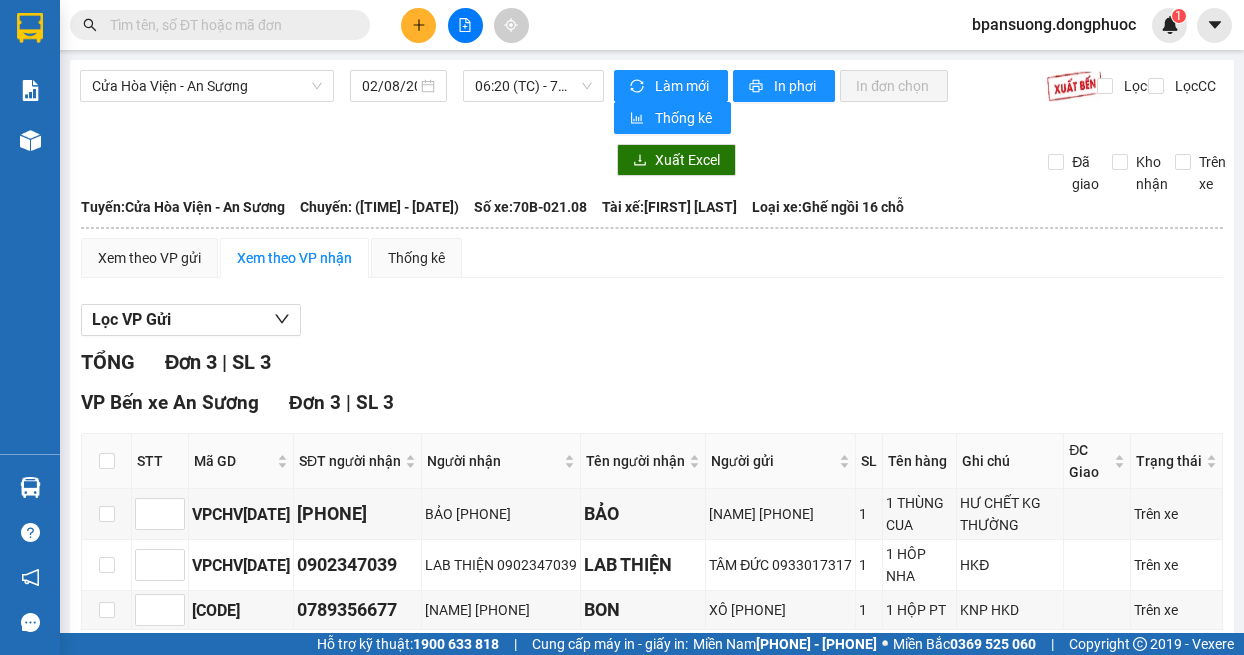 click at bounding box center (465, 25) 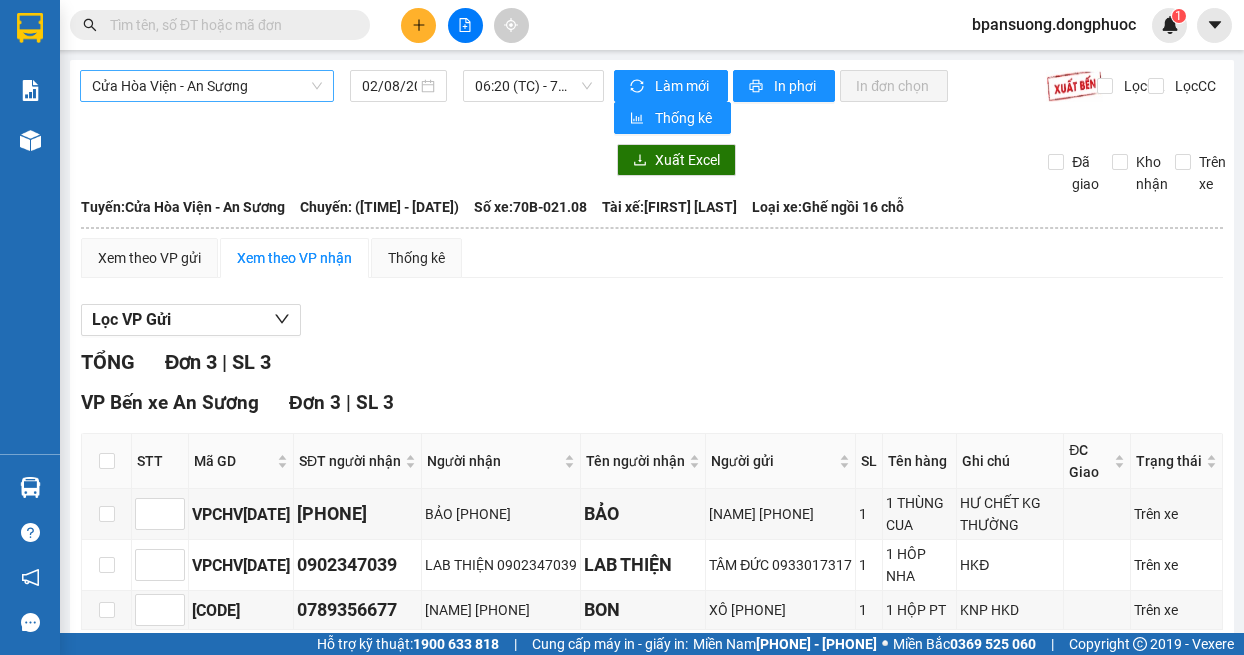 click on "Cửa Hòa Viện - An Sương" at bounding box center (207, 86) 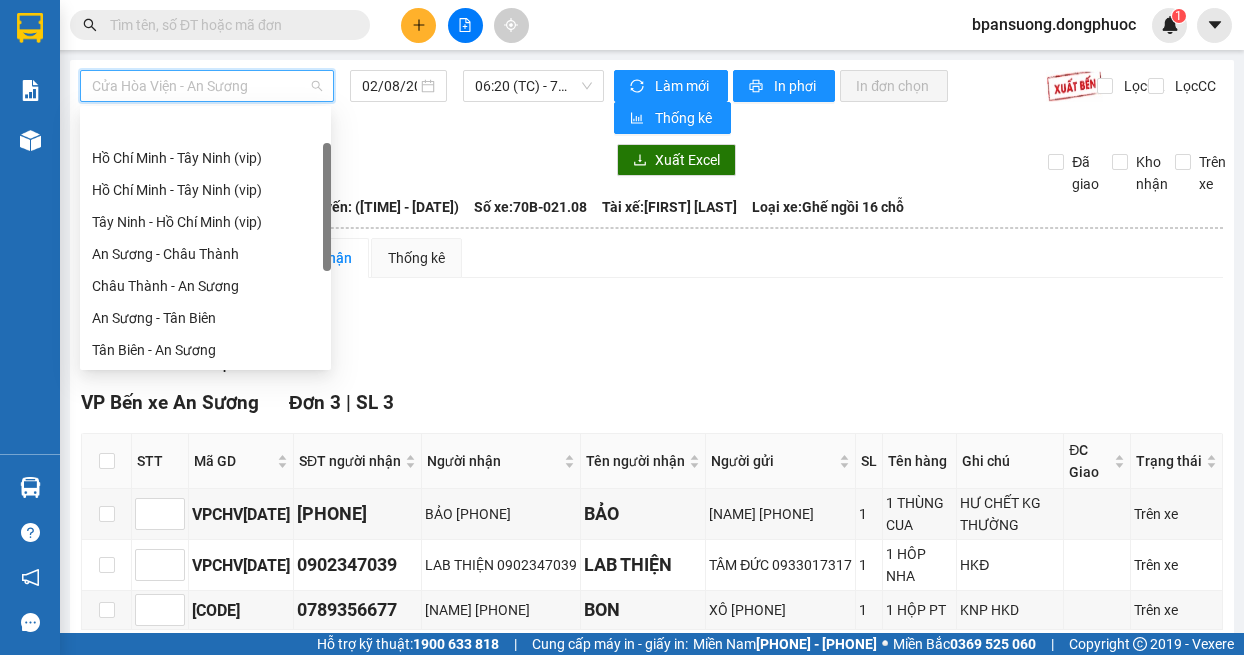 scroll, scrollTop: 64, scrollLeft: 0, axis: vertical 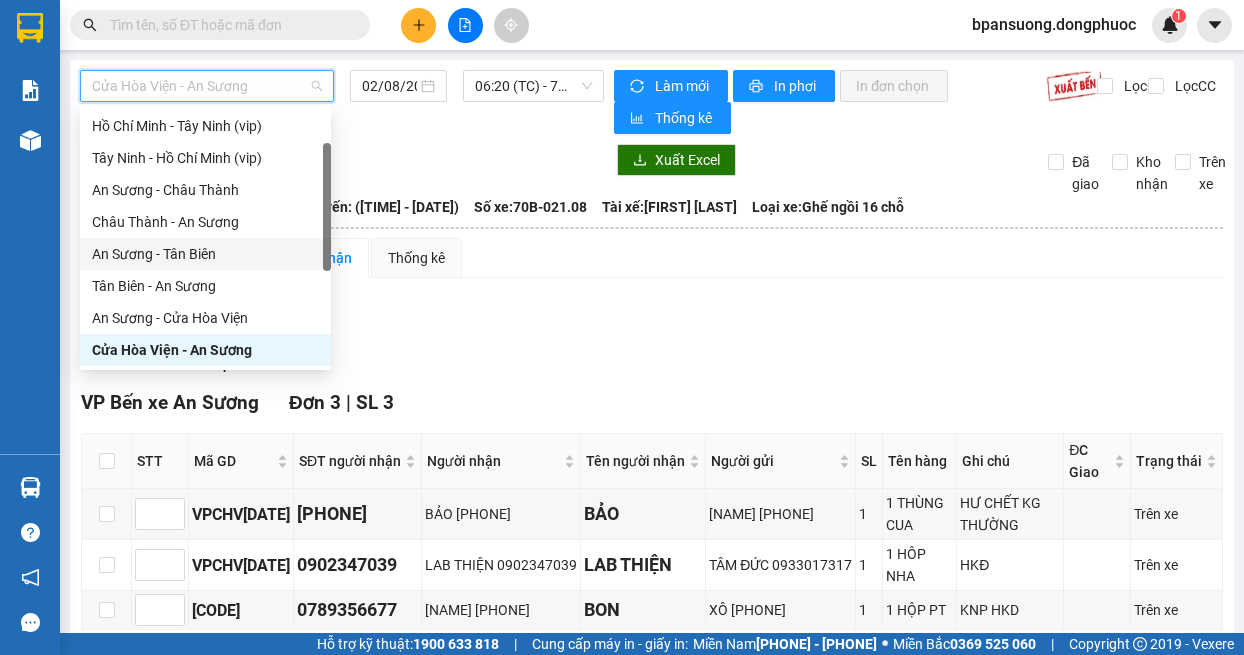 click on "An Sương - Tân Biên" at bounding box center [205, 254] 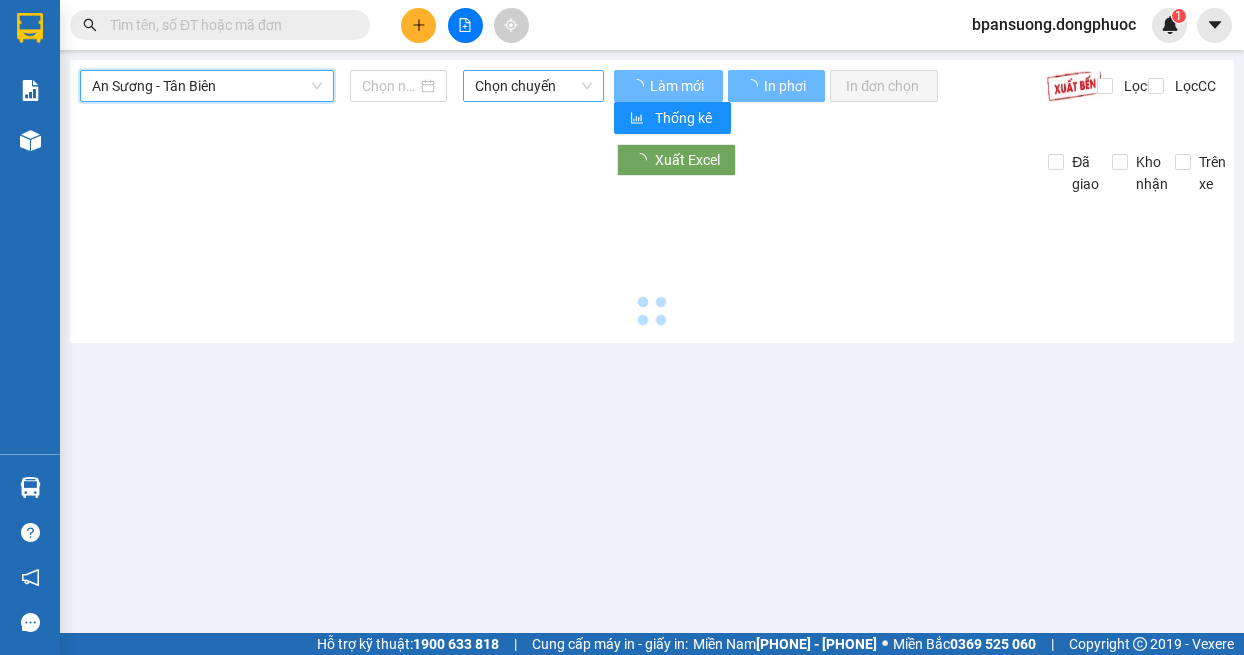 type on "02/08/2025" 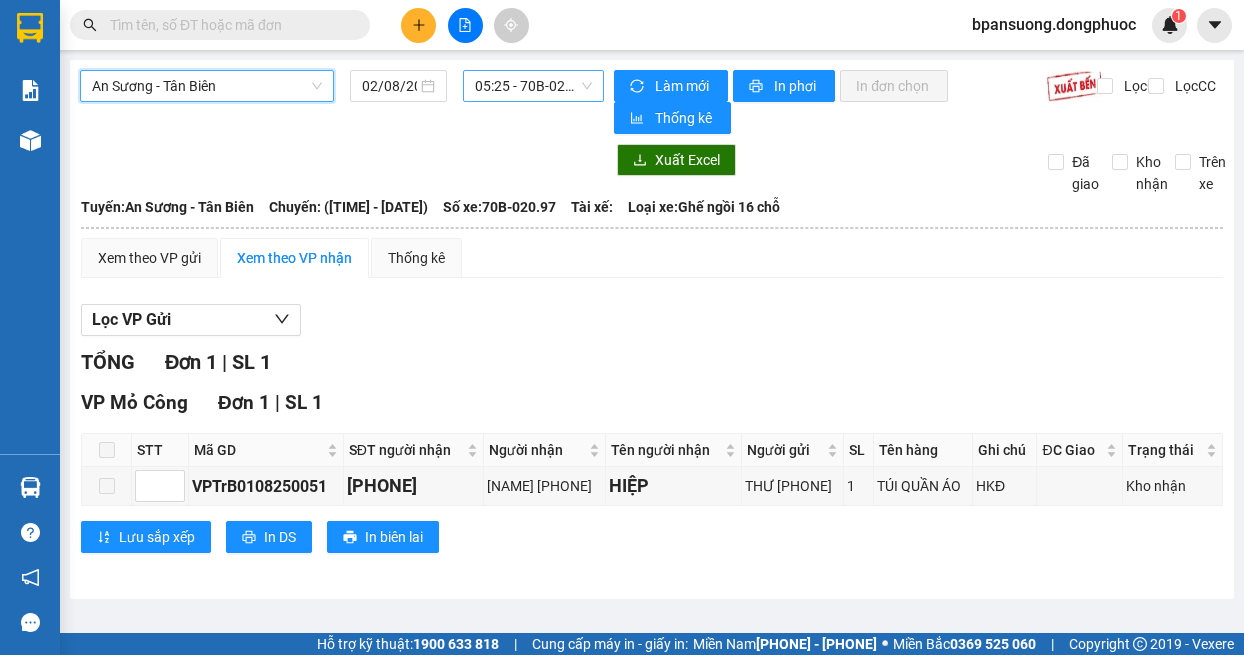 click on "[TIME]     - 70B-020.97" at bounding box center [534, 86] 